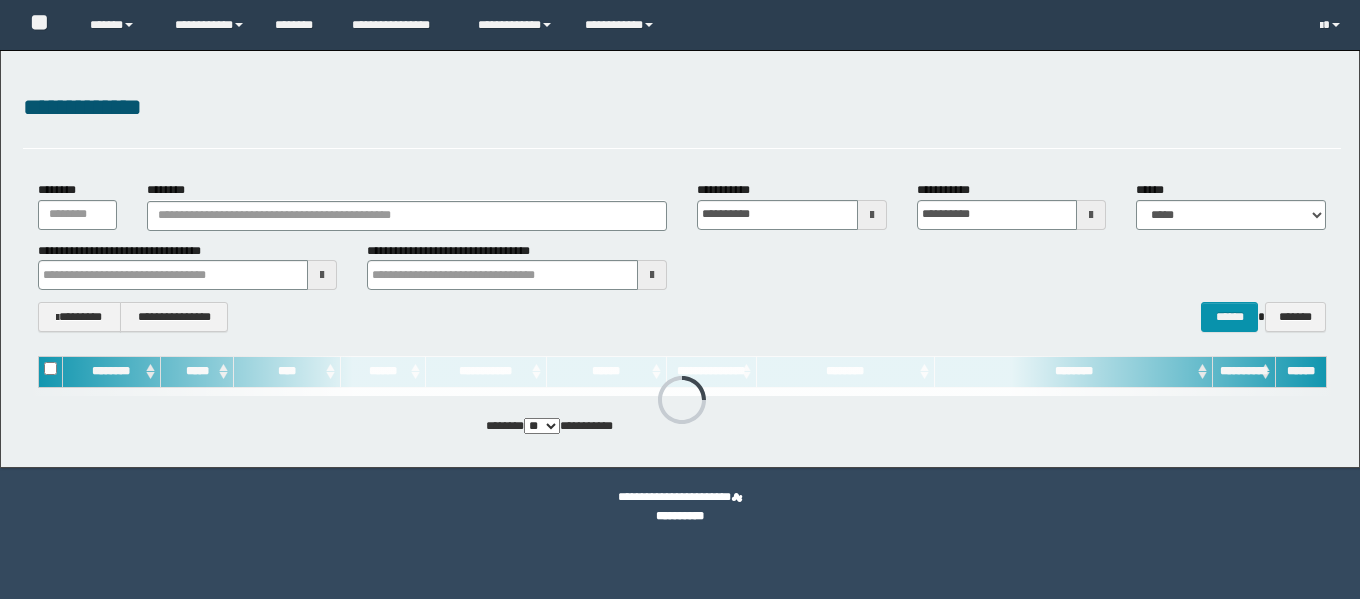 scroll, scrollTop: 0, scrollLeft: 0, axis: both 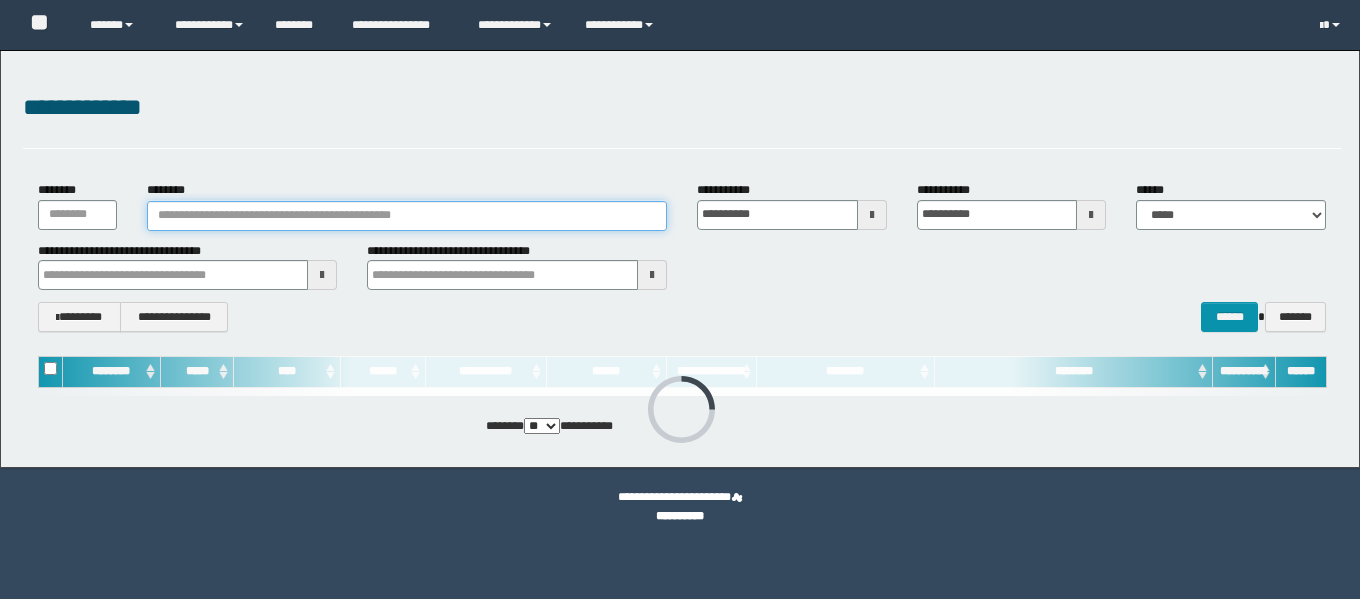click on "********" at bounding box center [406, 216] 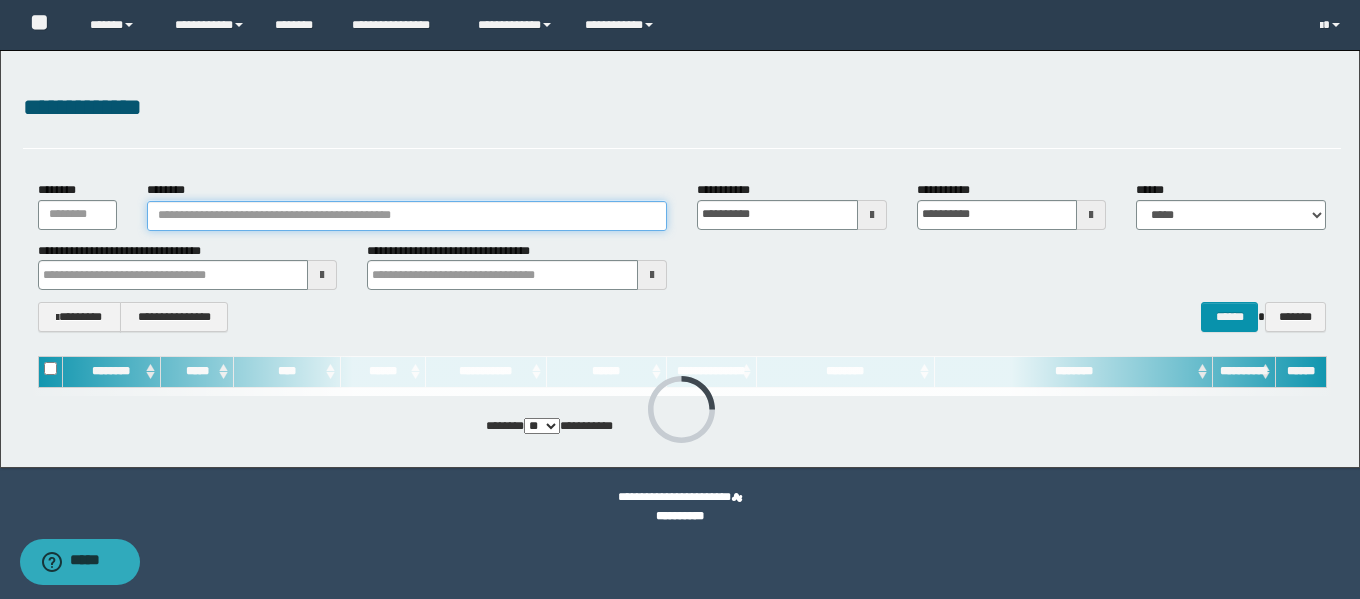 click on "********" at bounding box center [406, 216] 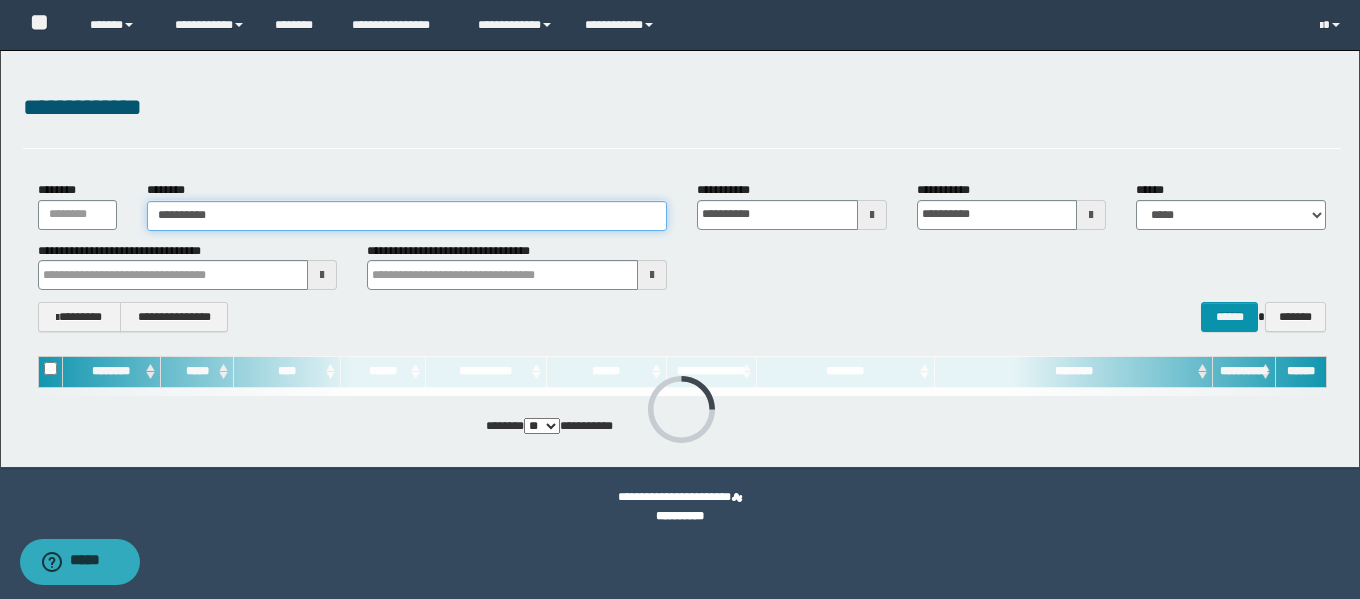 type on "**********" 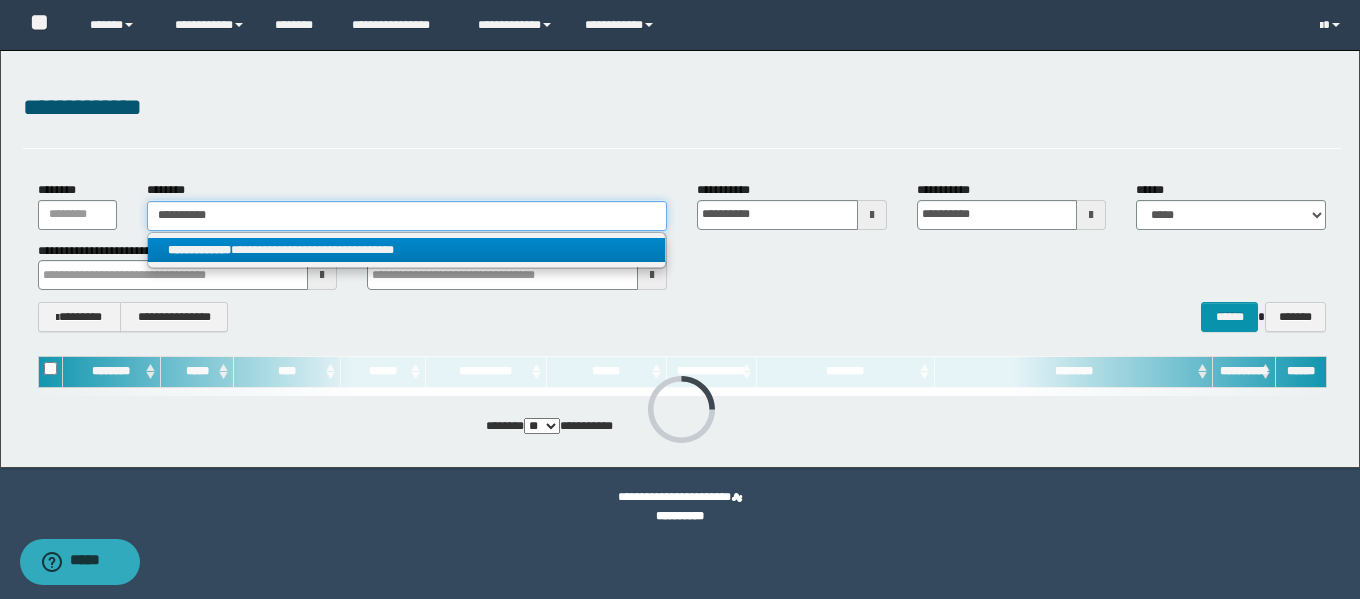 type on "**********" 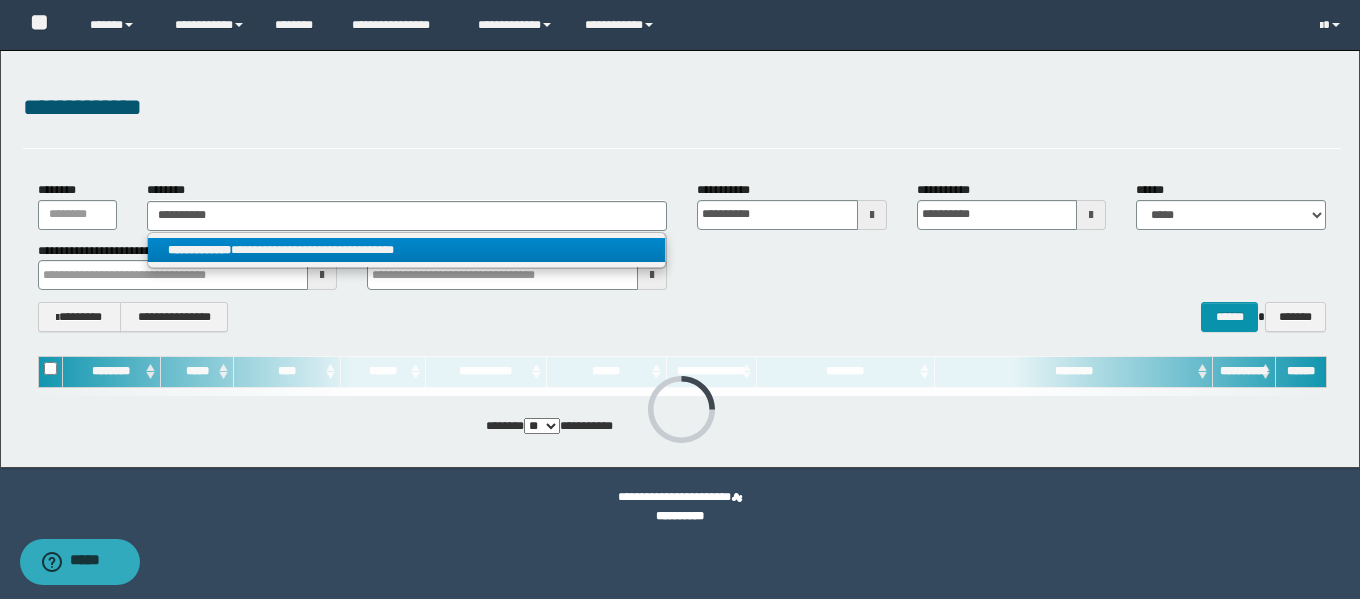 click on "**********" at bounding box center (199, 250) 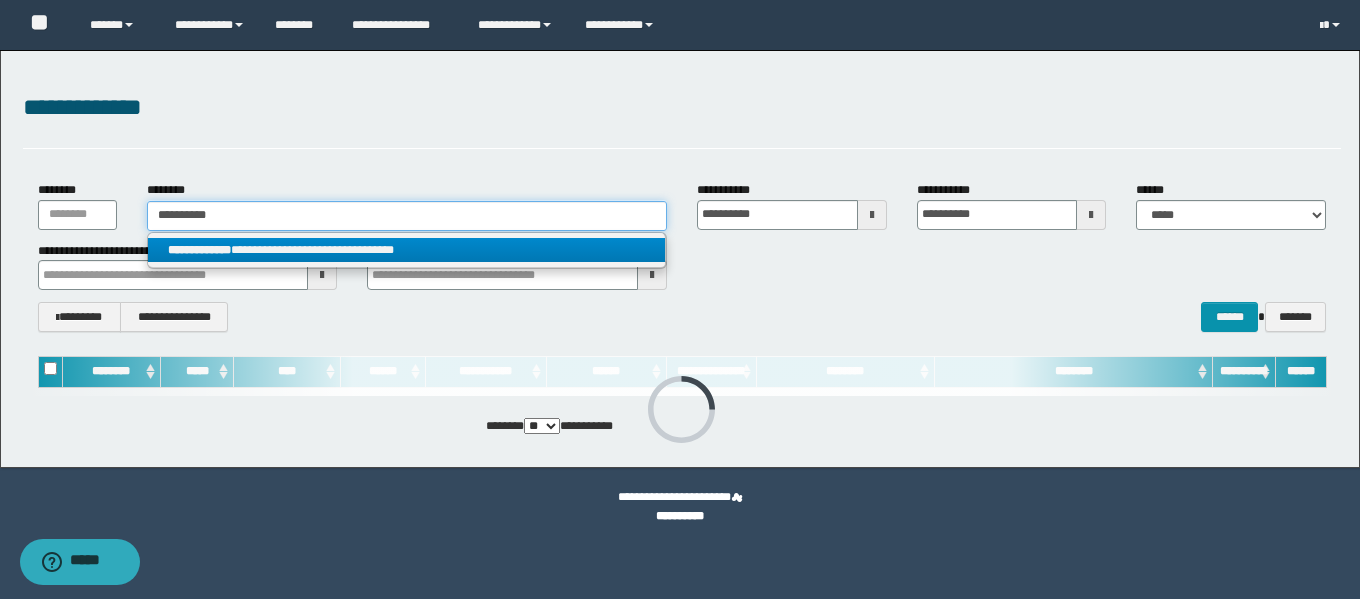 type 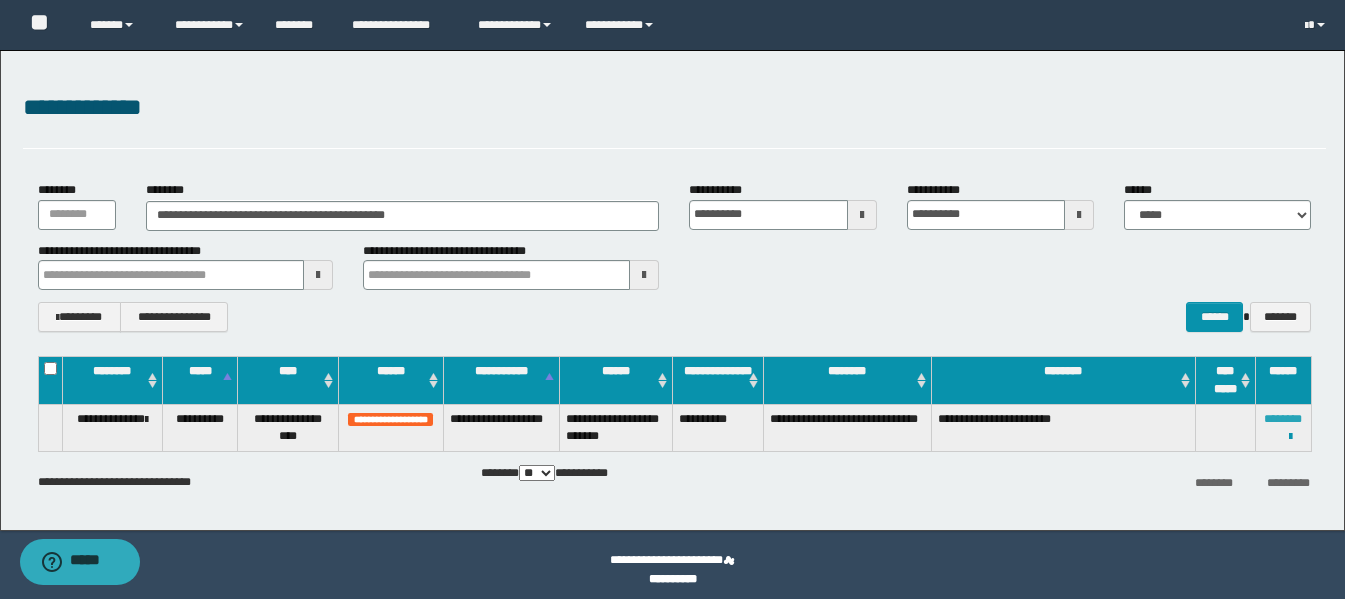 click on "********" at bounding box center (1283, 419) 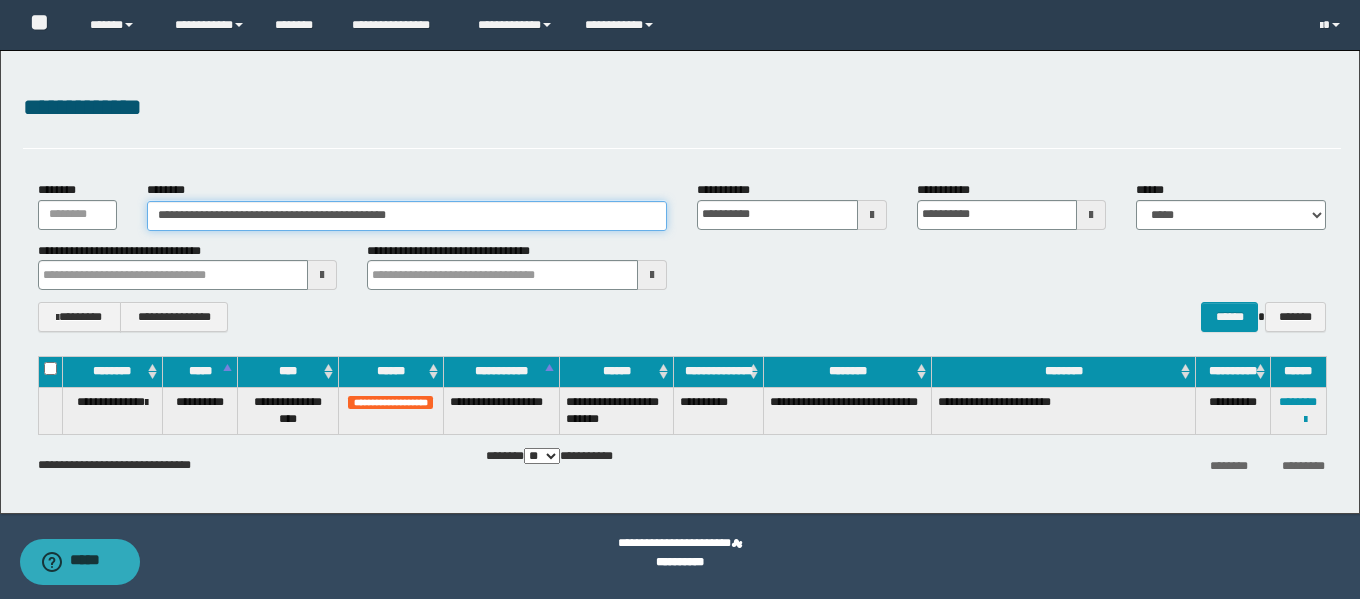 drag, startPoint x: 490, startPoint y: 210, endPoint x: 124, endPoint y: 206, distance: 366.02185 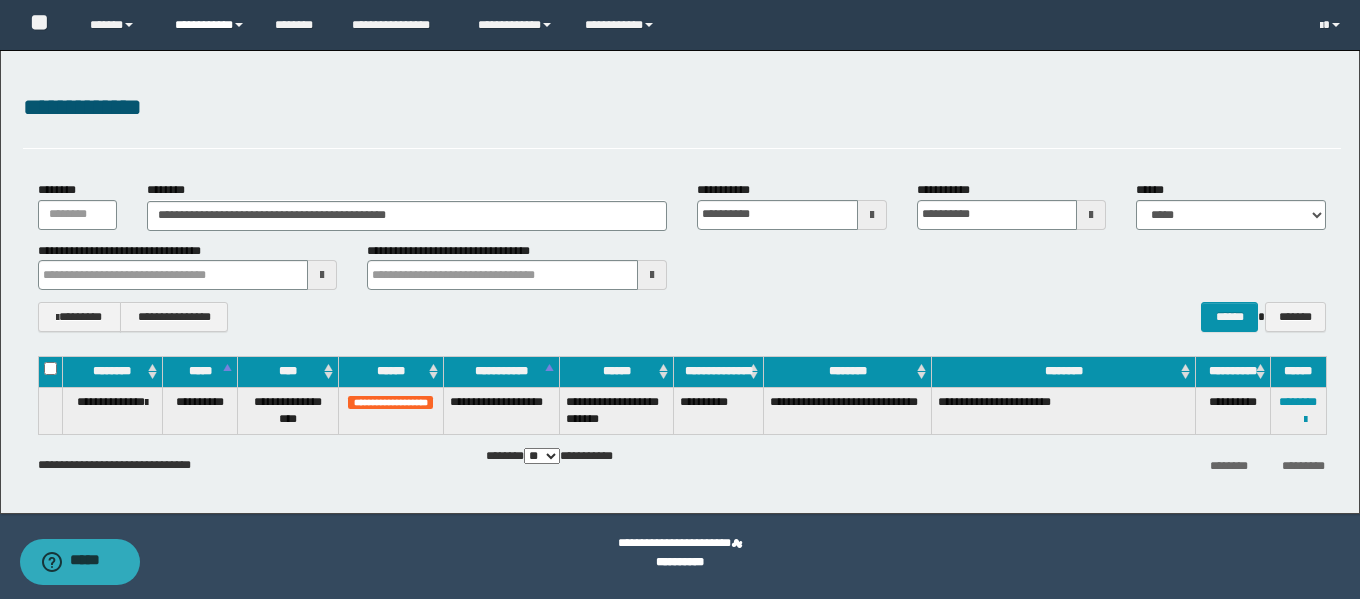click on "**********" at bounding box center [210, 25] 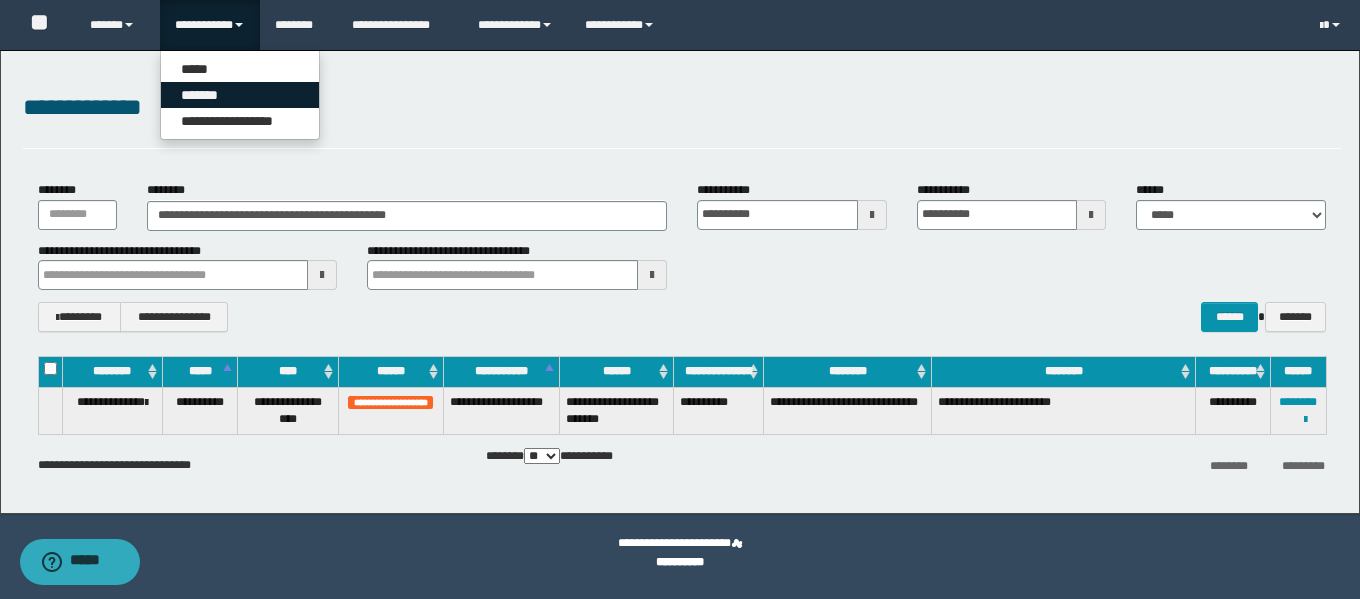 click on "*******" at bounding box center [240, 95] 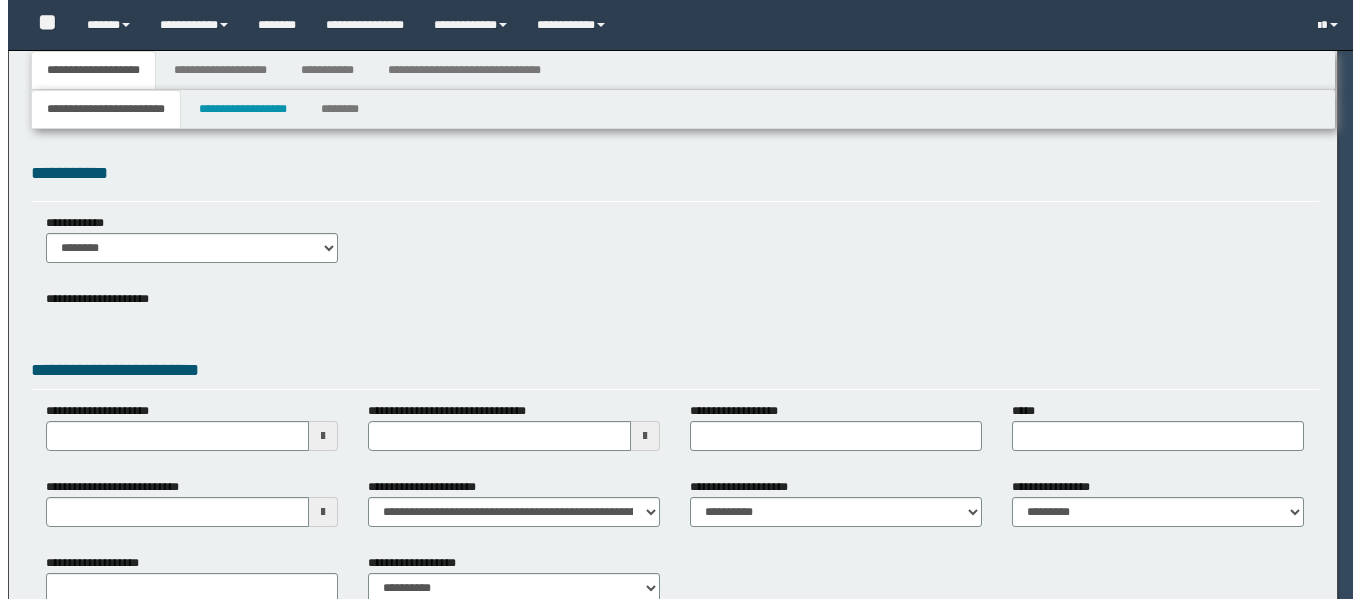 scroll, scrollTop: 0, scrollLeft: 0, axis: both 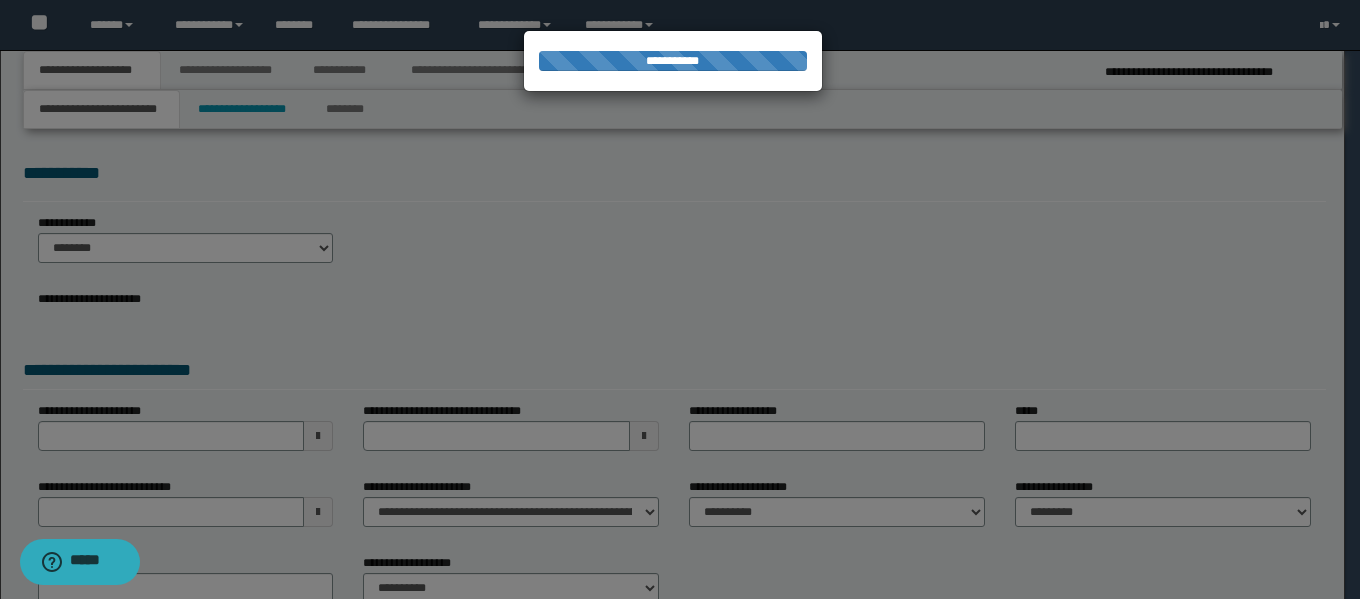 select on "*" 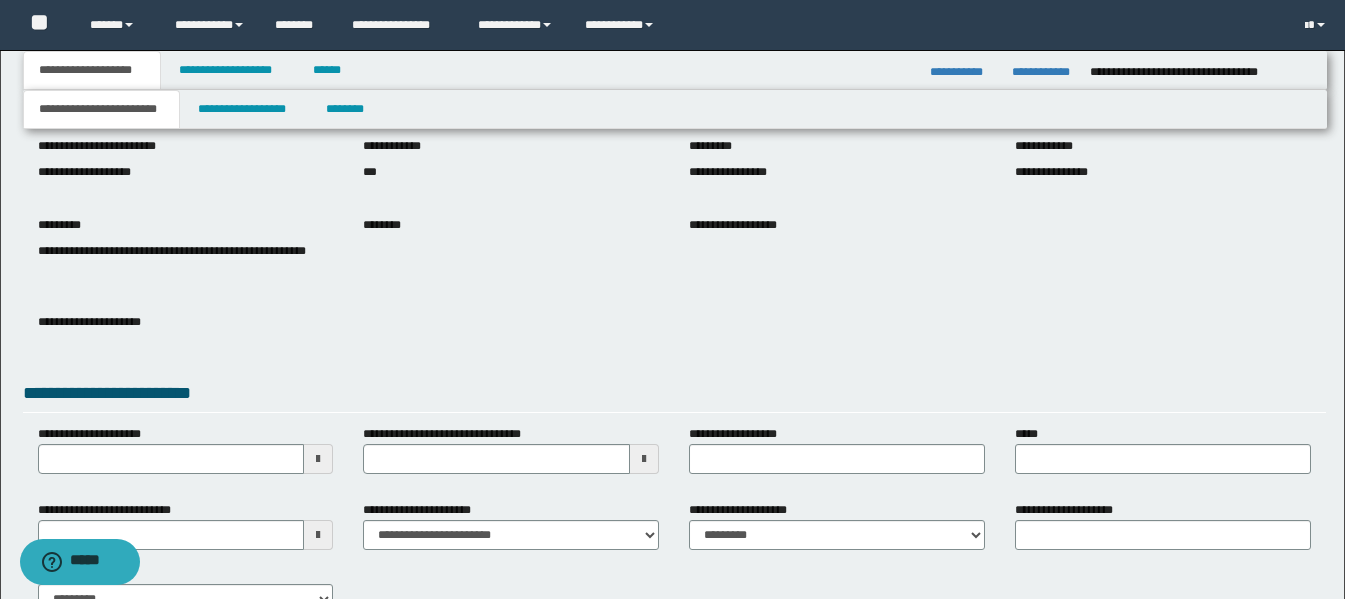 scroll, scrollTop: 200, scrollLeft: 0, axis: vertical 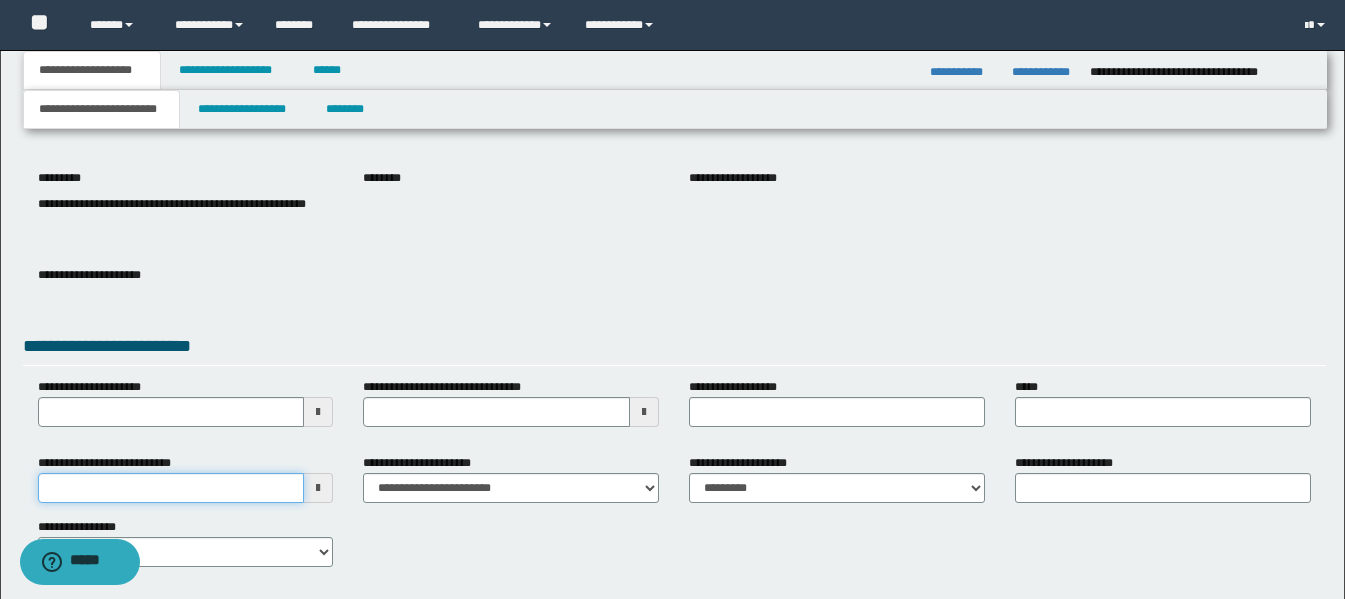 click on "**********" at bounding box center (171, 488) 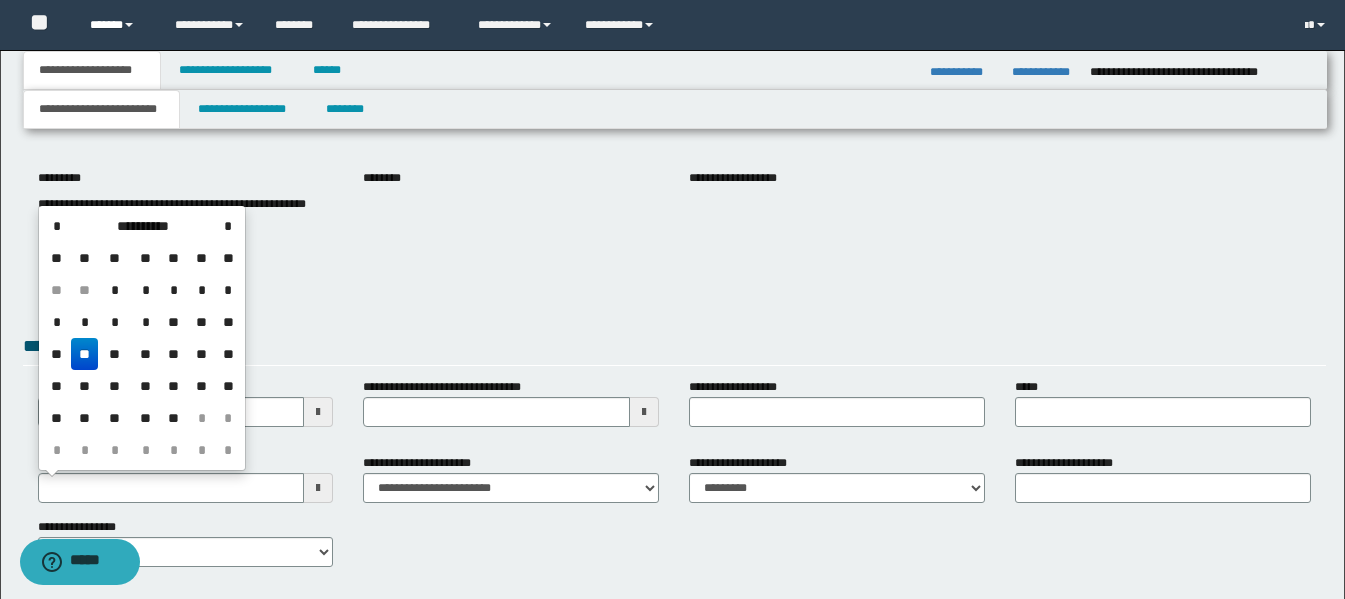 drag, startPoint x: 83, startPoint y: 345, endPoint x: 154, endPoint y: 21, distance: 331.6881 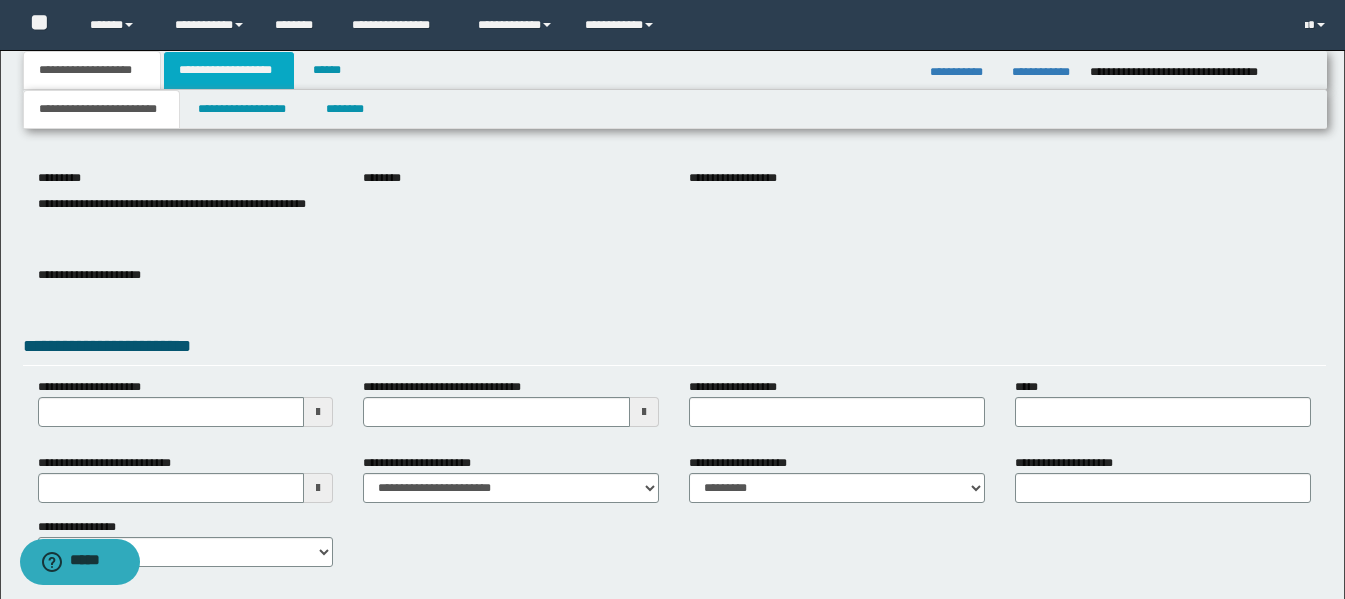 click on "**********" at bounding box center [229, 70] 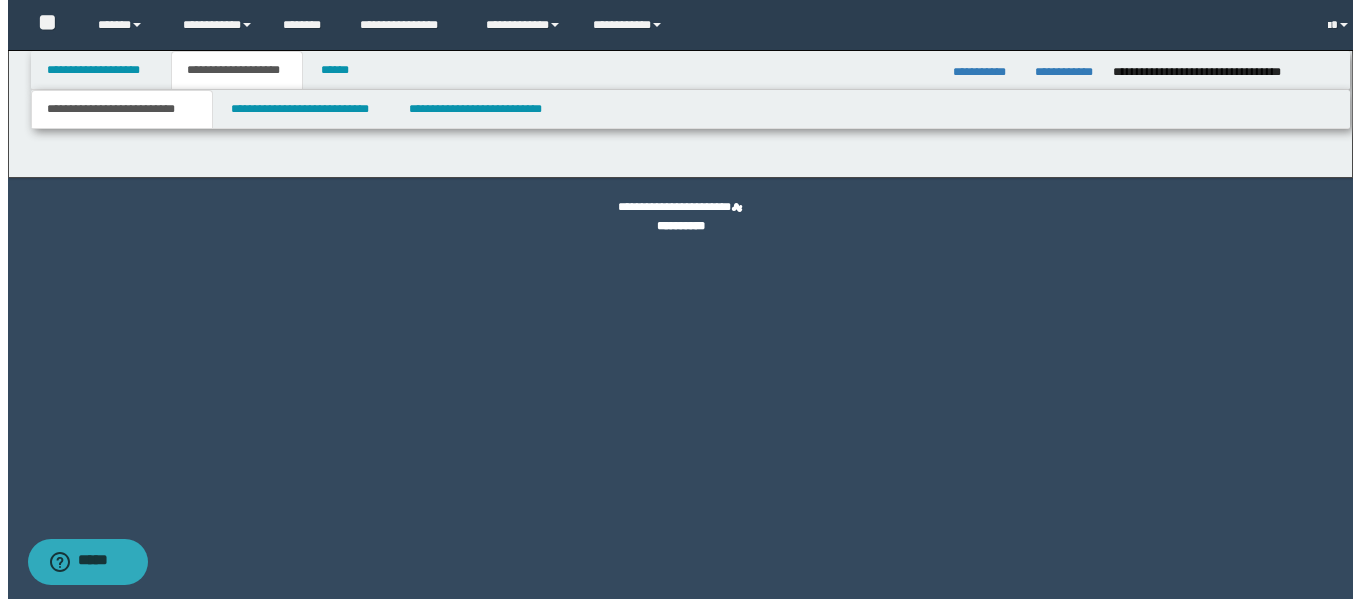 scroll, scrollTop: 0, scrollLeft: 0, axis: both 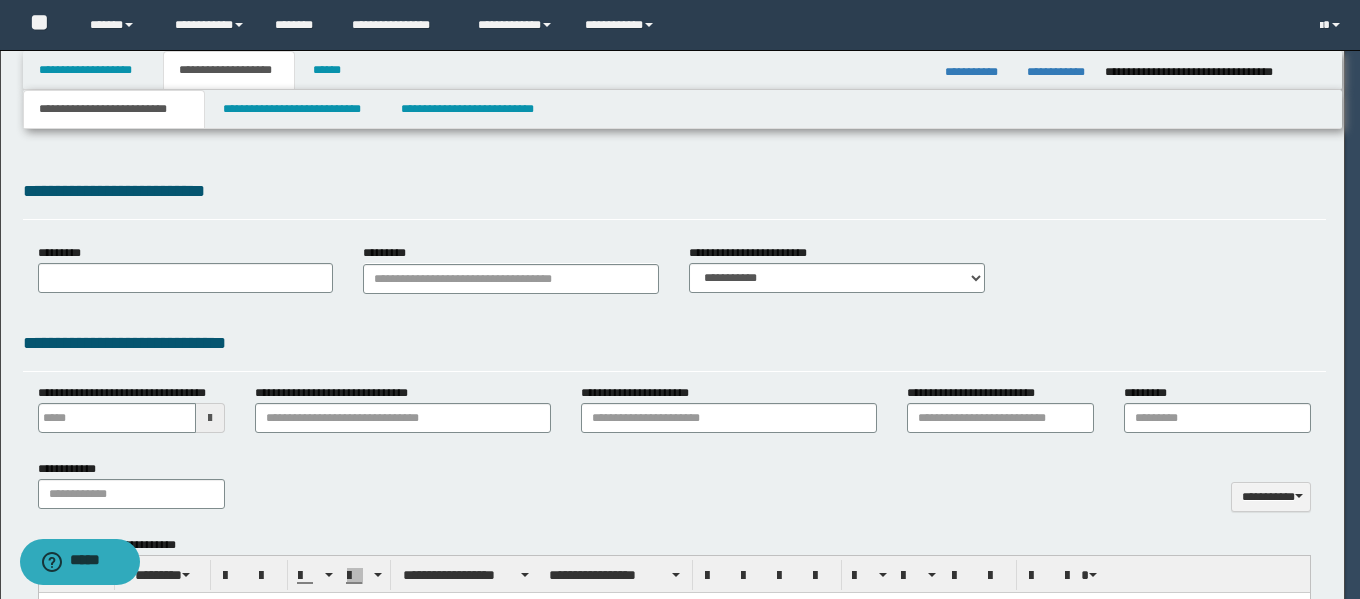 type 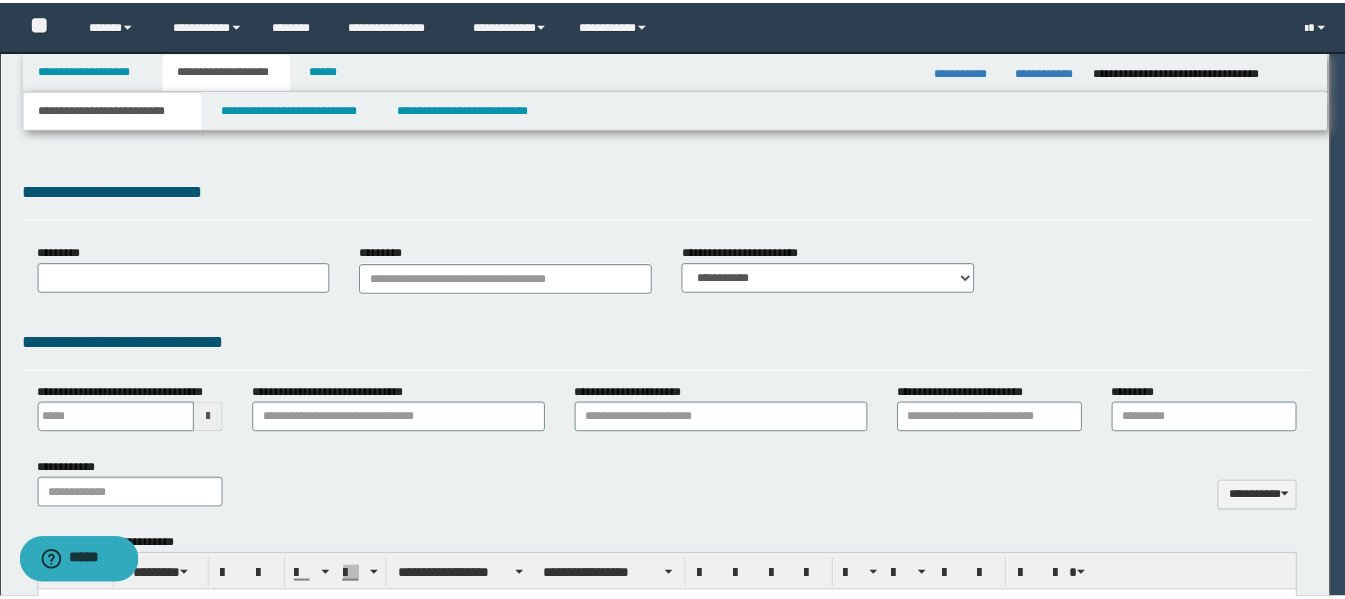 scroll, scrollTop: 0, scrollLeft: 0, axis: both 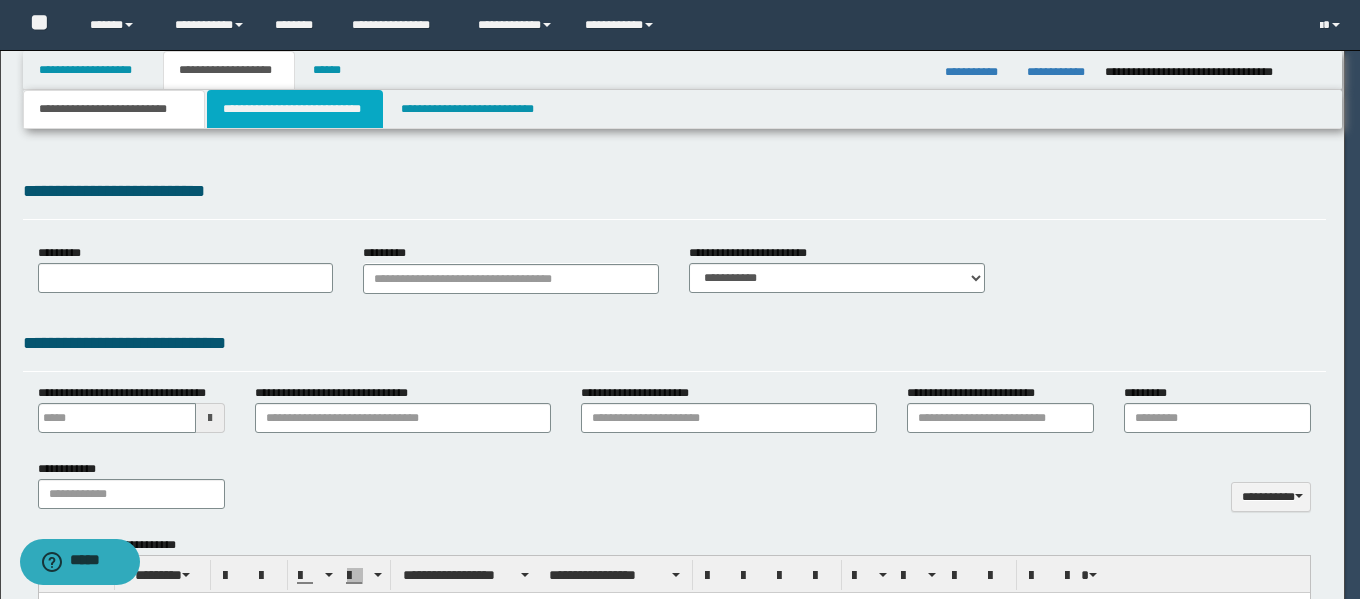 select on "*" 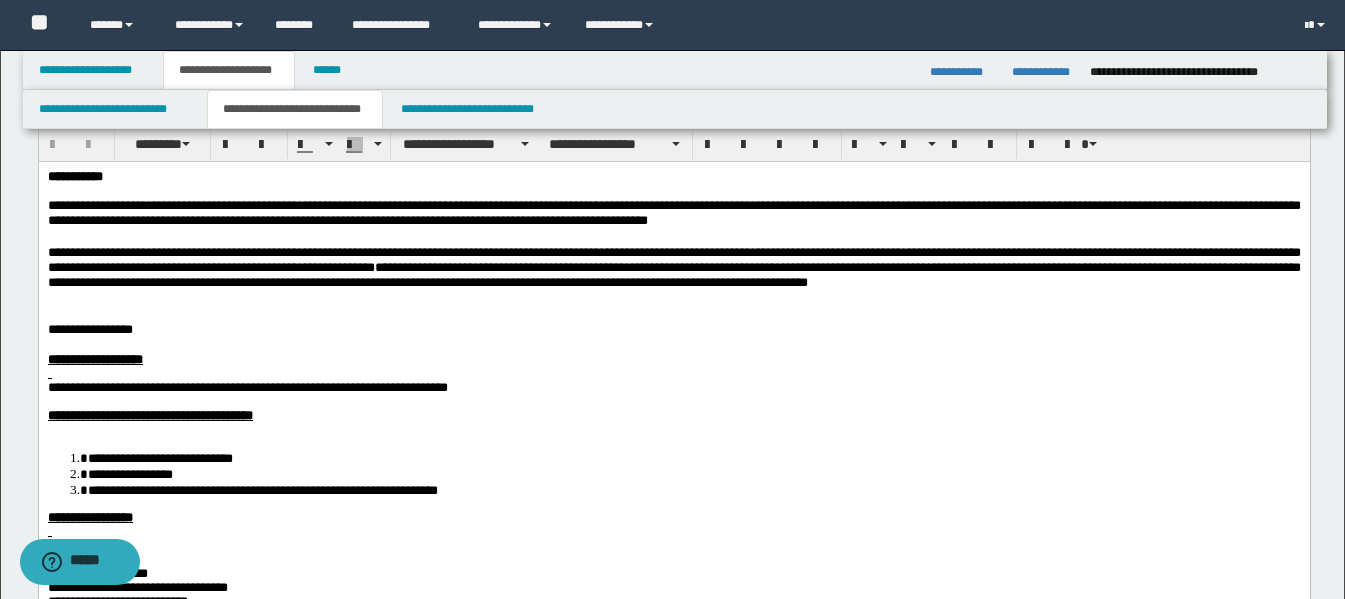 scroll, scrollTop: 100, scrollLeft: 0, axis: vertical 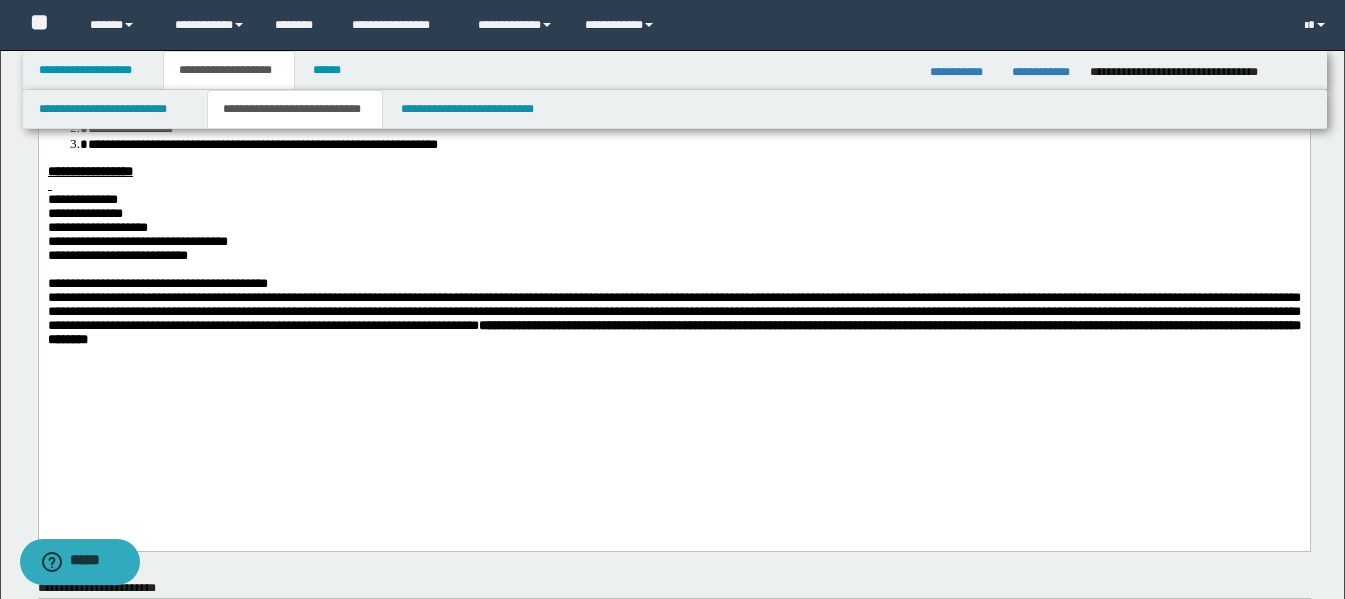 click on "**********" at bounding box center (673, 284) 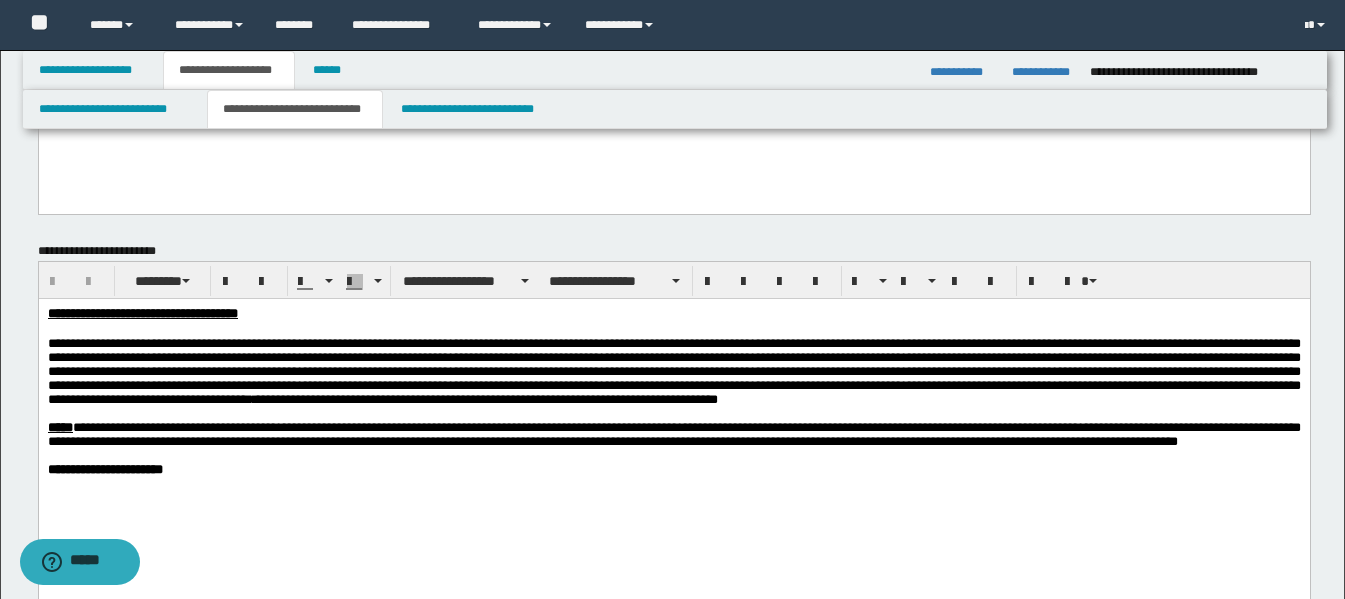 scroll, scrollTop: 800, scrollLeft: 0, axis: vertical 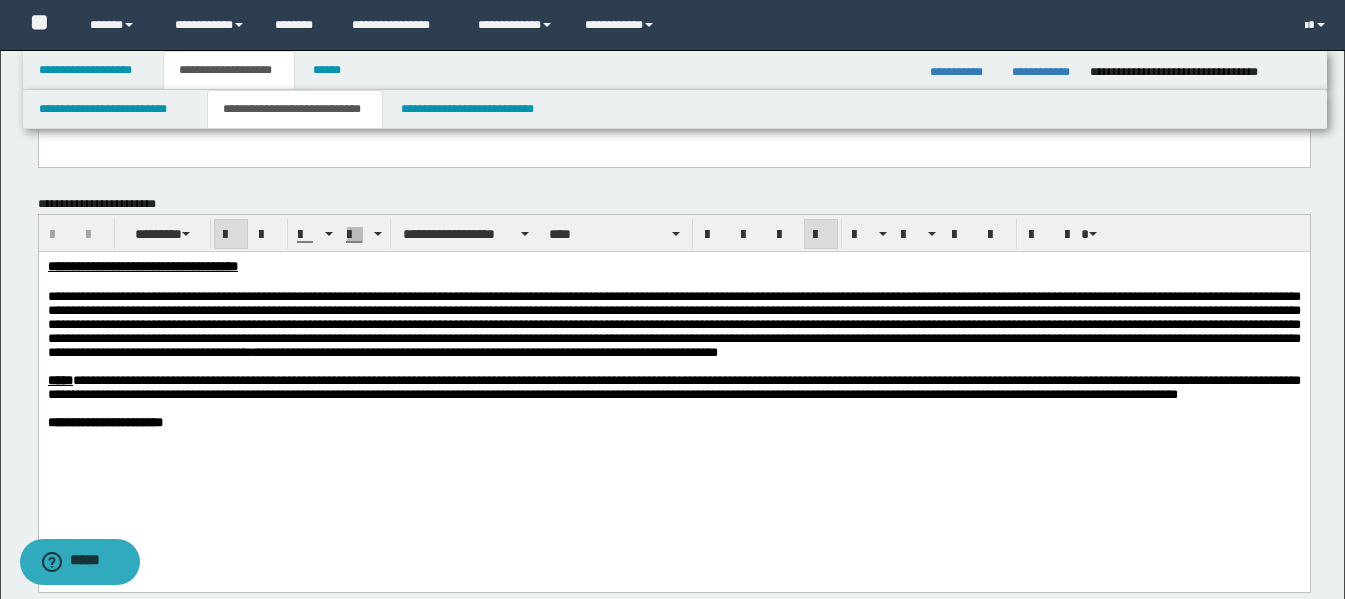 click on "**********" at bounding box center [673, 369] 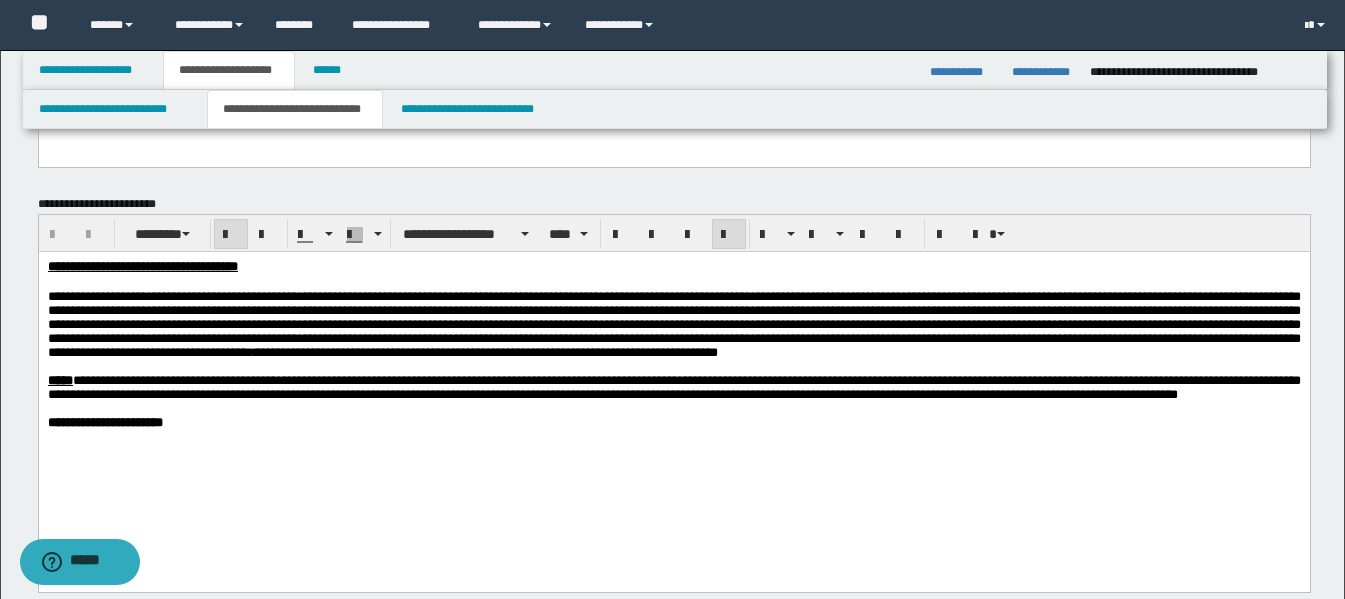click on "**********" at bounding box center [142, 265] 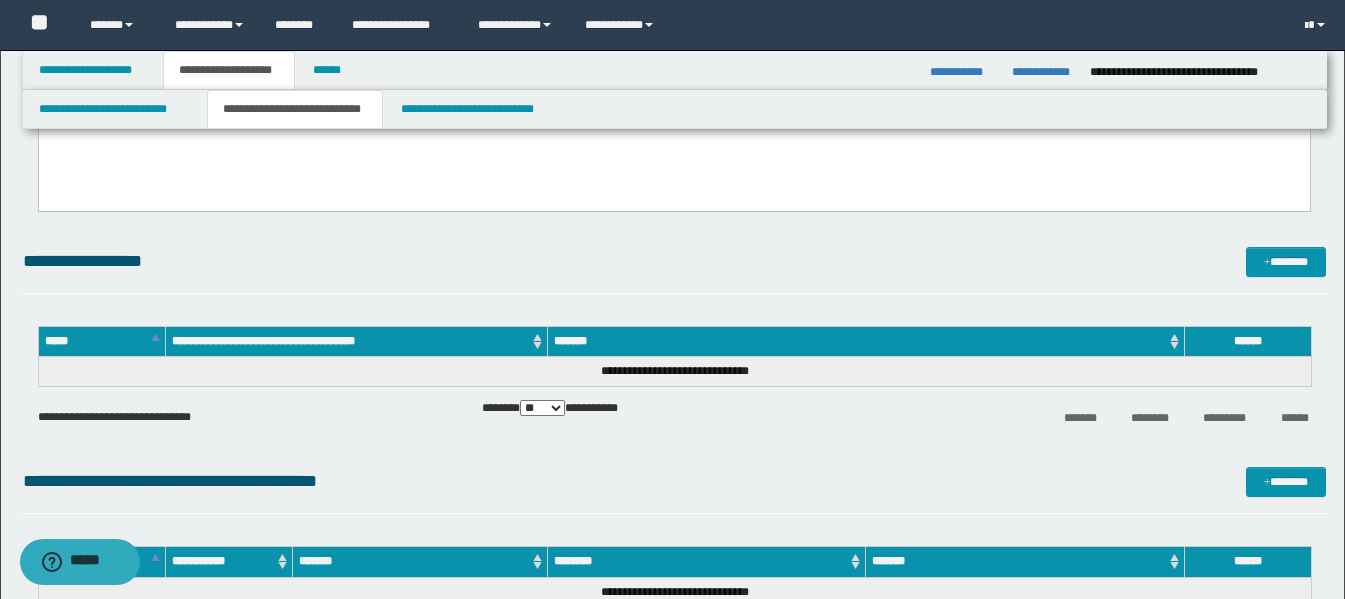 scroll, scrollTop: 1200, scrollLeft: 0, axis: vertical 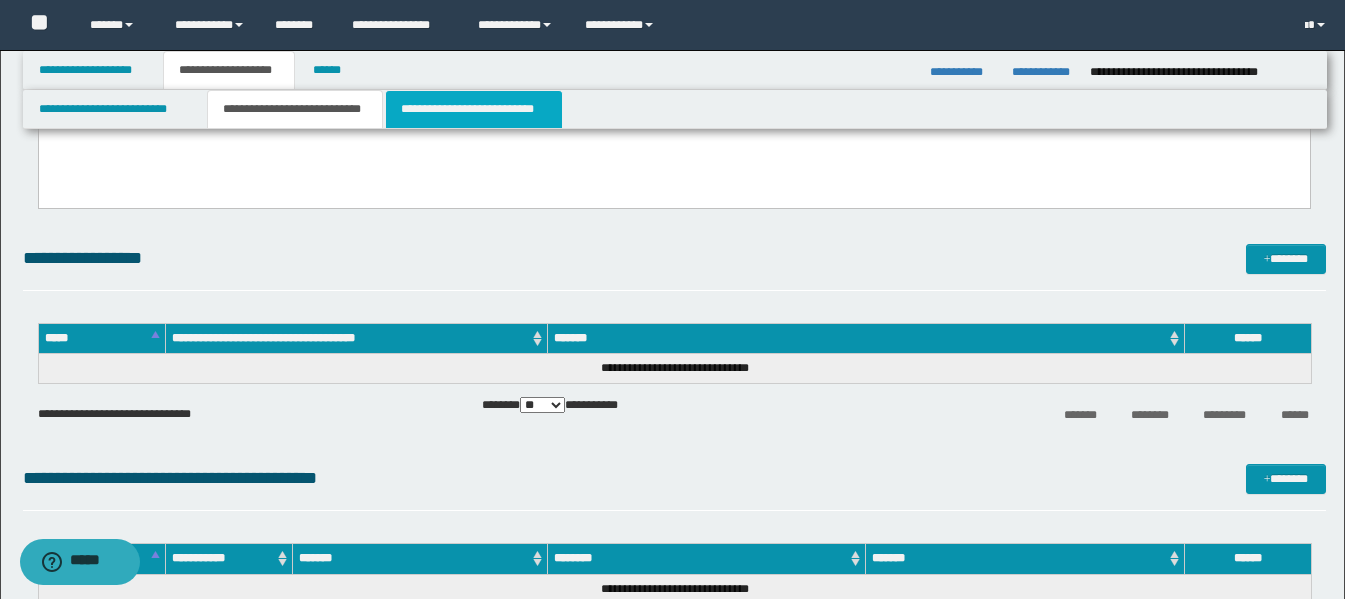 click on "**********" at bounding box center [474, 109] 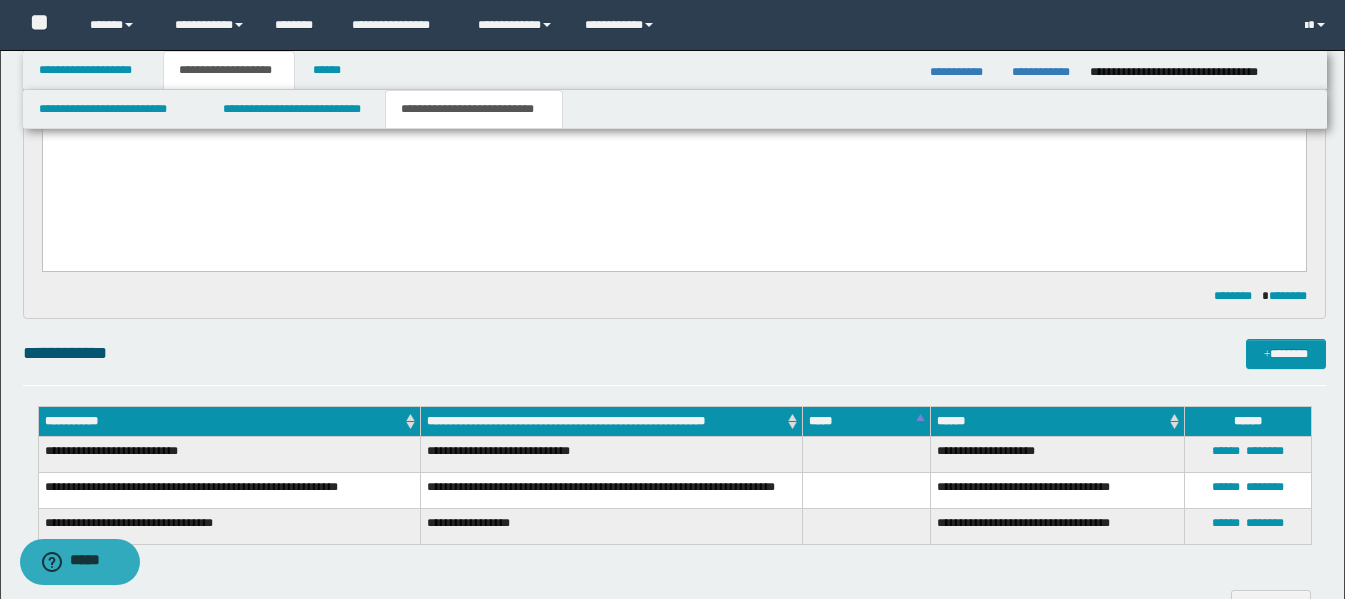 scroll, scrollTop: 432, scrollLeft: 0, axis: vertical 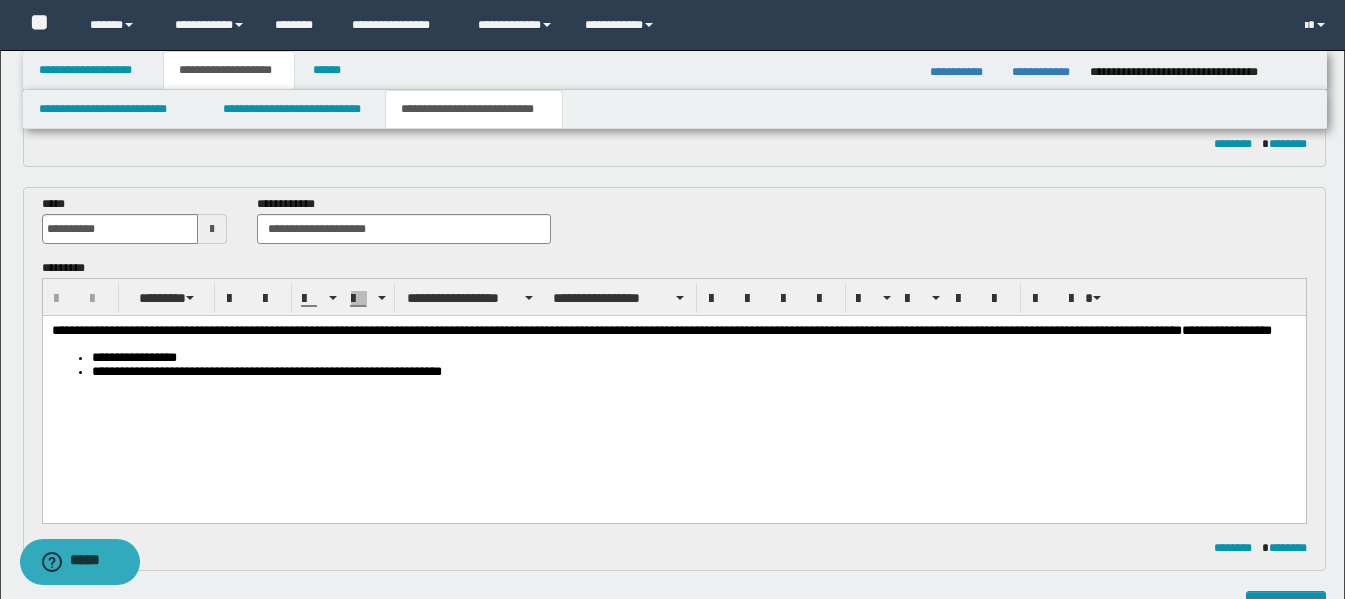 click on "**********" at bounding box center [616, 329] 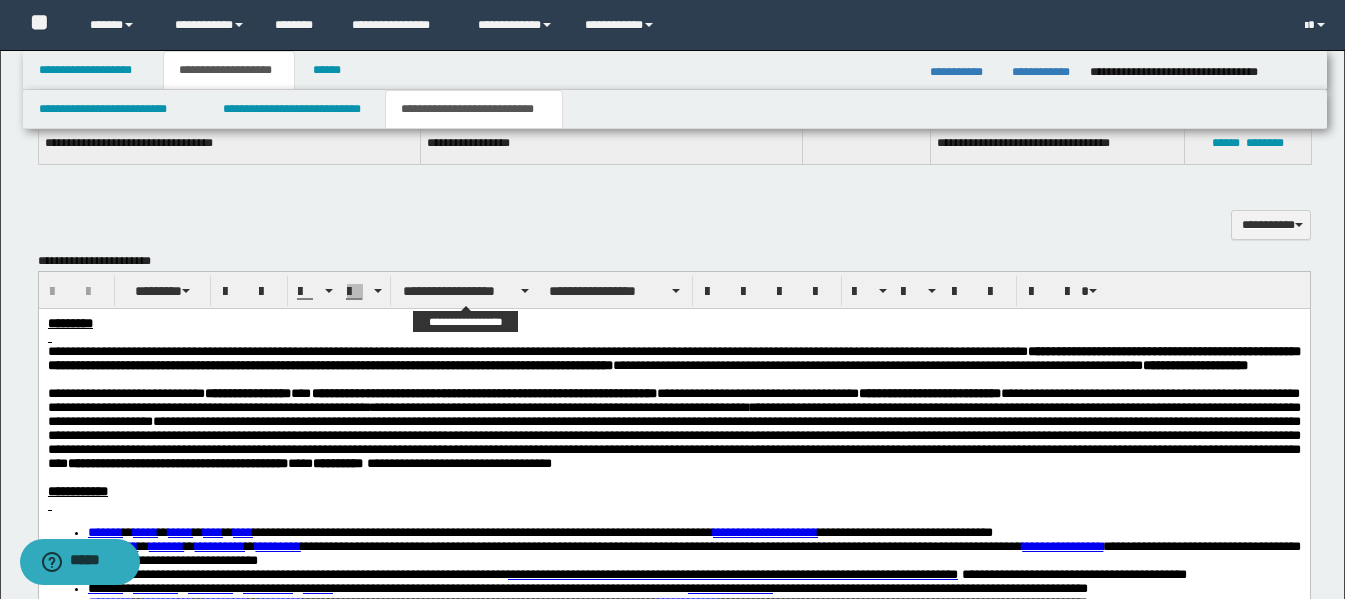 scroll, scrollTop: 1200, scrollLeft: 0, axis: vertical 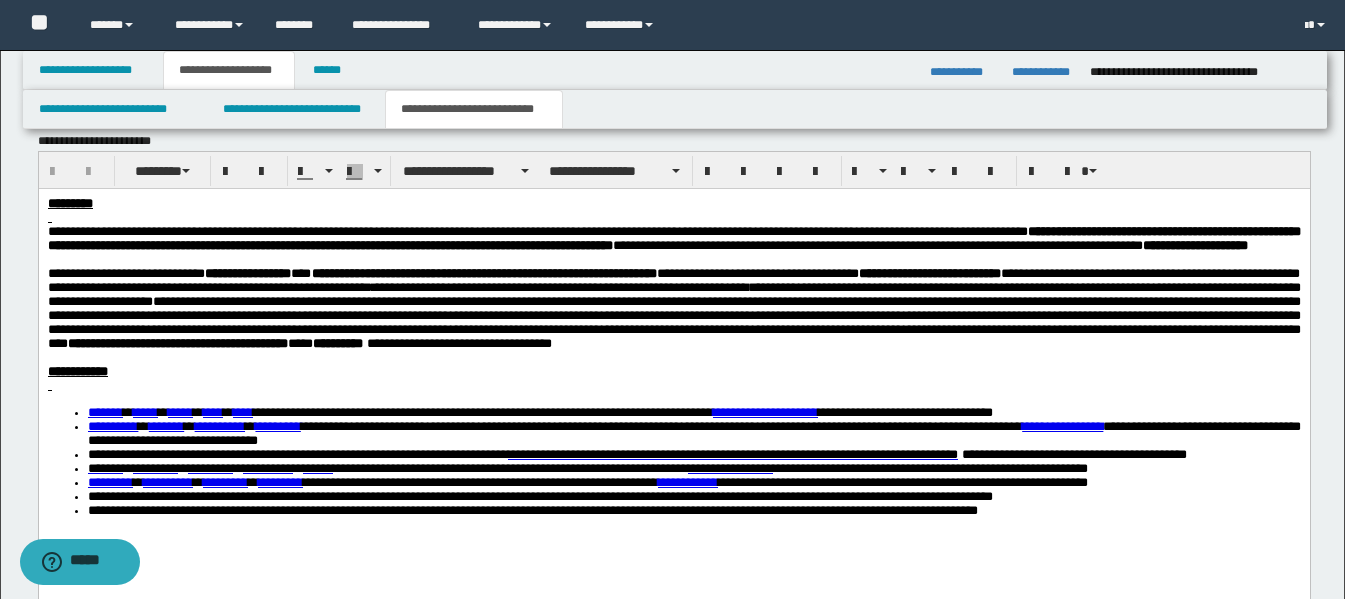 click on "**********" at bounding box center (673, 396) 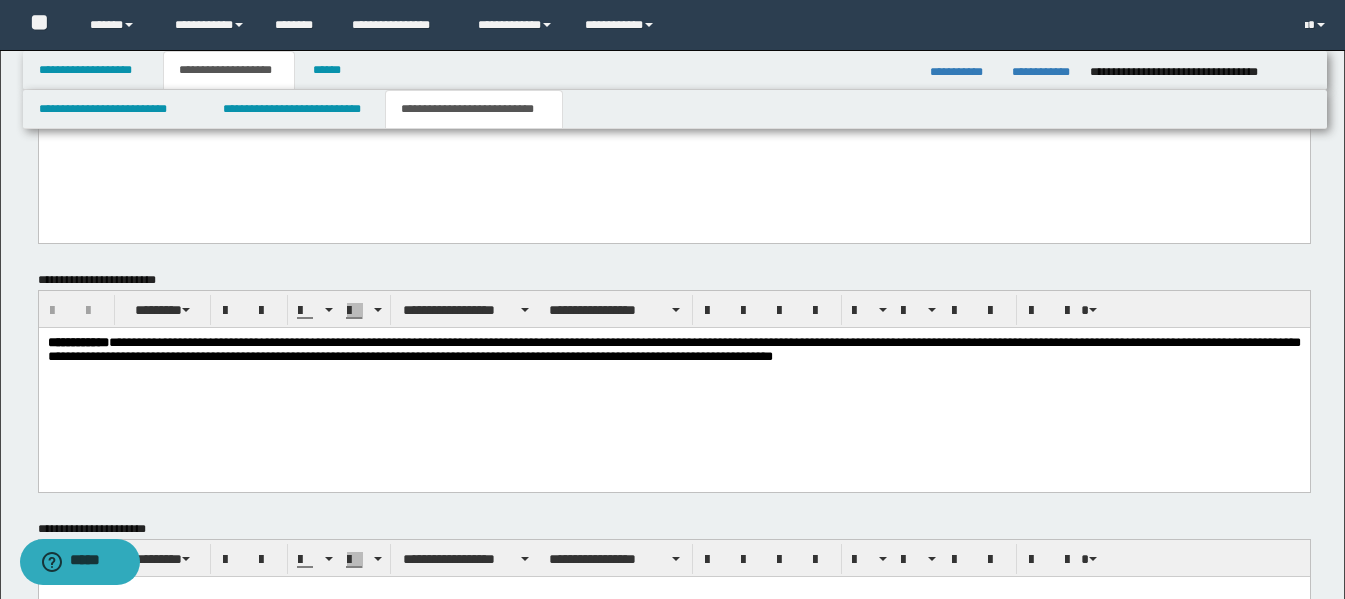scroll, scrollTop: 1800, scrollLeft: 0, axis: vertical 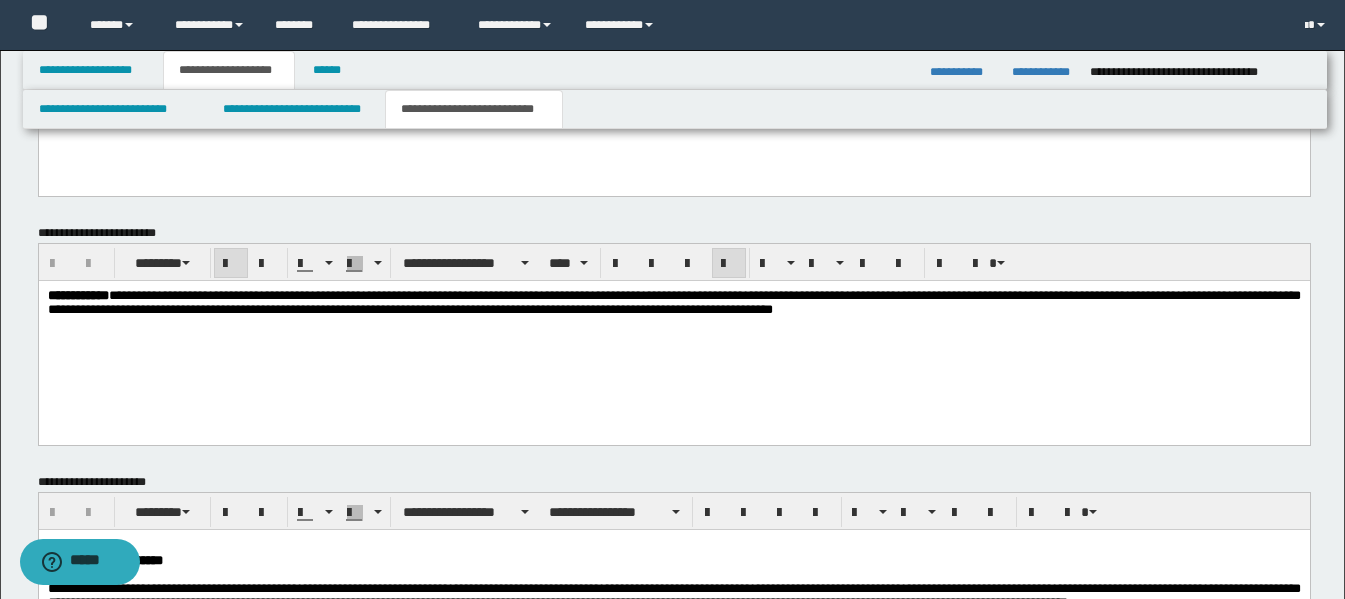 drag, startPoint x: 48, startPoint y: 291, endPoint x: 56, endPoint y: 359, distance: 68.46897 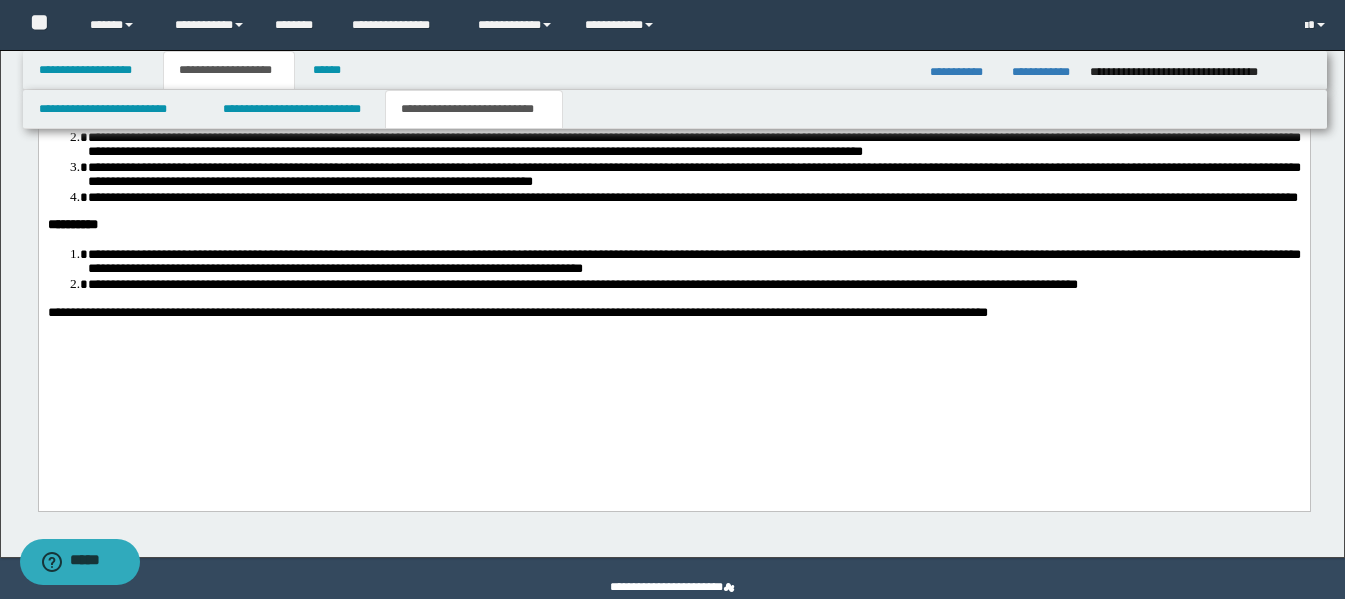 scroll, scrollTop: 2580, scrollLeft: 0, axis: vertical 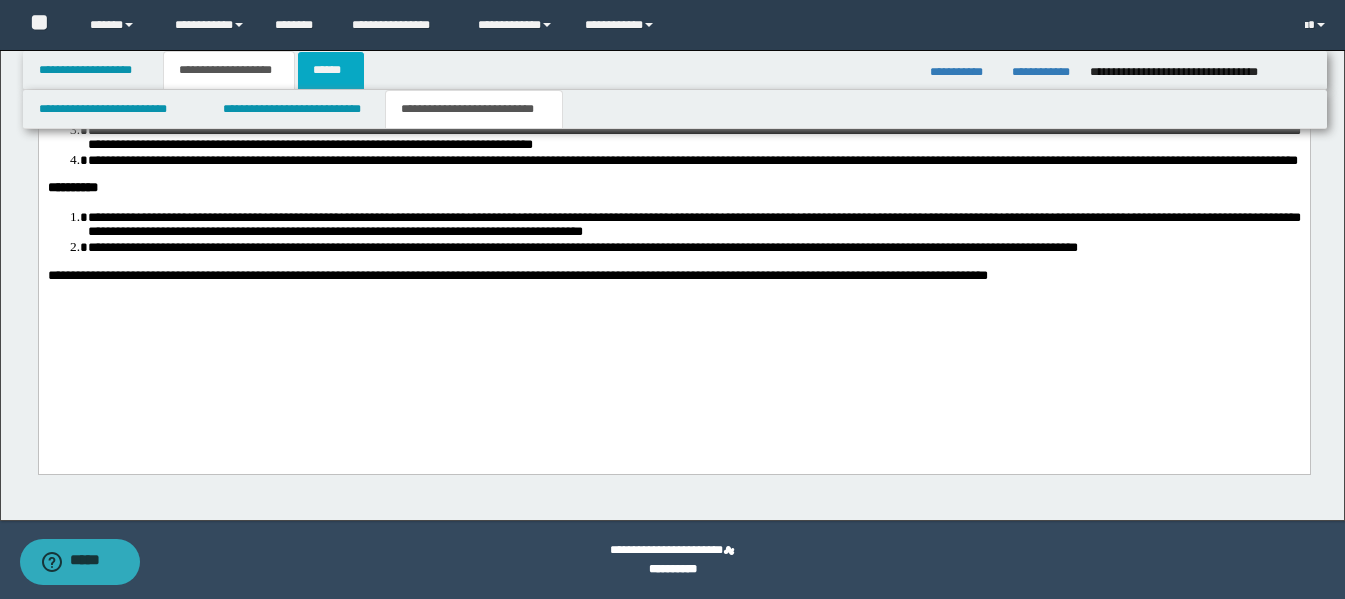 click on "******" at bounding box center (331, 70) 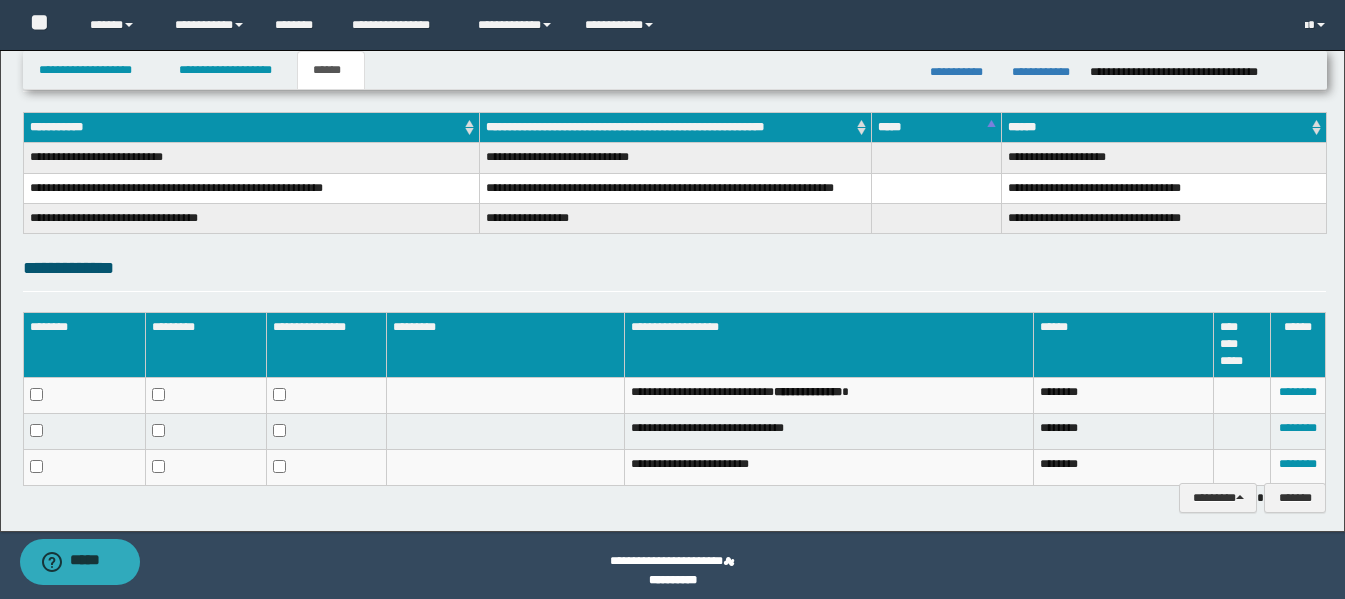 scroll, scrollTop: 300, scrollLeft: 0, axis: vertical 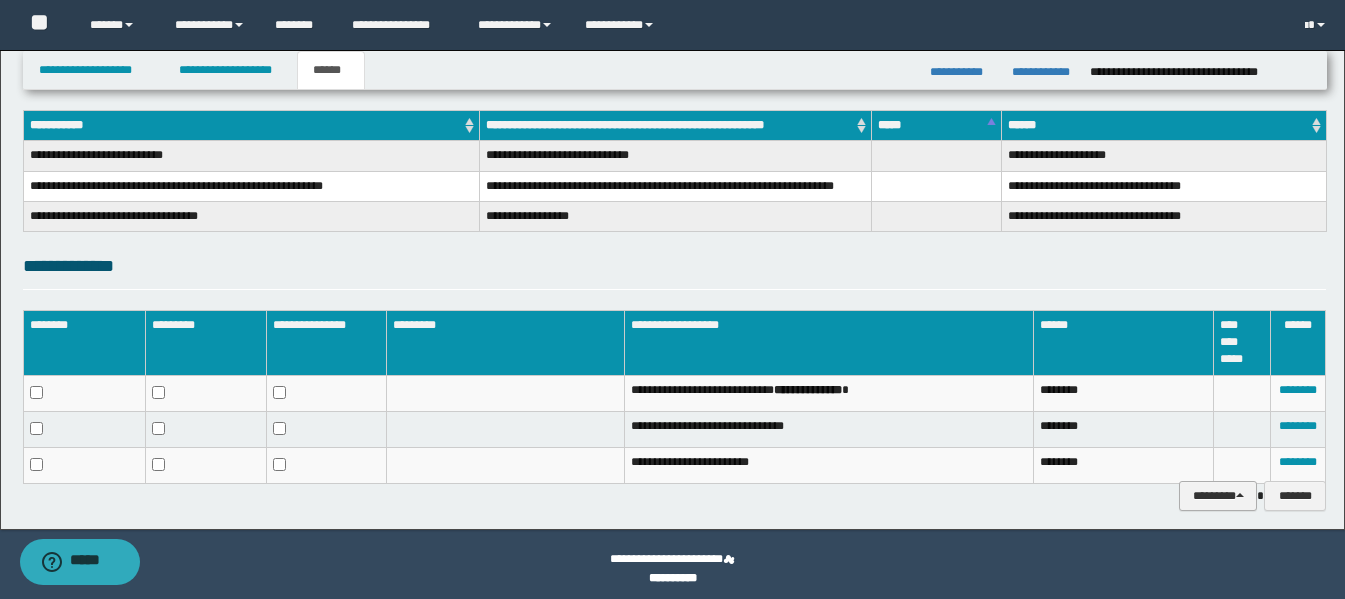 click on "********" at bounding box center [1218, 496] 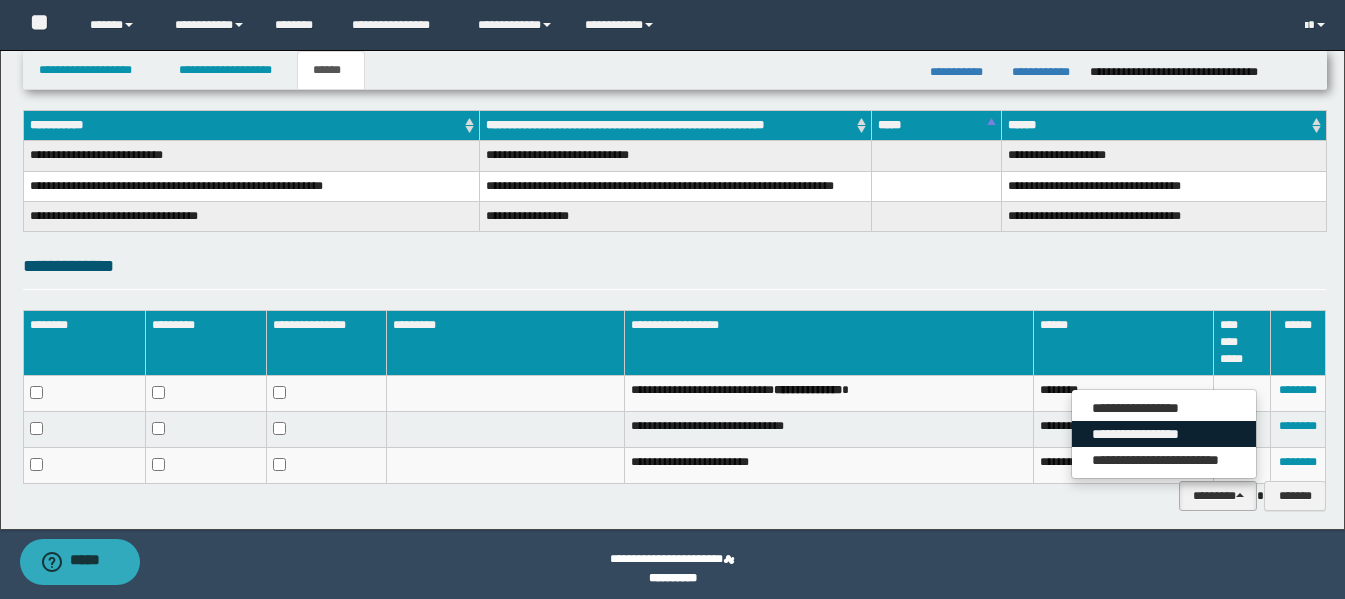 click on "**********" at bounding box center [1164, 434] 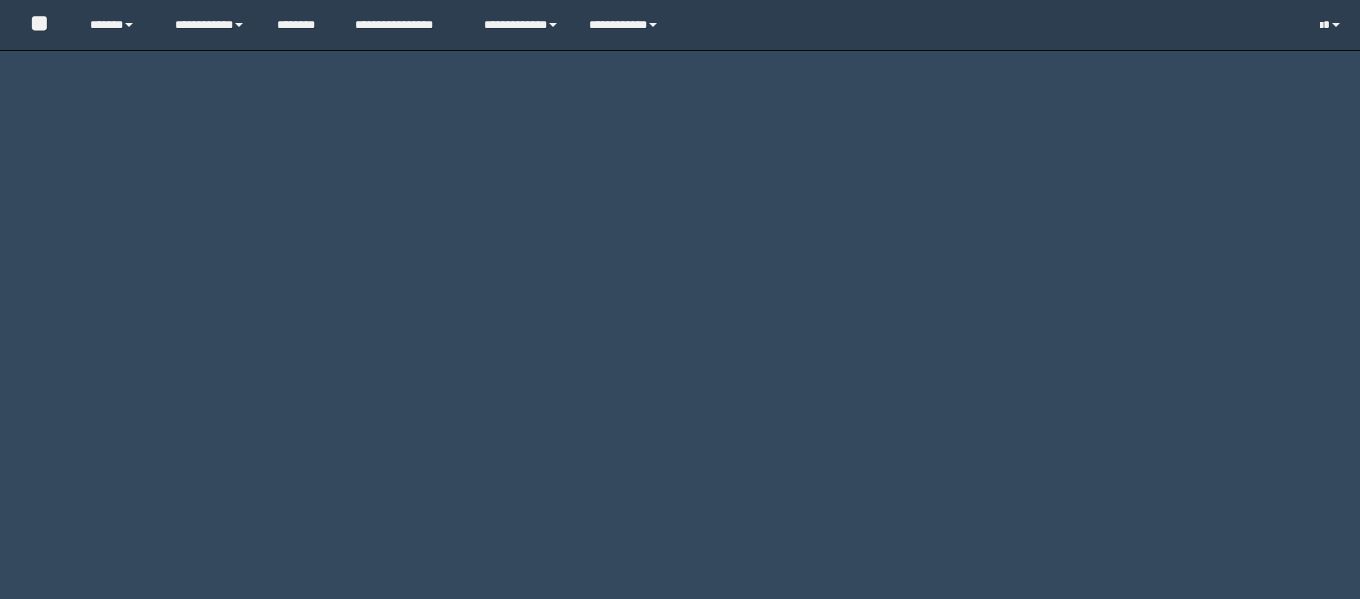 scroll, scrollTop: 0, scrollLeft: 0, axis: both 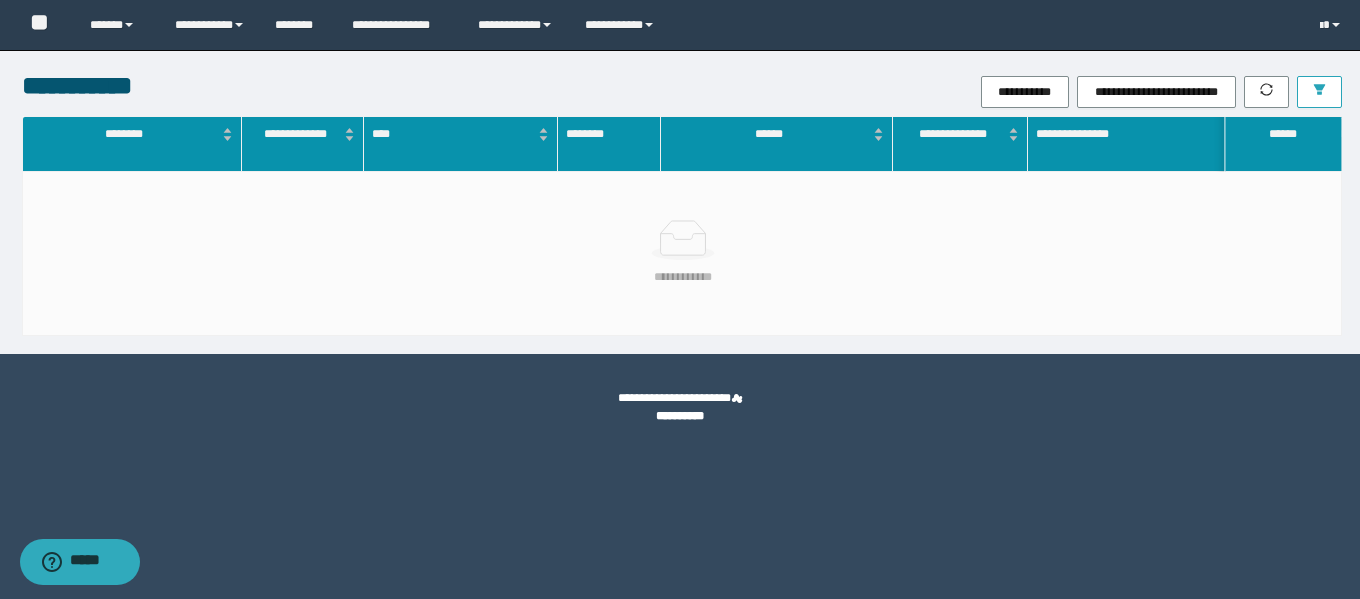 click at bounding box center (1319, 92) 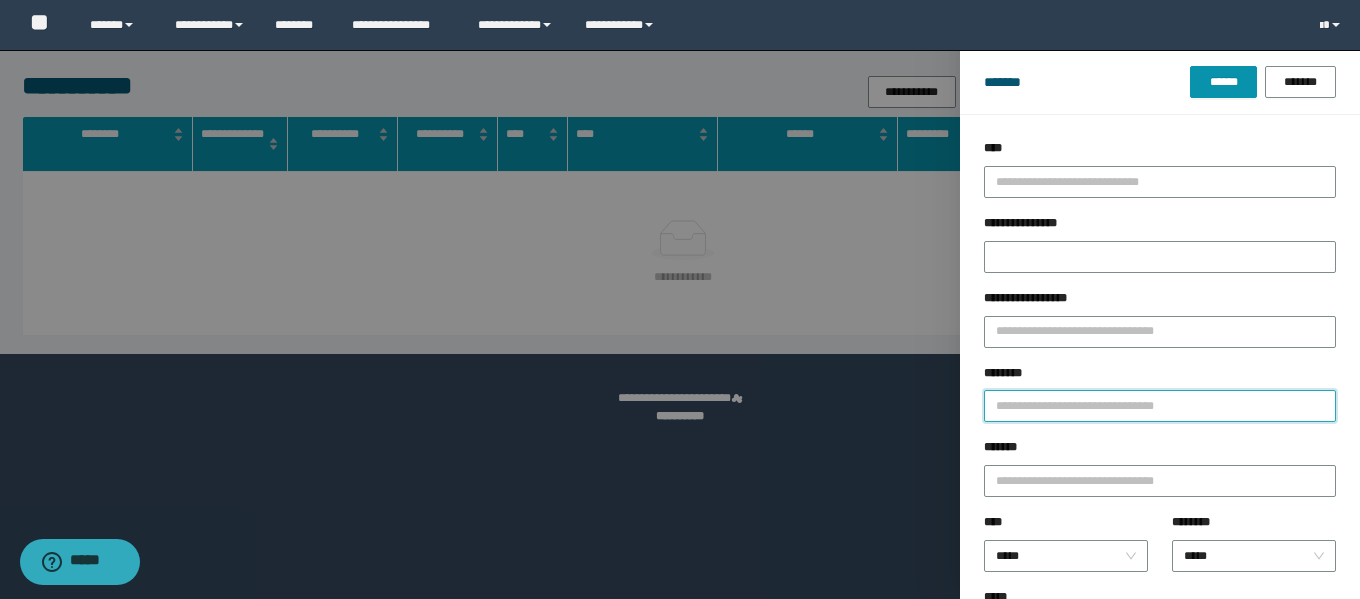 click on "********" at bounding box center (1160, 406) 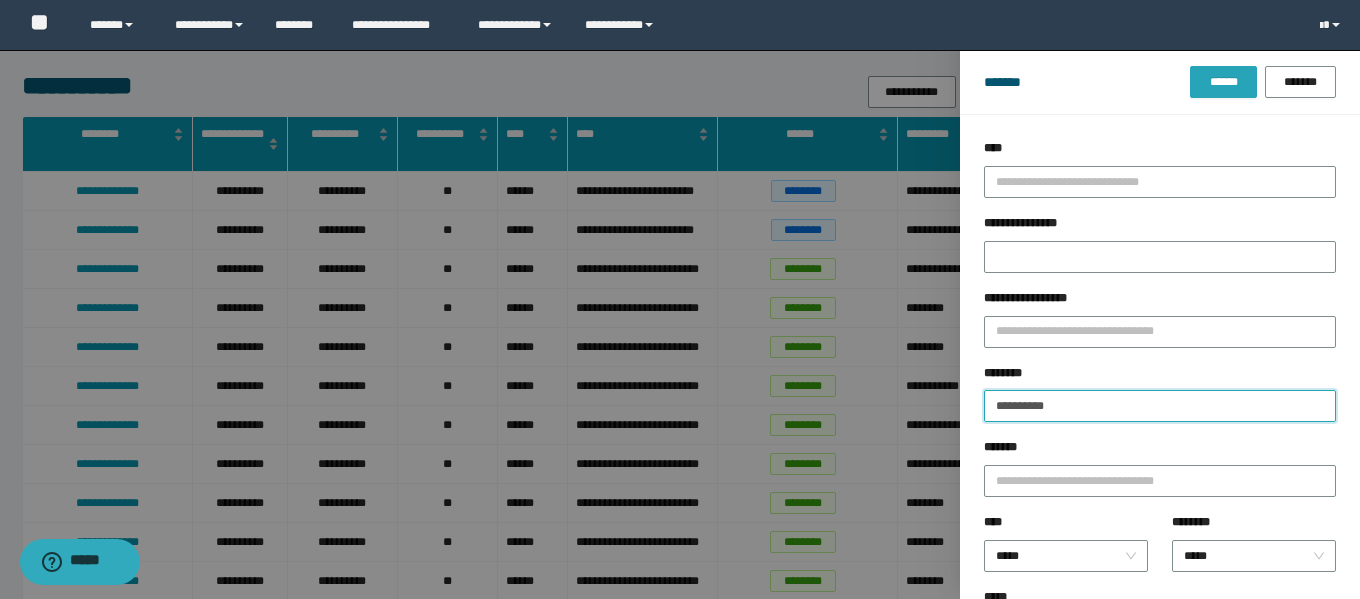type on "**********" 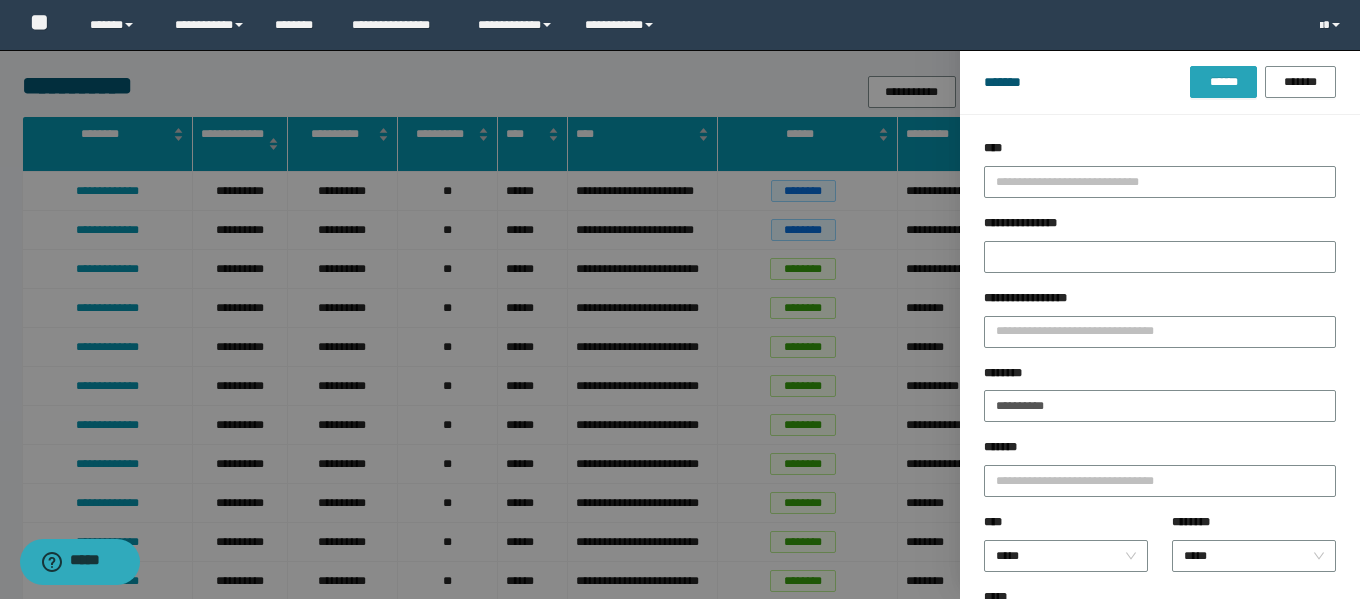 click on "******" at bounding box center [1223, 82] 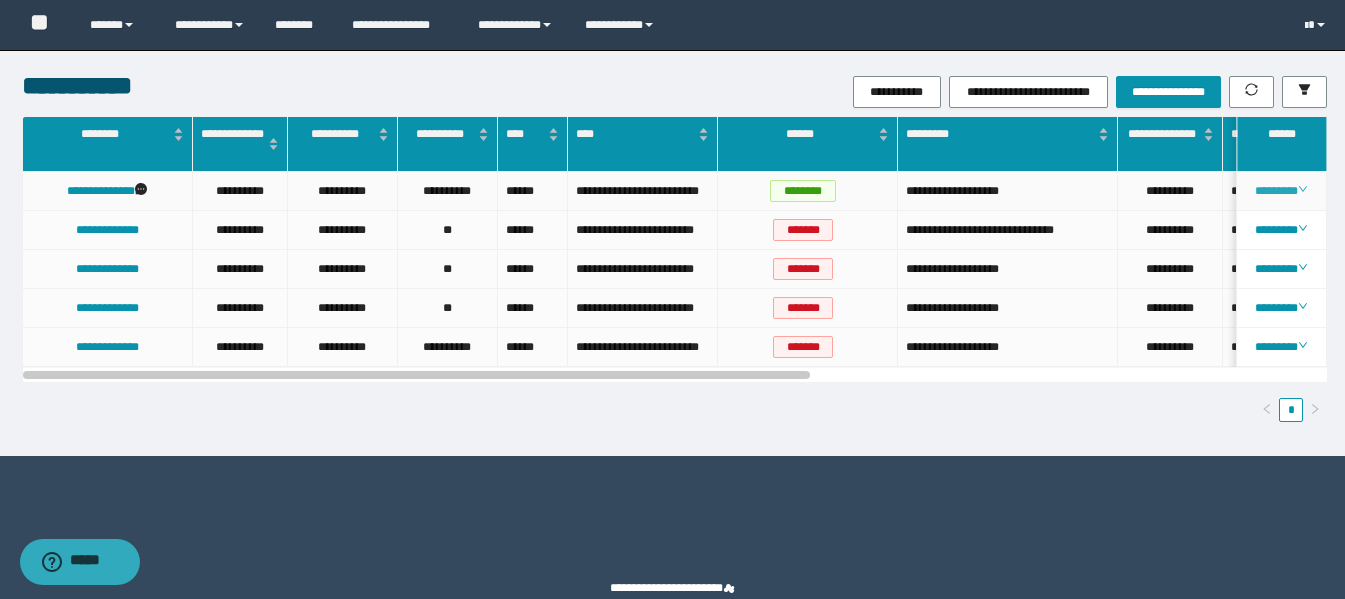 click on "********" at bounding box center [1281, 191] 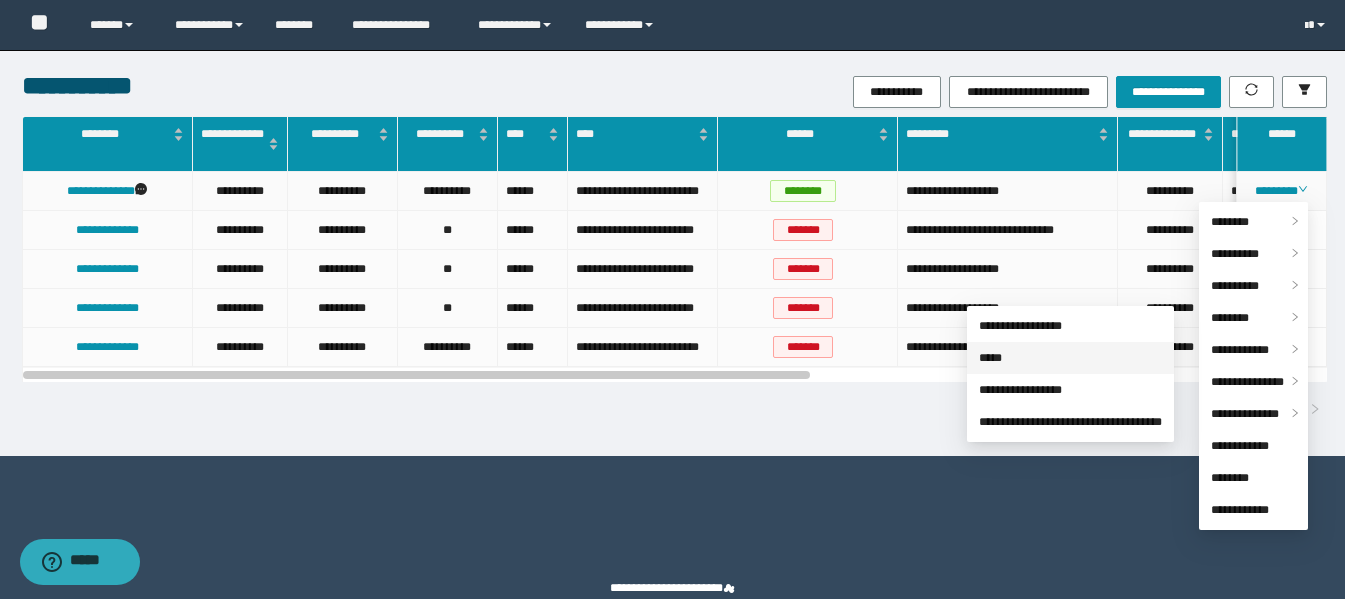 click on "*****" at bounding box center [990, 358] 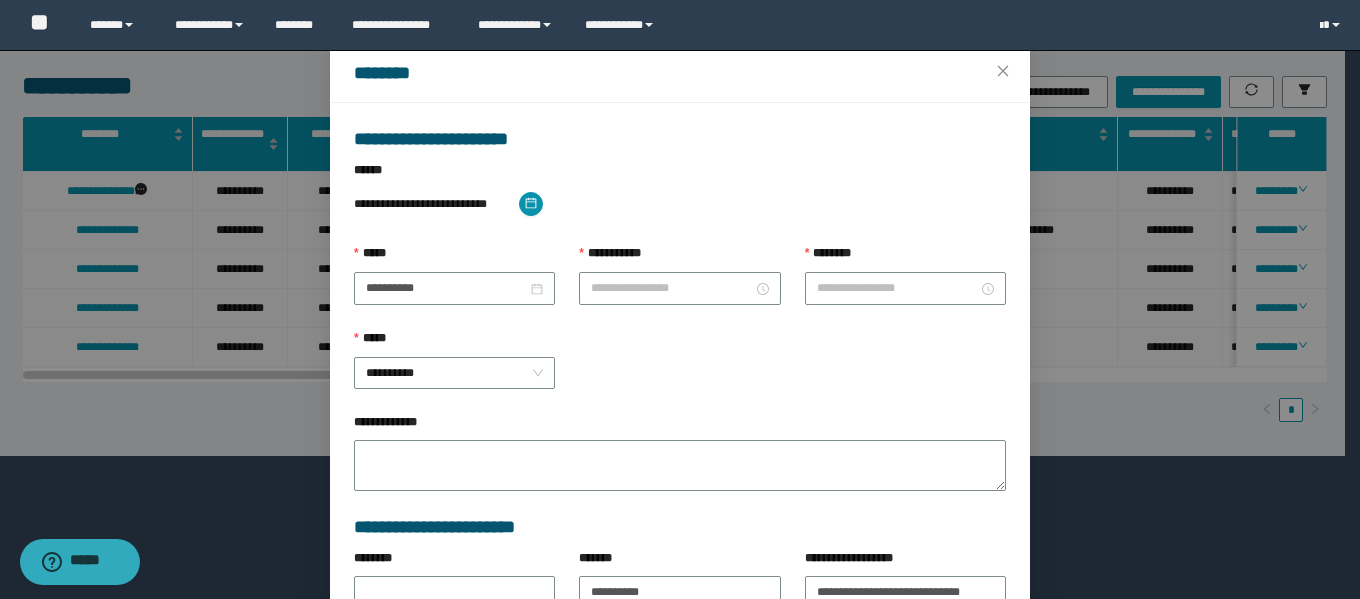 scroll, scrollTop: 100, scrollLeft: 0, axis: vertical 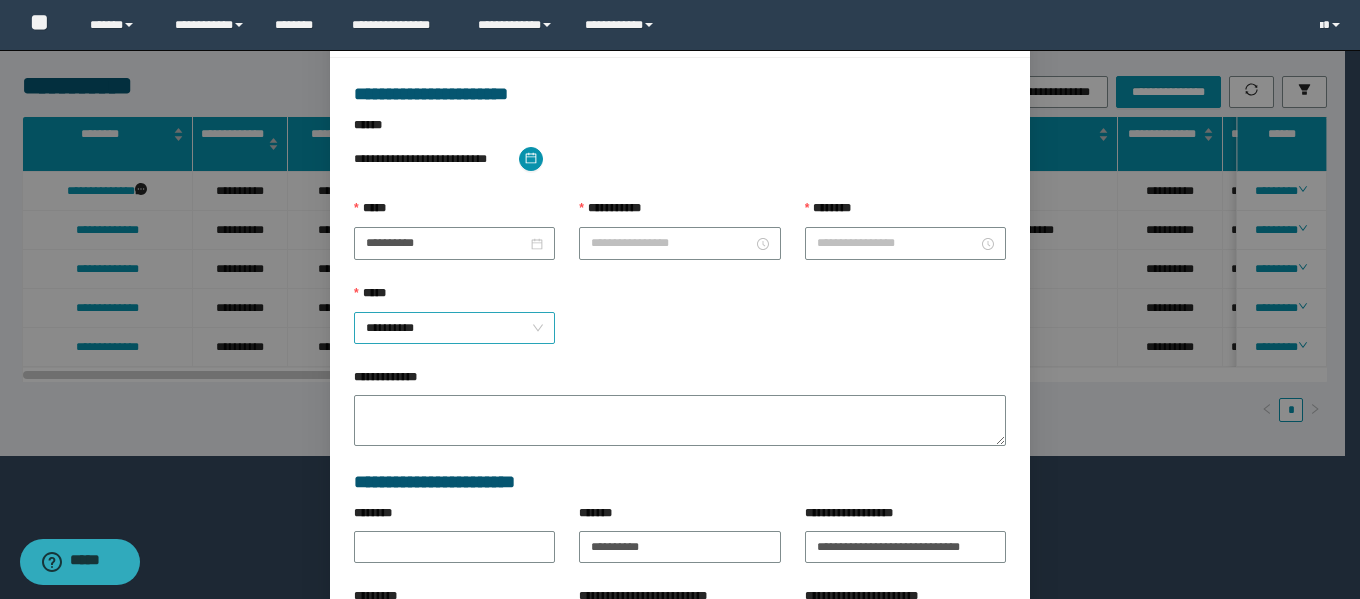click on "**********" at bounding box center [454, 328] 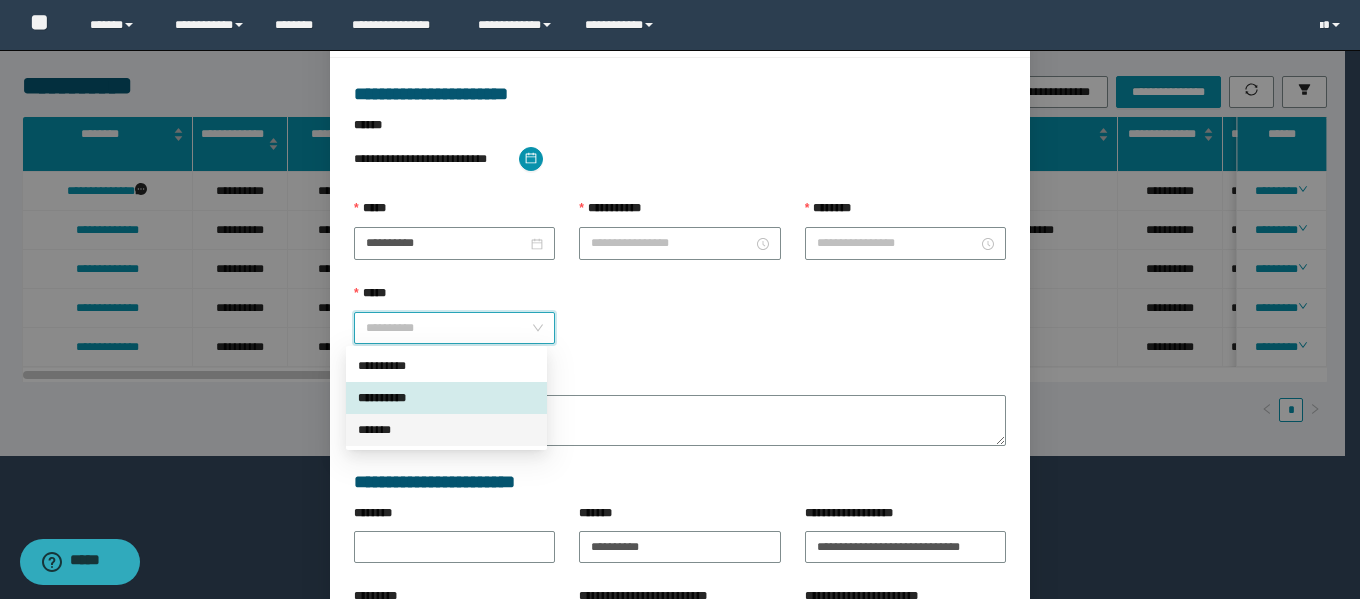 click on "*******" at bounding box center [446, 430] 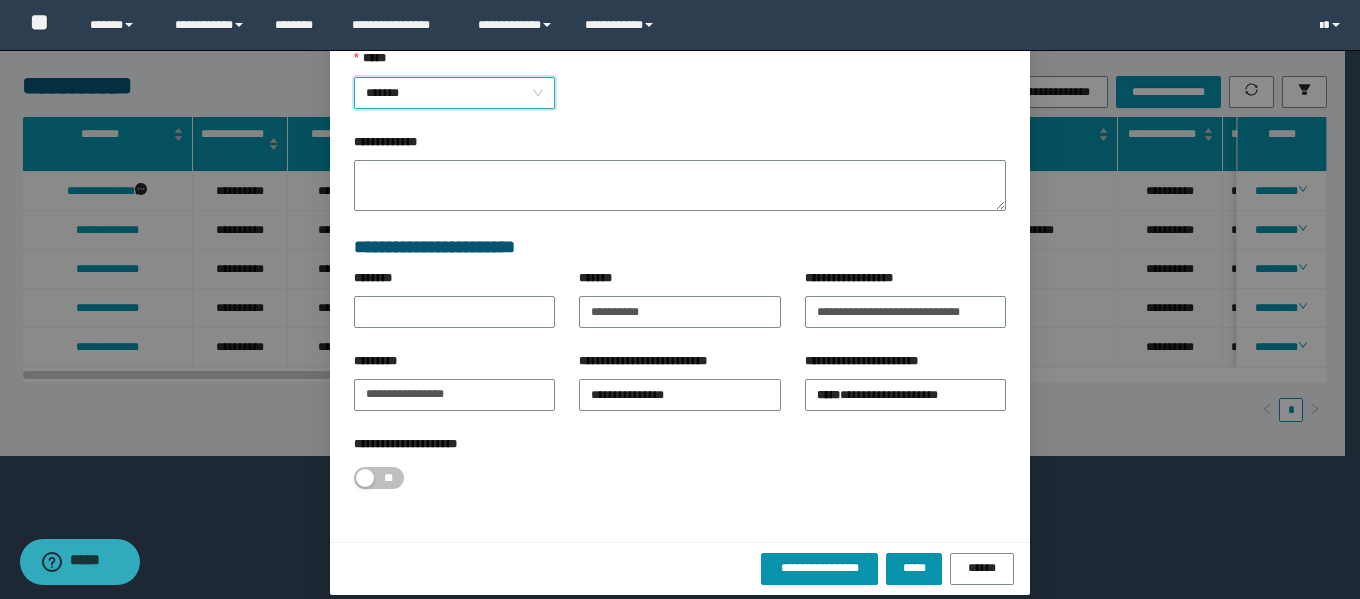 scroll, scrollTop: 353, scrollLeft: 0, axis: vertical 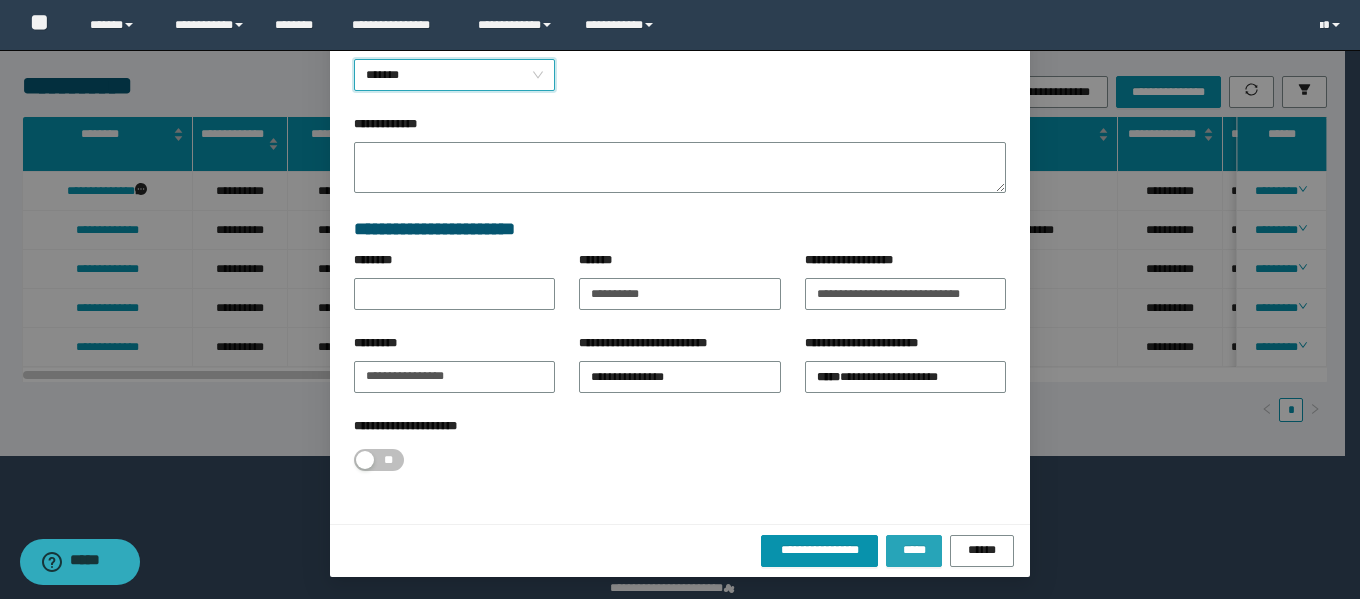 click on "*****" at bounding box center (914, 550) 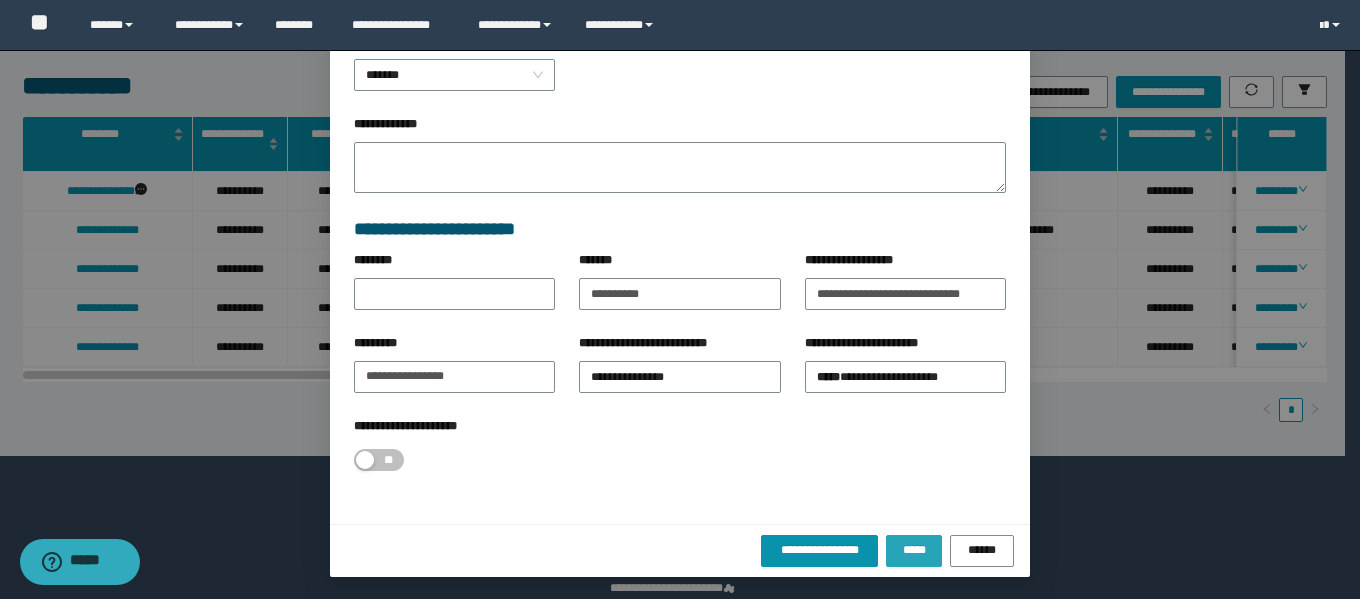 click on "*****" at bounding box center (914, 550) 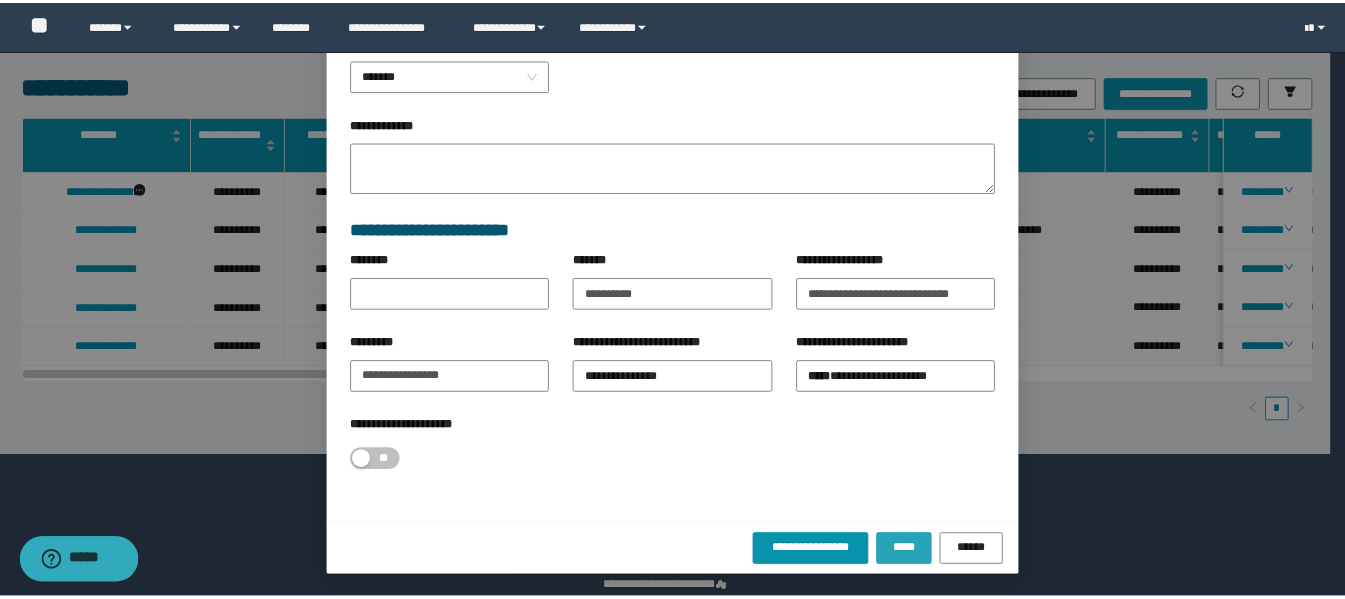 scroll, scrollTop: 0, scrollLeft: 0, axis: both 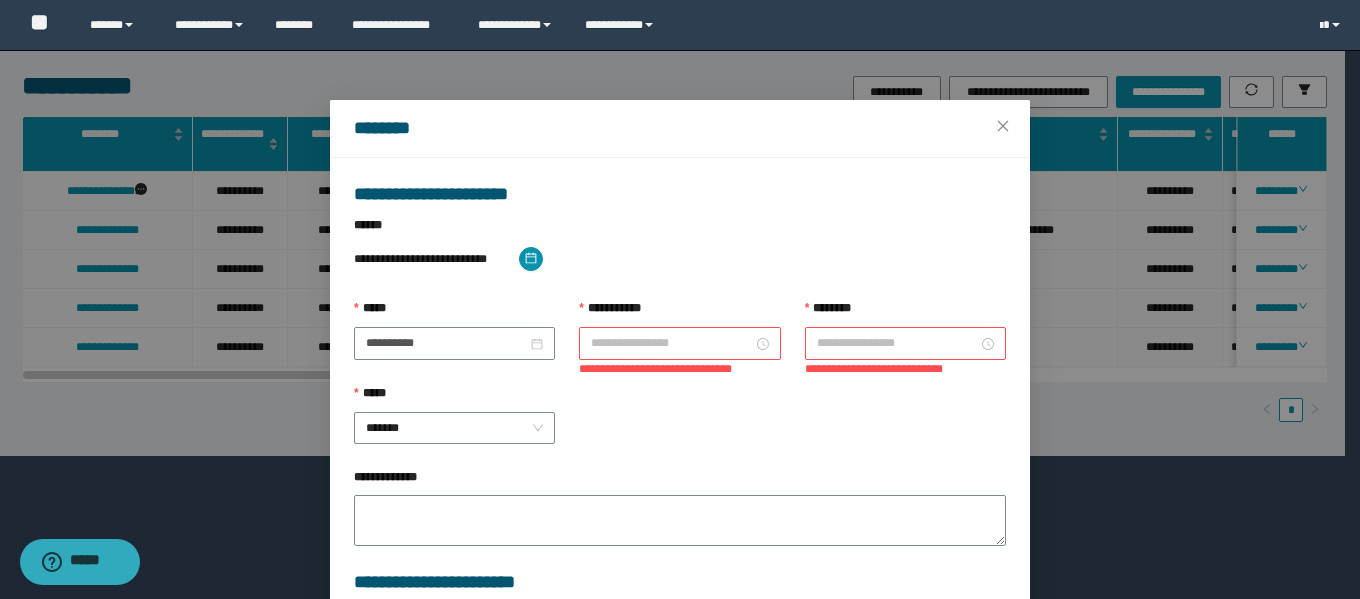 click on "**********" at bounding box center [679, 369] 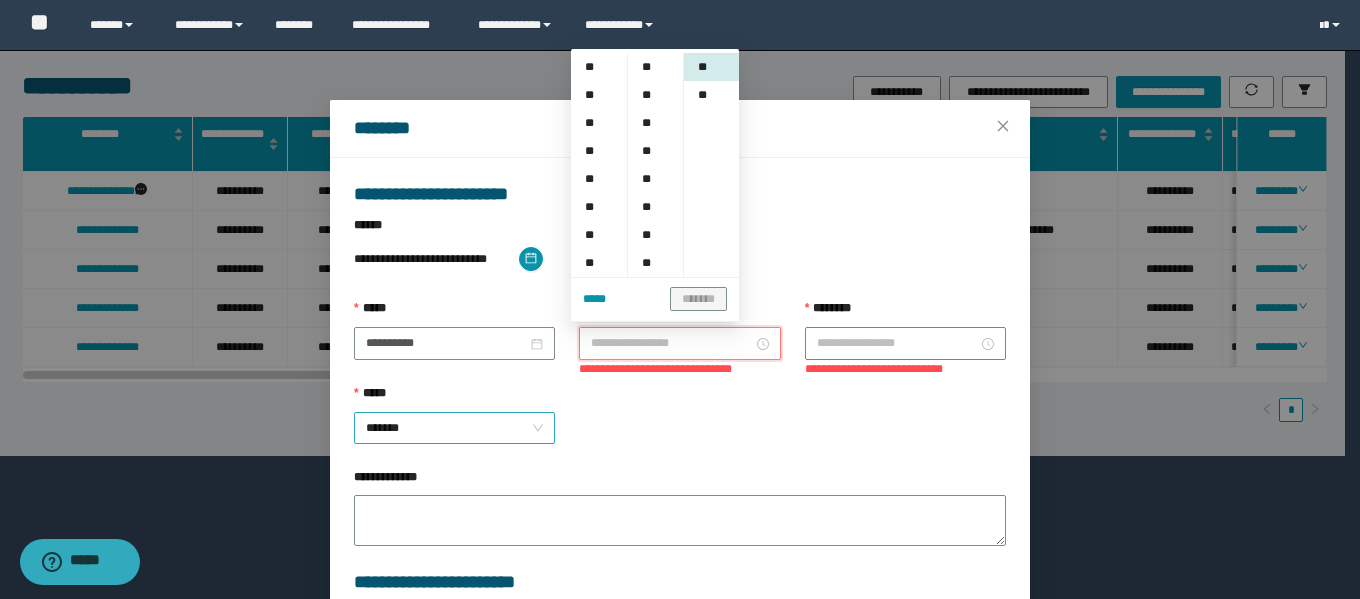 click on "*******" at bounding box center (454, 428) 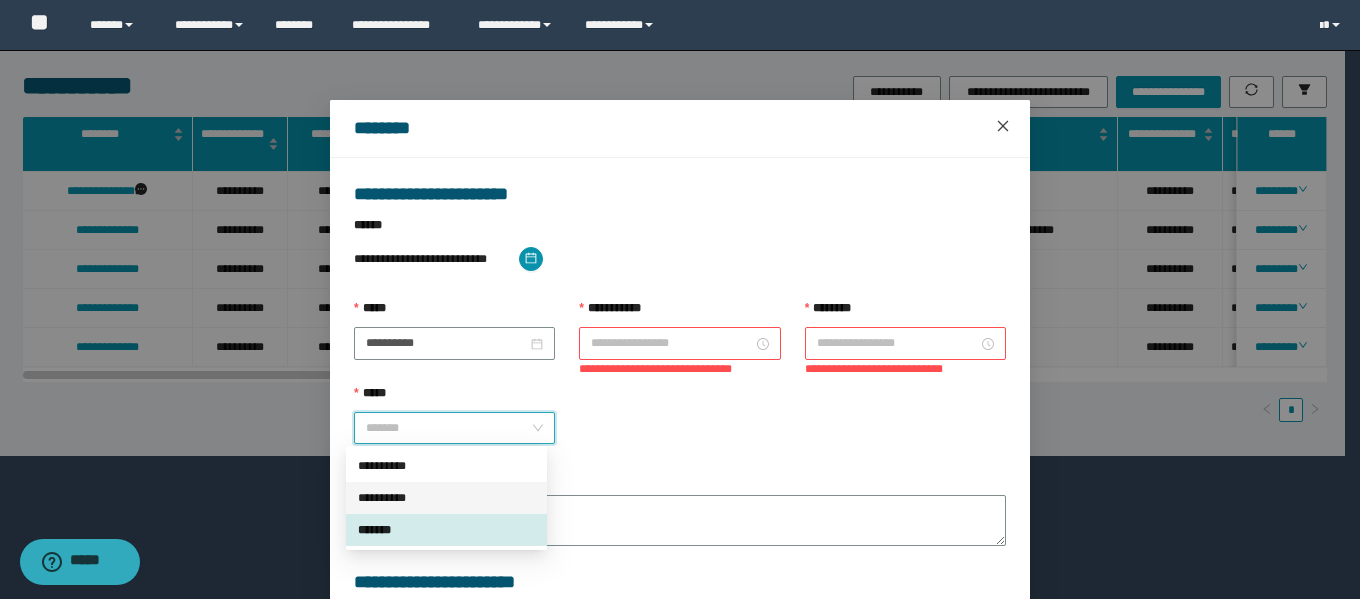 drag, startPoint x: 994, startPoint y: 130, endPoint x: 1217, endPoint y: 212, distance: 237.5984 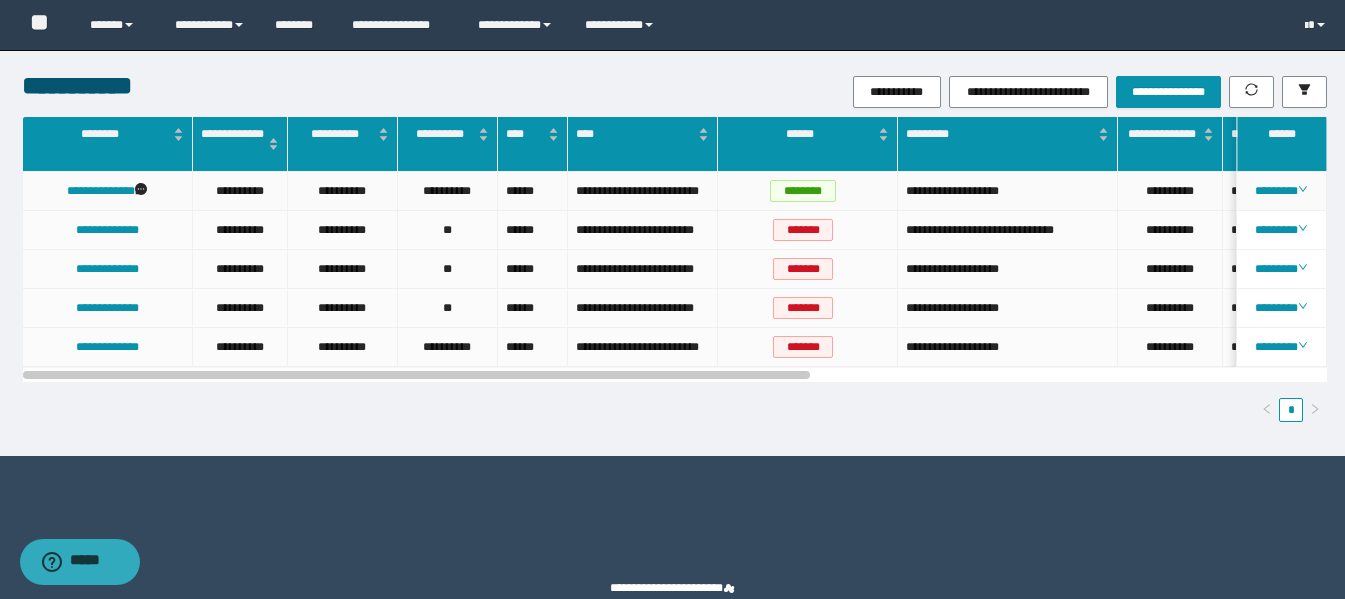 click on "********" at bounding box center (1282, 191) 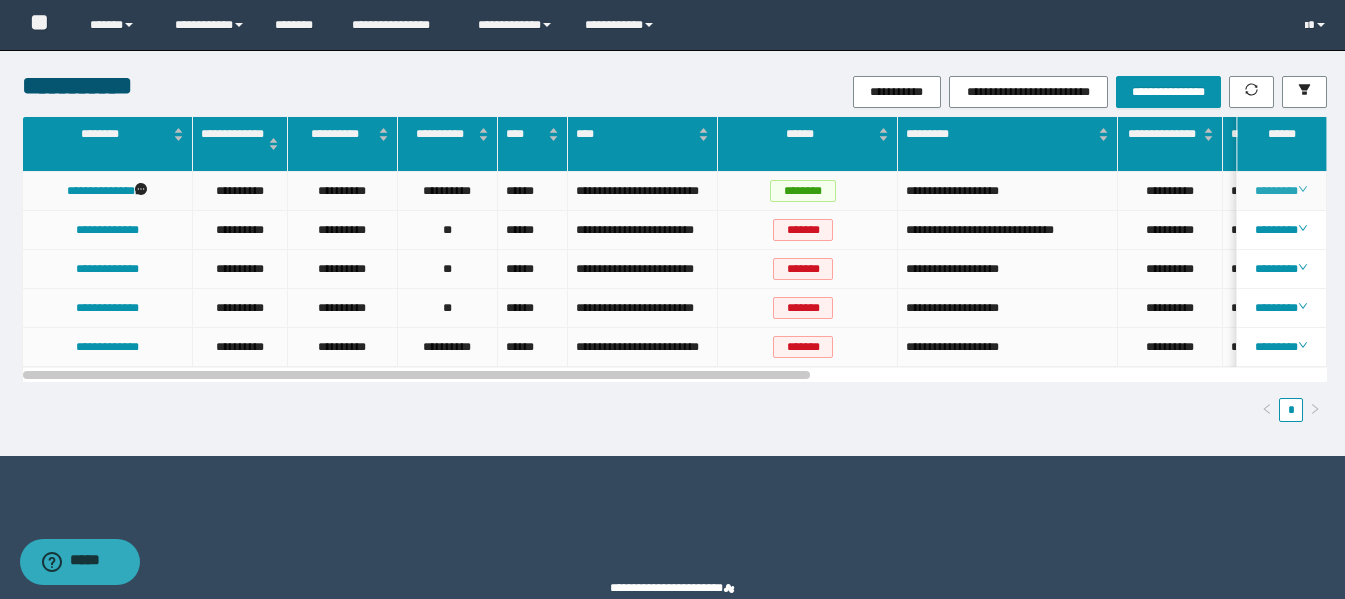 click 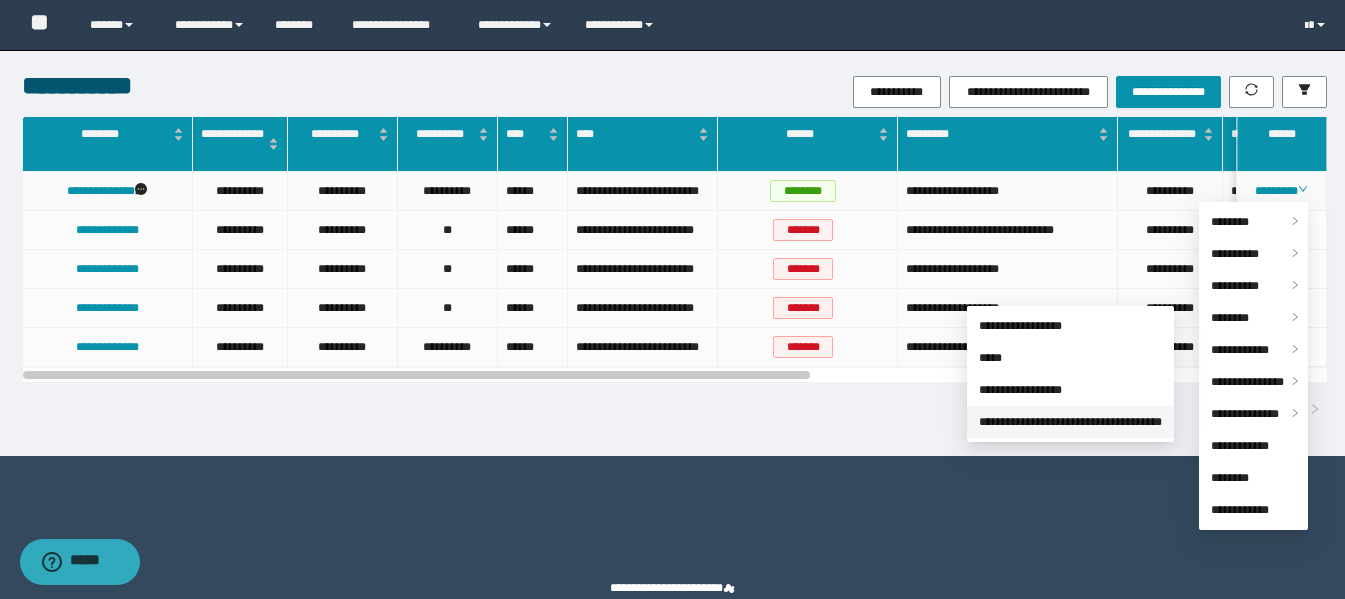 click on "**********" at bounding box center (1070, 422) 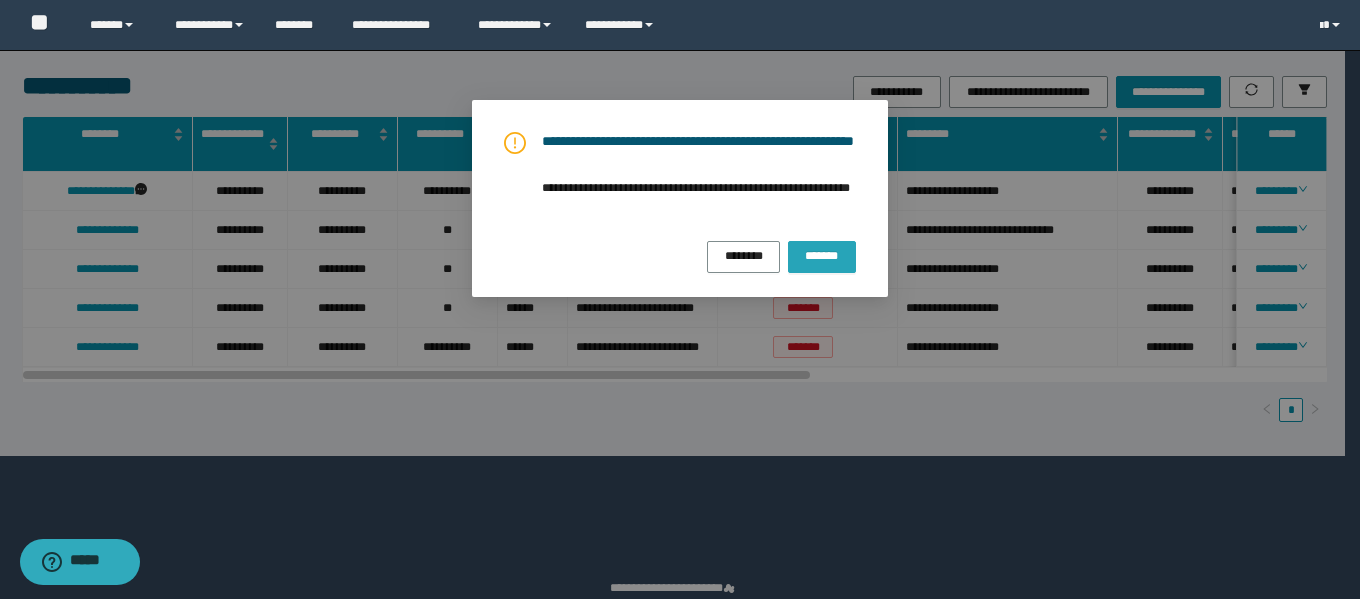 click on "*******" at bounding box center (822, 255) 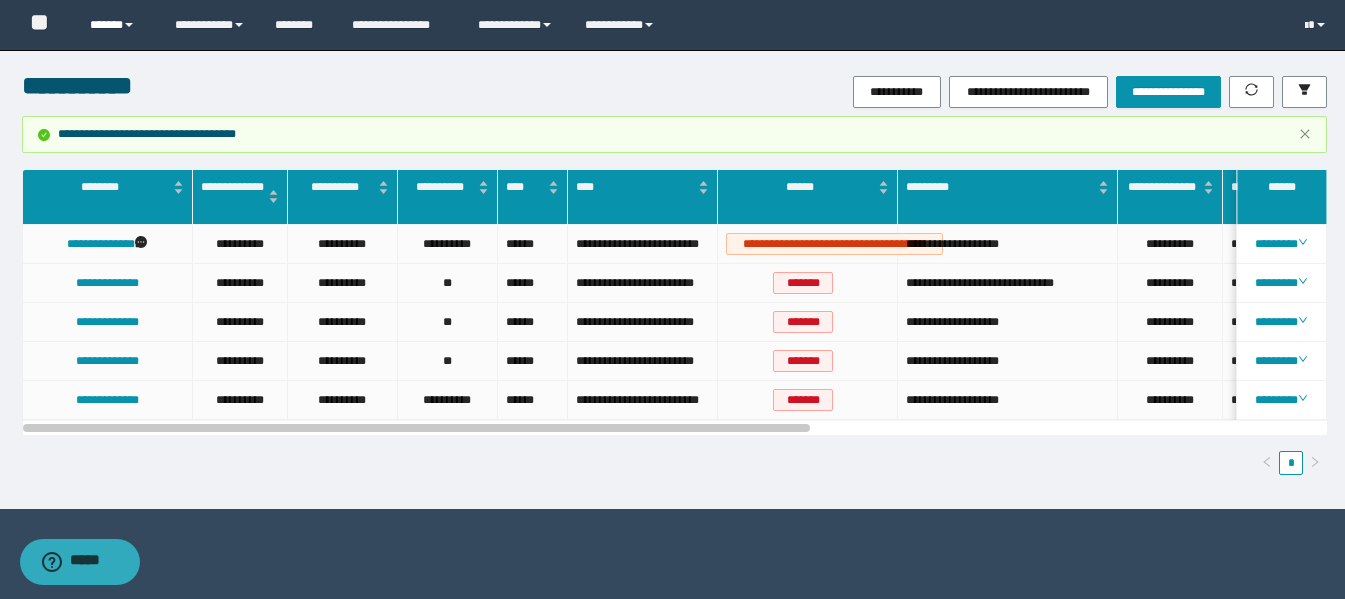 click on "******" at bounding box center (117, 25) 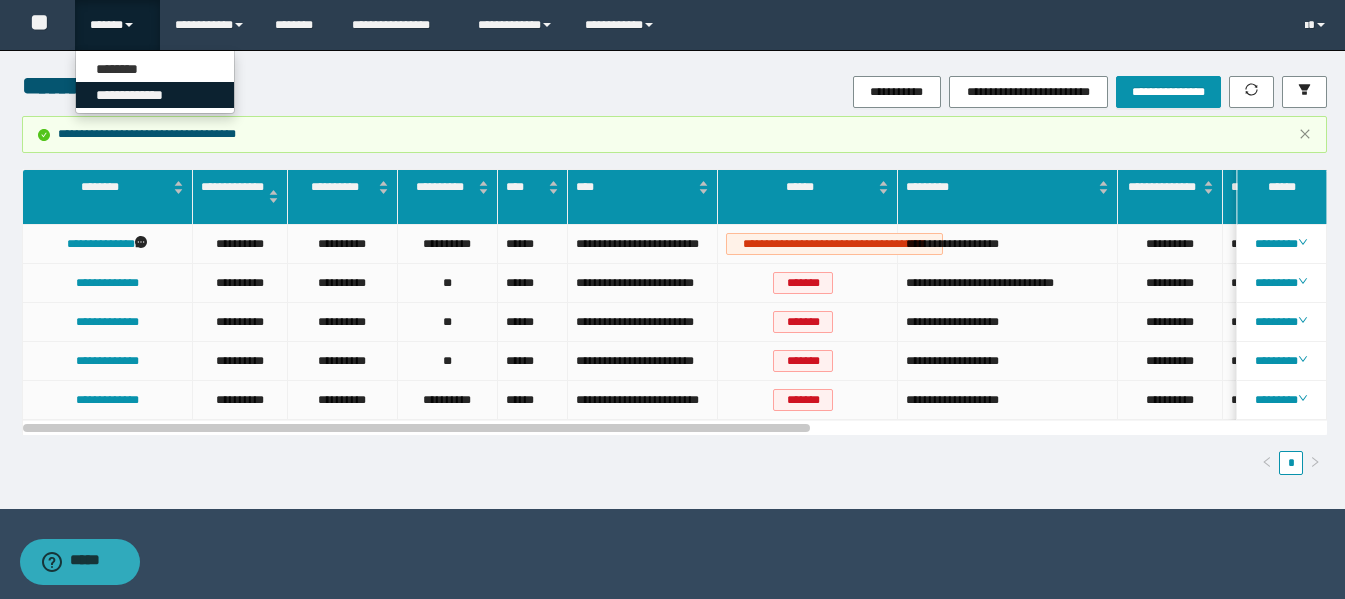 click on "**********" at bounding box center [155, 95] 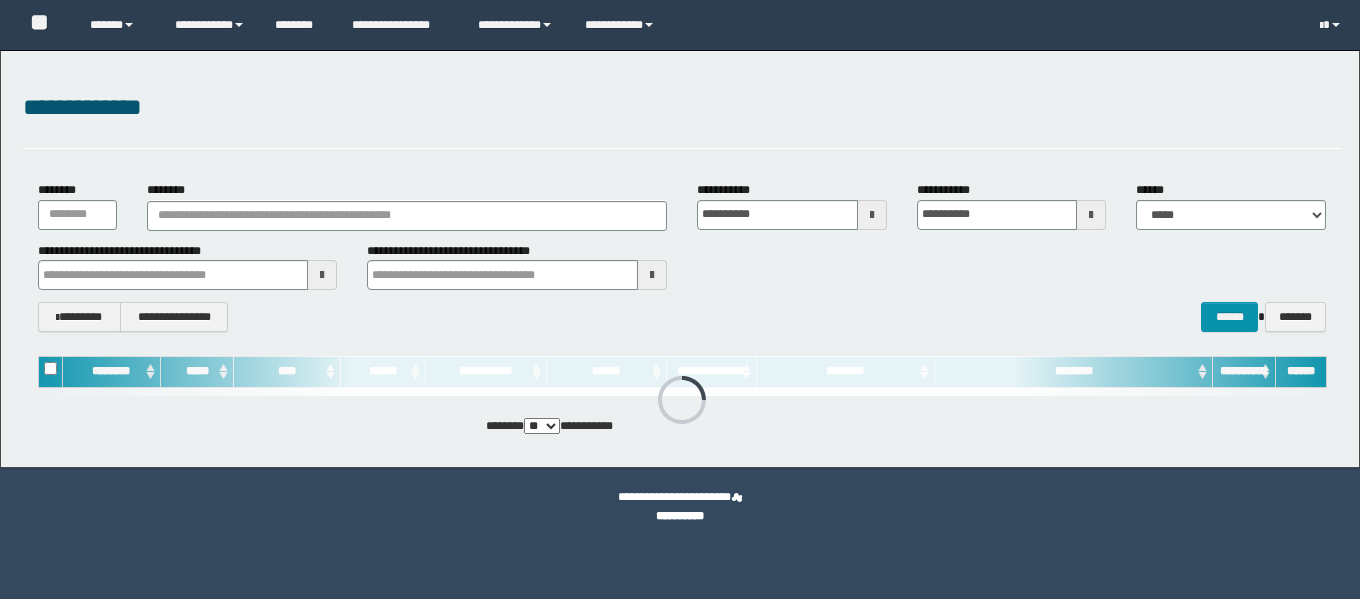 scroll, scrollTop: 0, scrollLeft: 0, axis: both 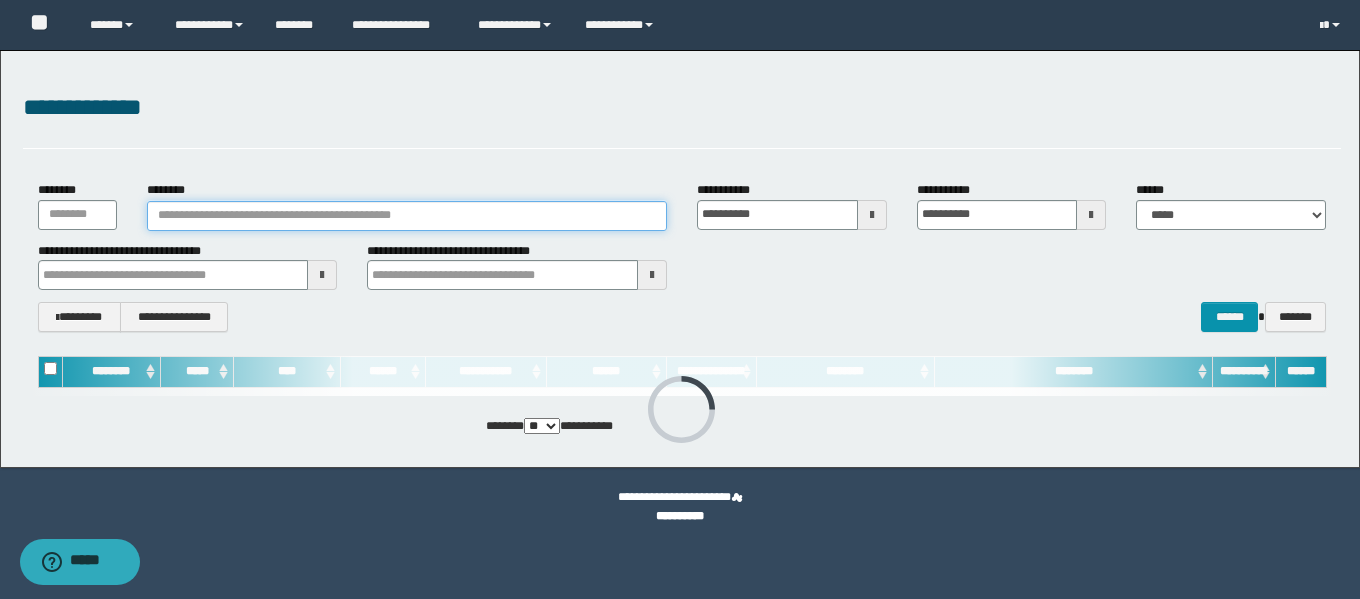 click on "********" at bounding box center [406, 216] 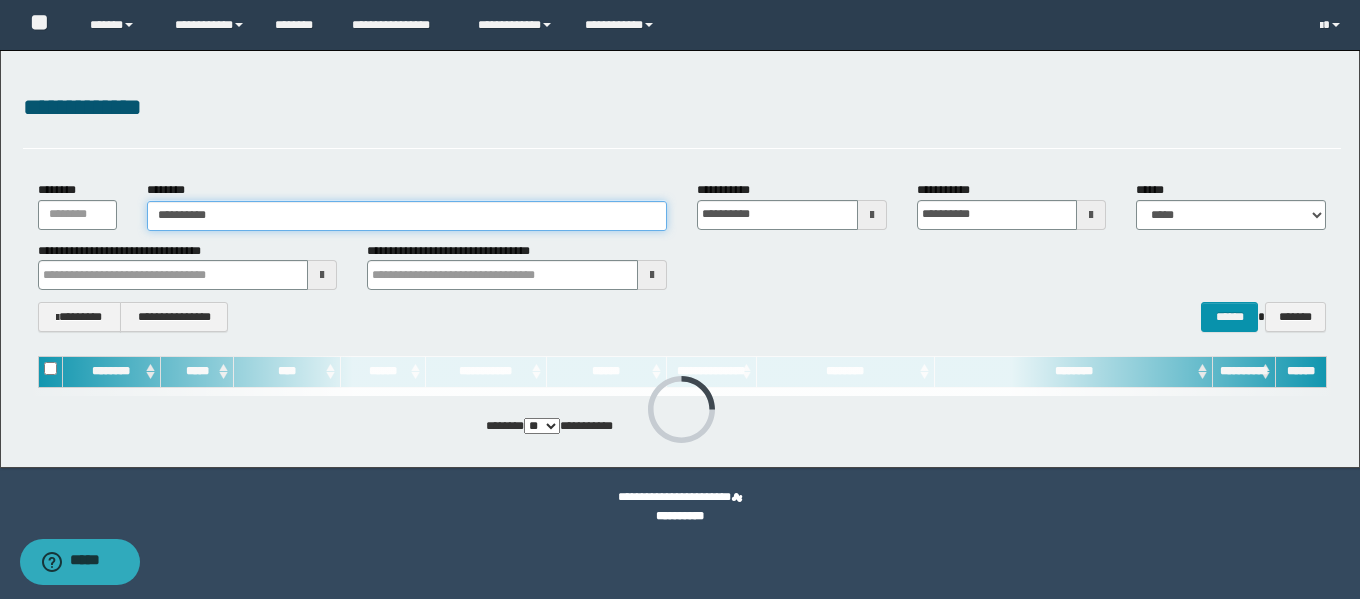 type on "**********" 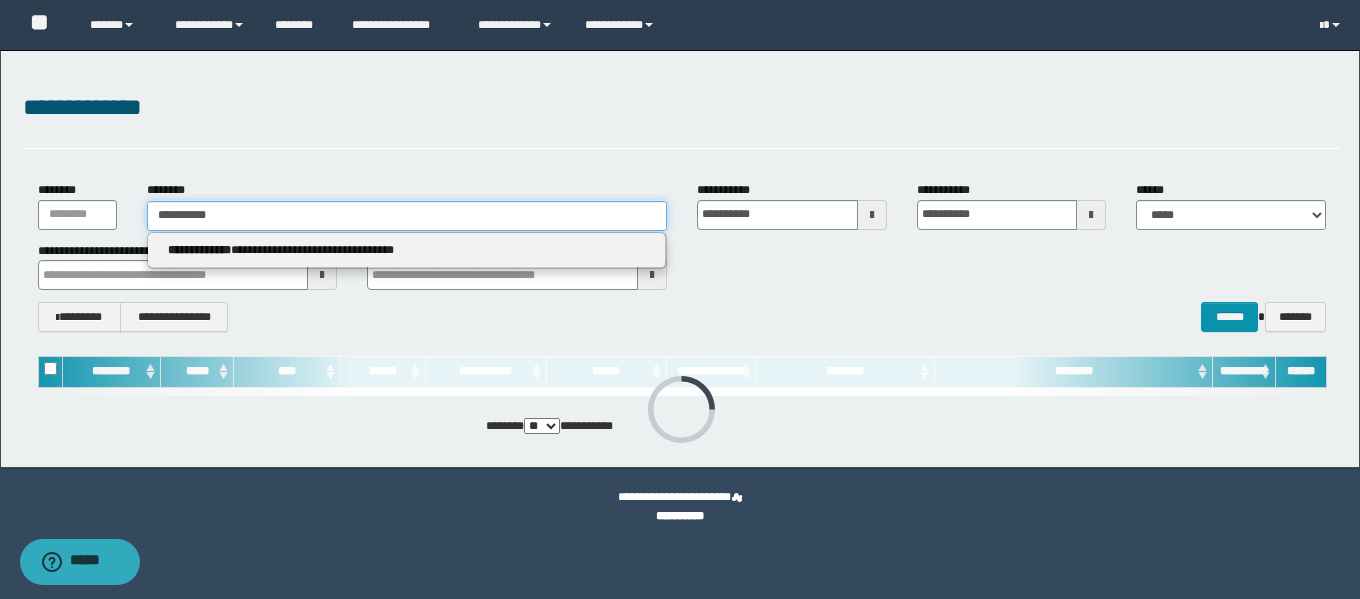type on "**********" 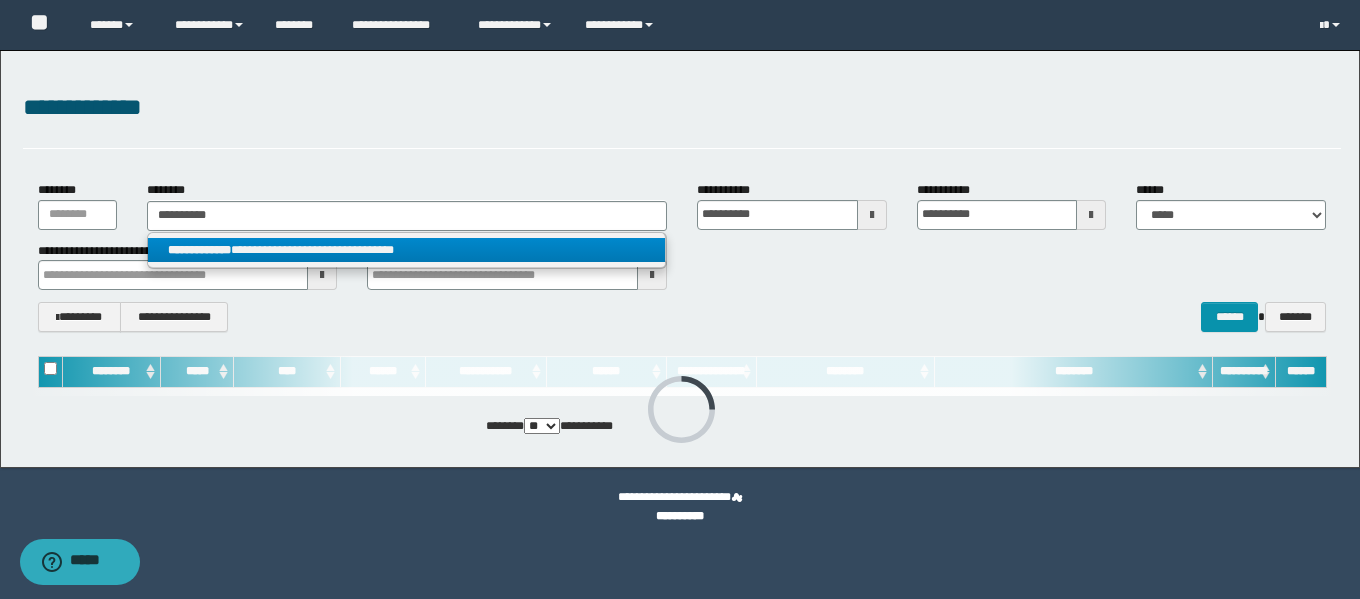 click on "**********" at bounding box center (406, 250) 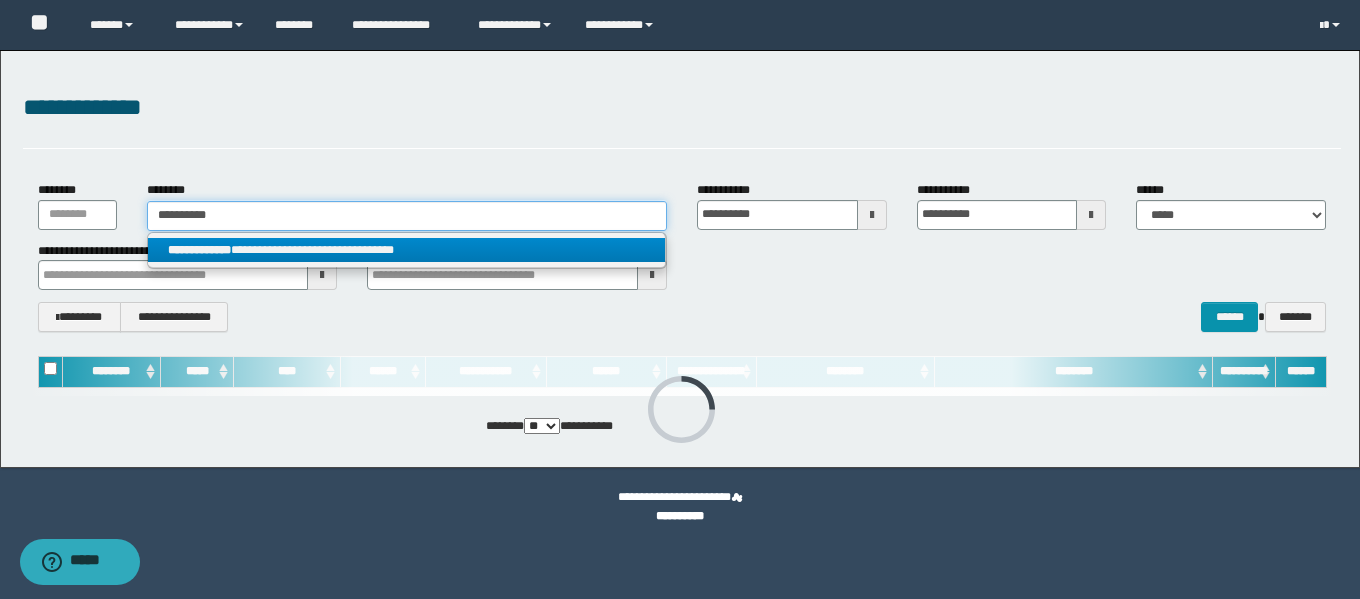 type 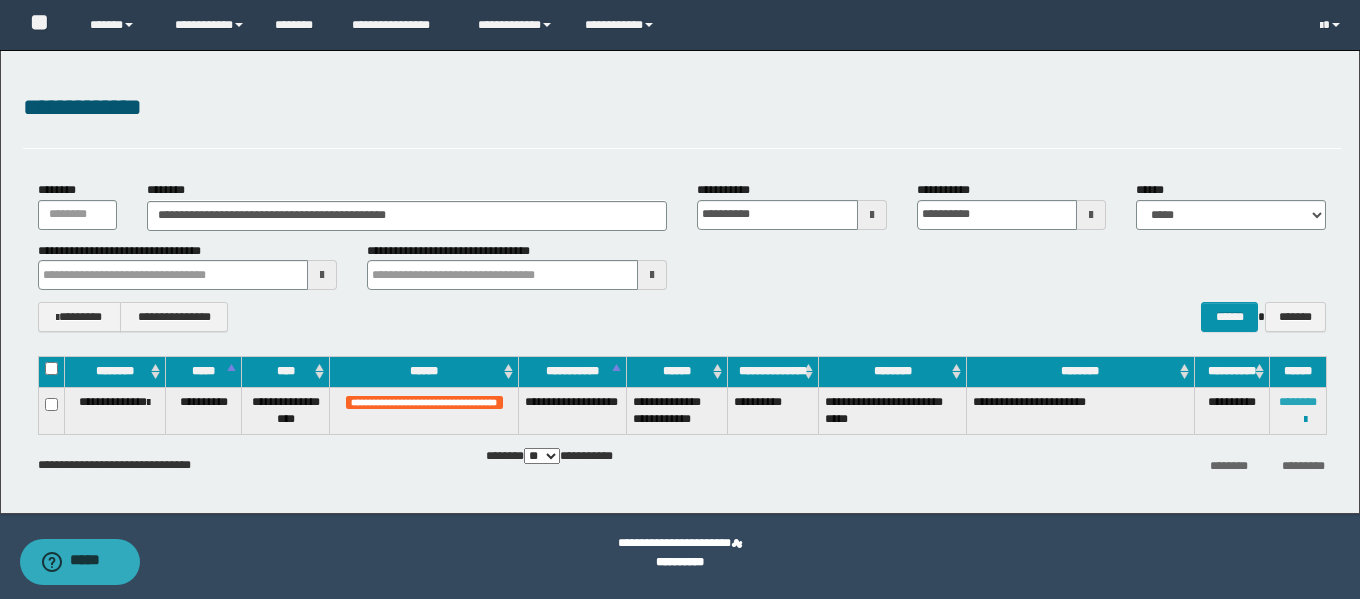 click on "********" at bounding box center (1298, 402) 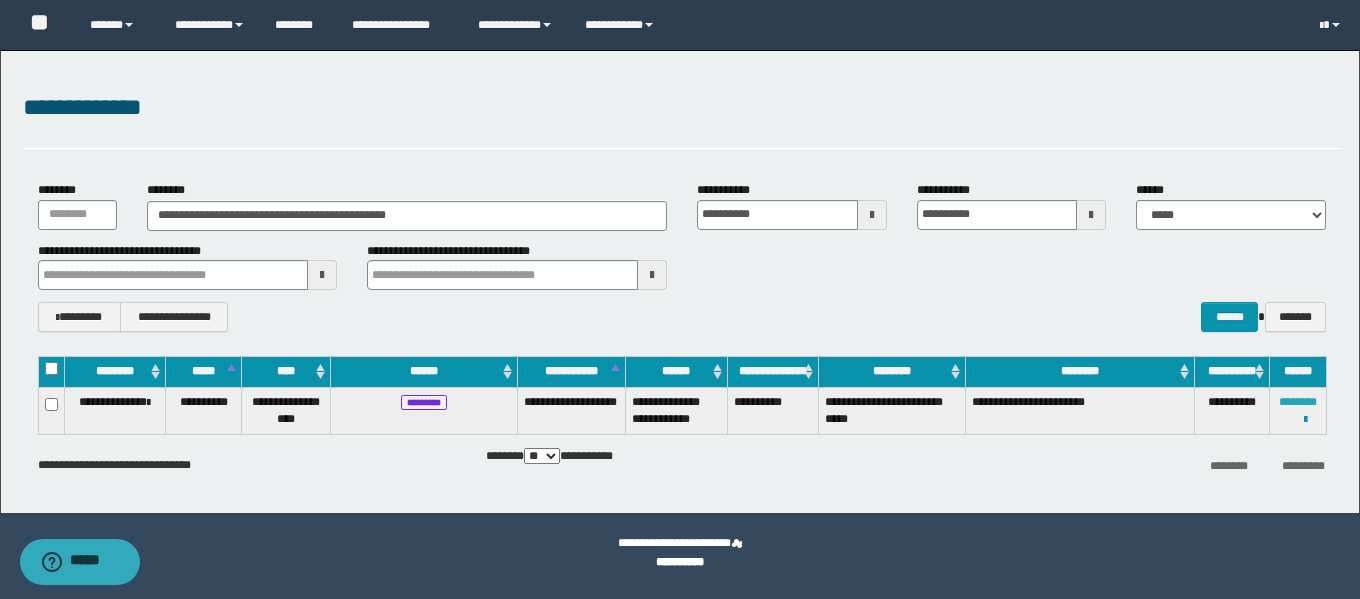 click on "********" at bounding box center [1298, 402] 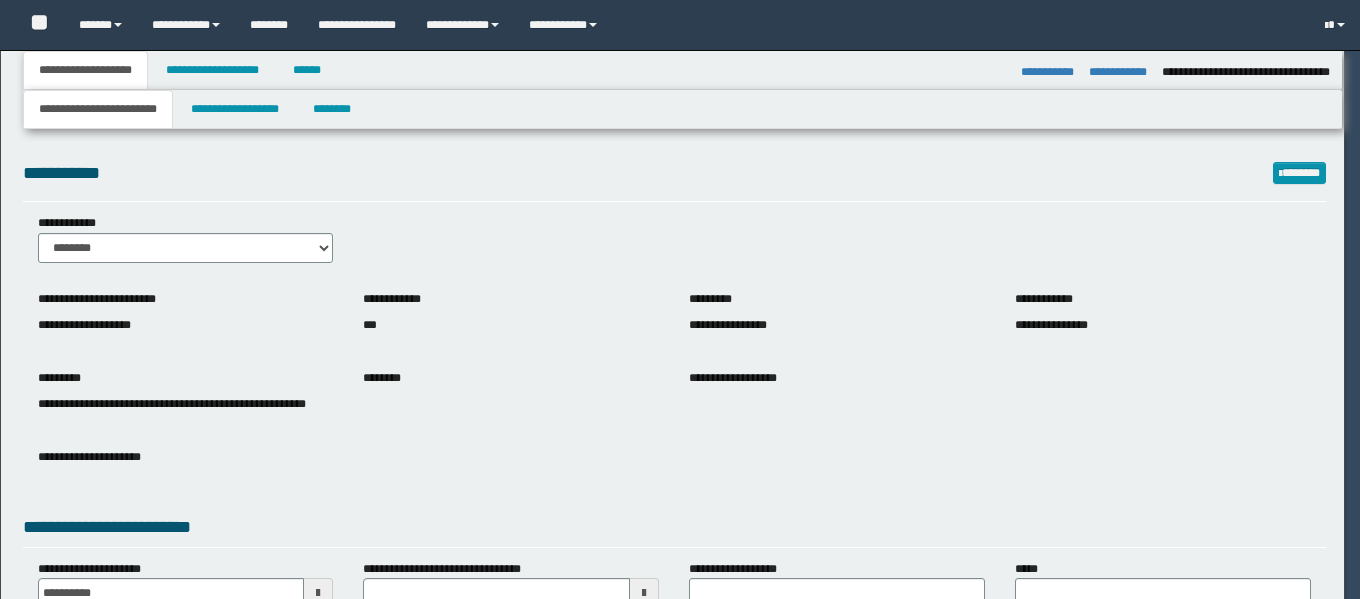 select on "*" 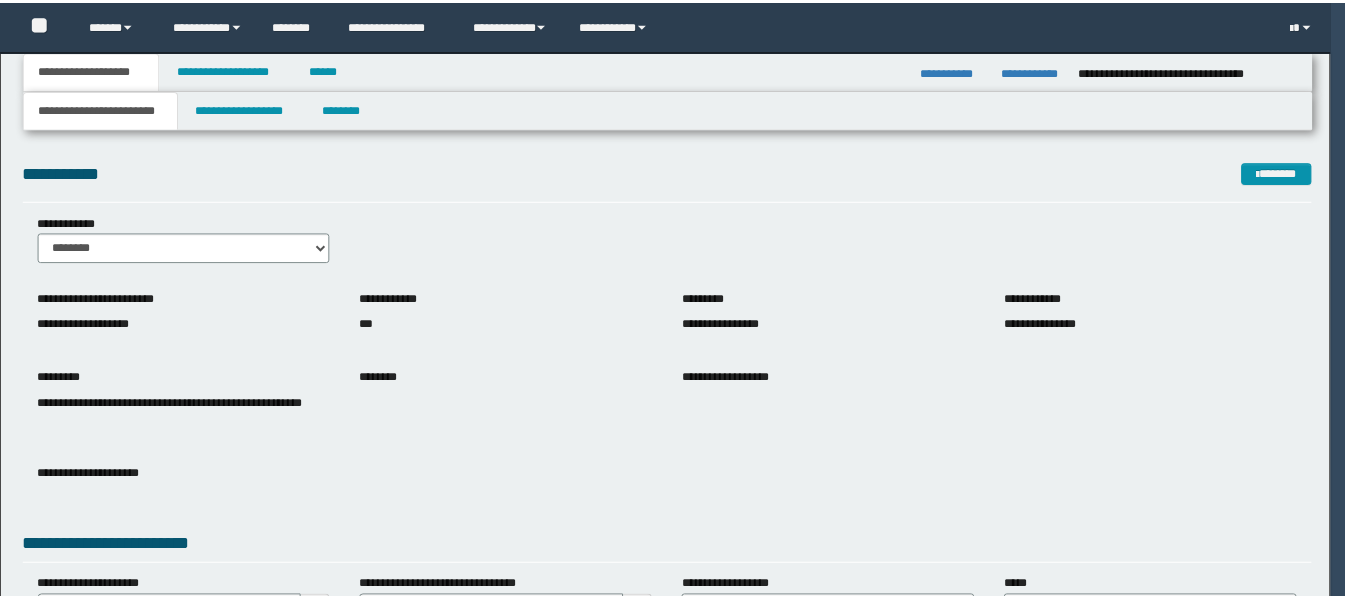 scroll, scrollTop: 0, scrollLeft: 0, axis: both 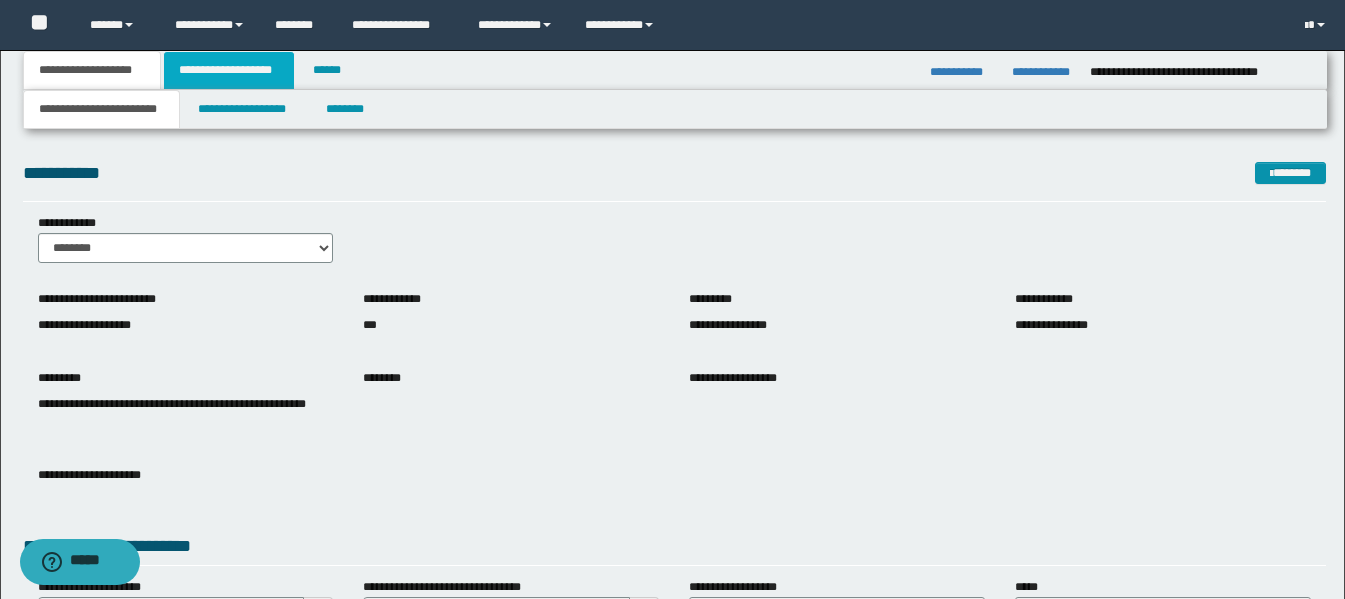 click on "**********" at bounding box center [229, 70] 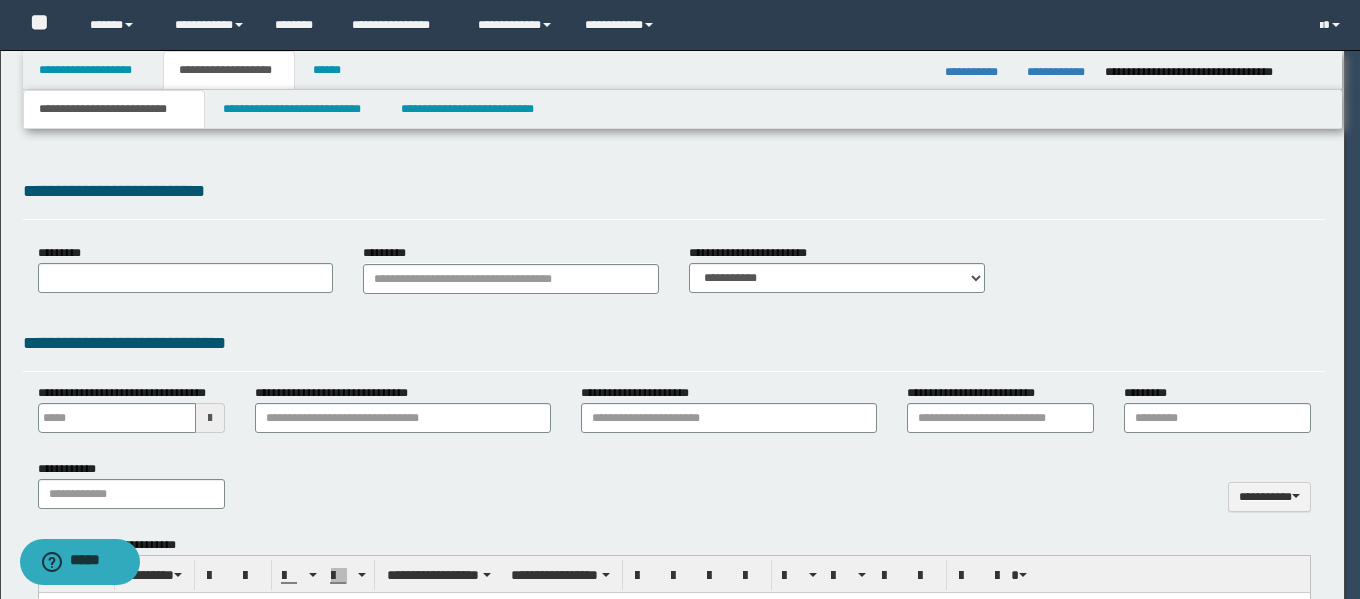 type 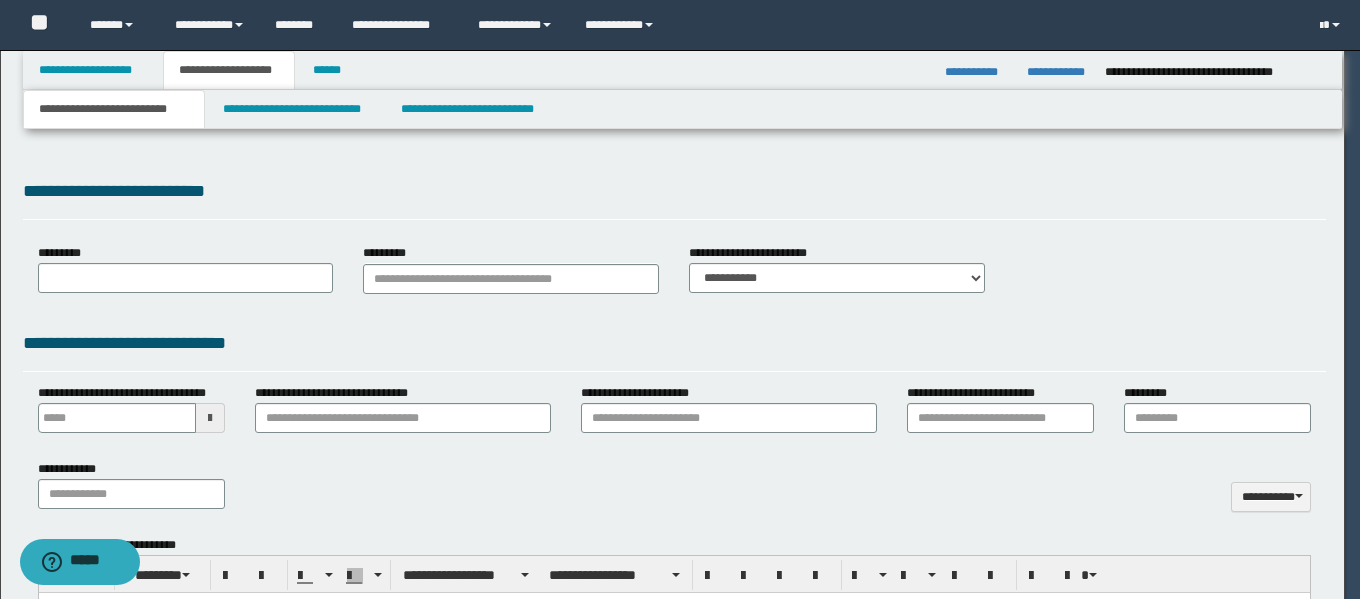 scroll, scrollTop: 0, scrollLeft: 0, axis: both 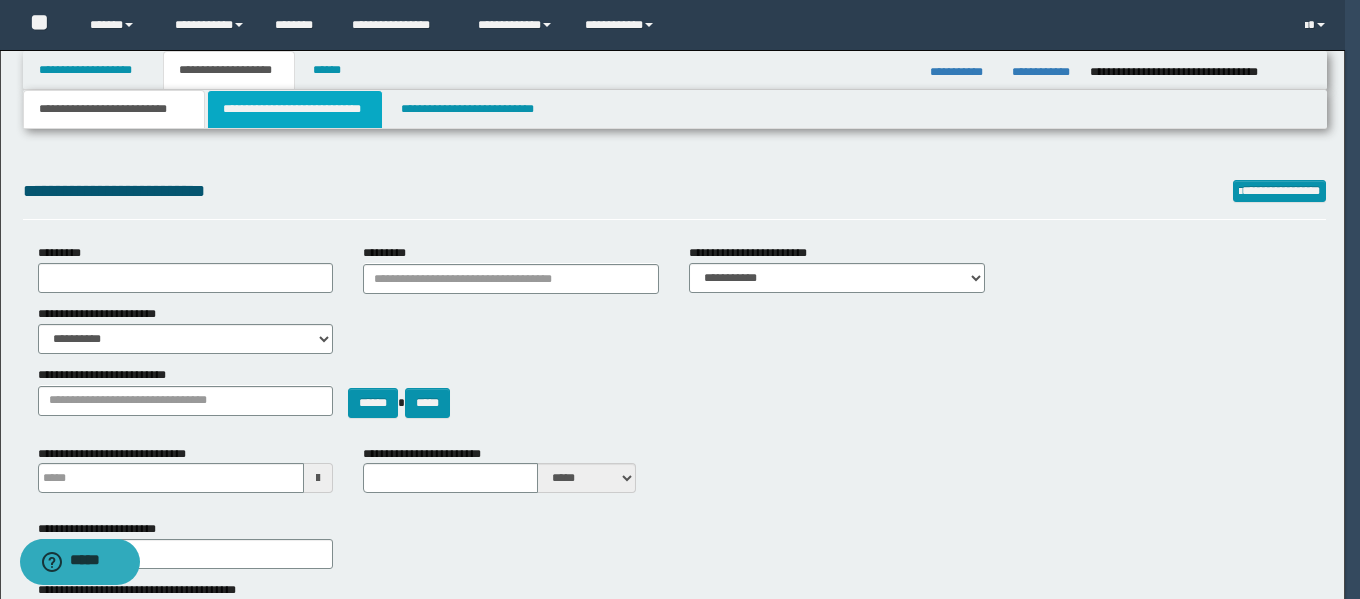 click on "**********" at bounding box center (295, 109) 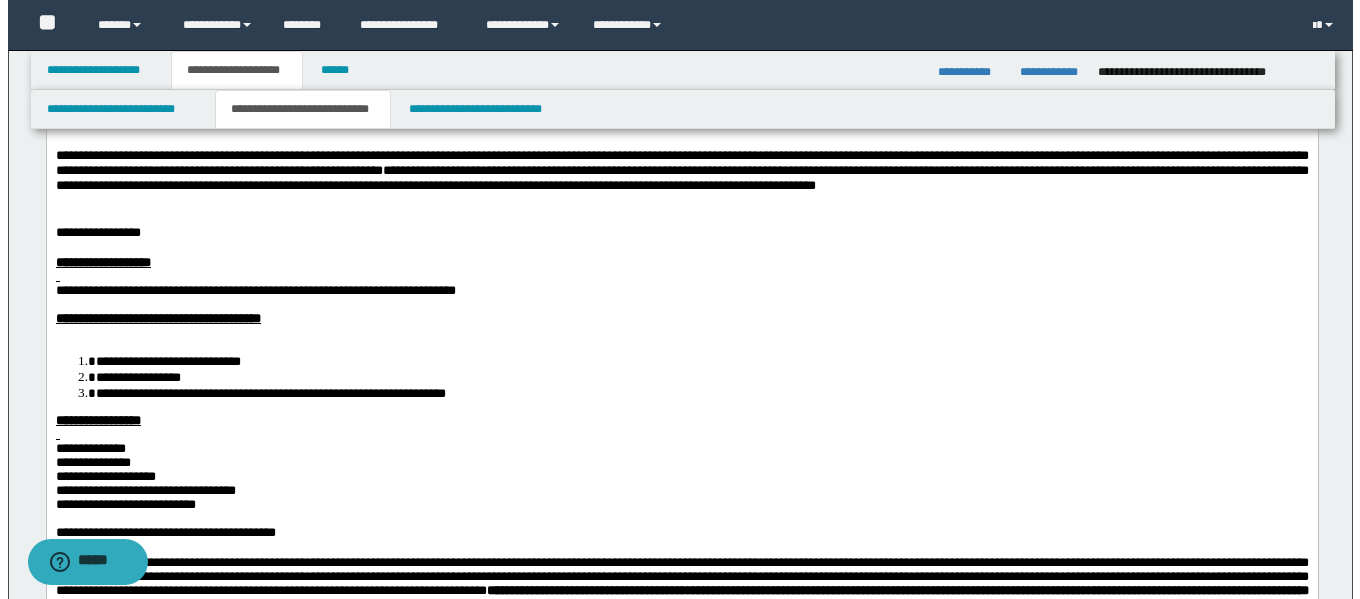 scroll, scrollTop: 0, scrollLeft: 0, axis: both 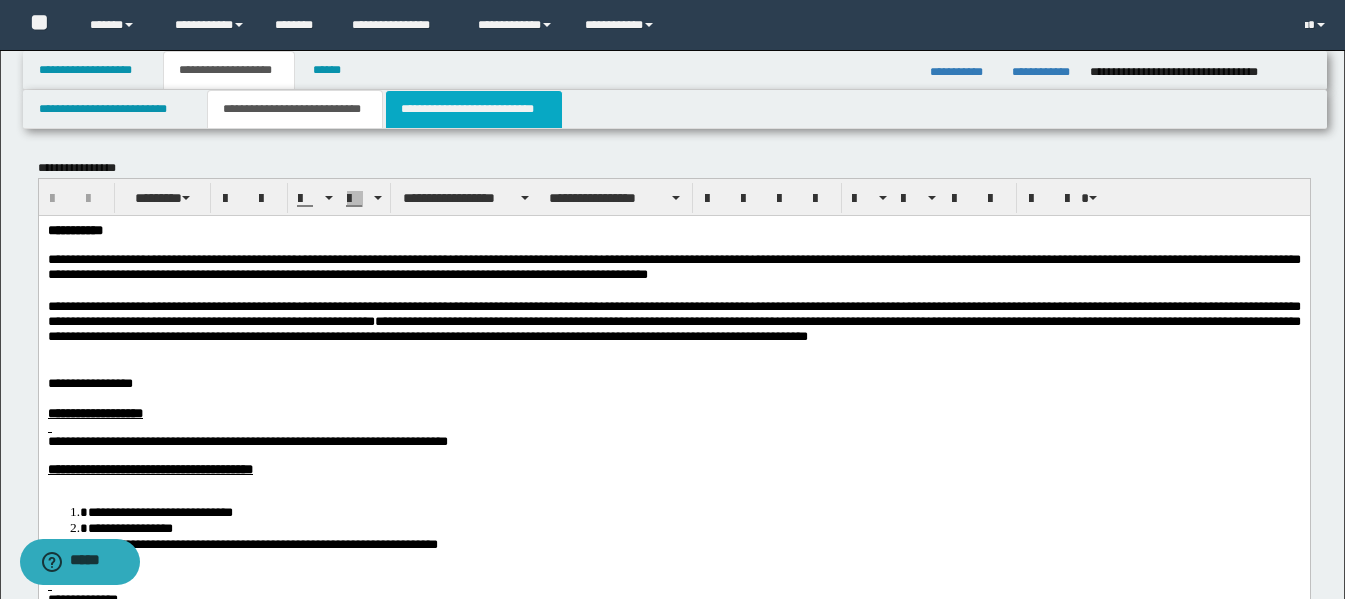 click on "**********" at bounding box center [474, 109] 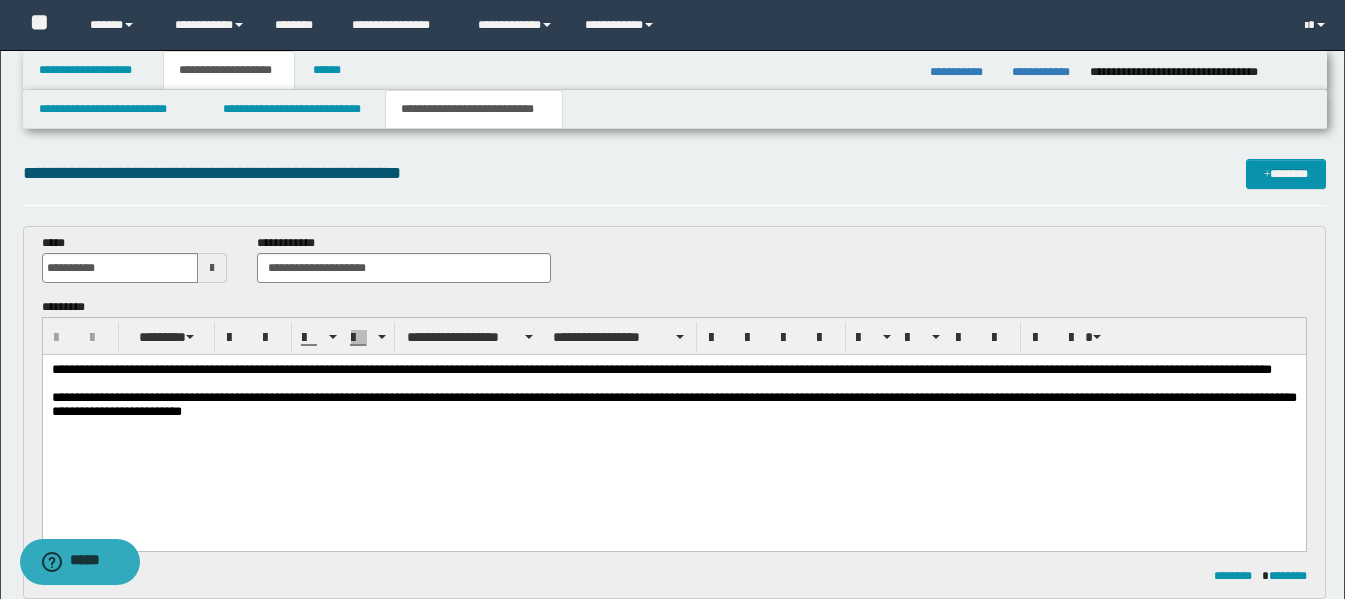 scroll, scrollTop: 0, scrollLeft: 0, axis: both 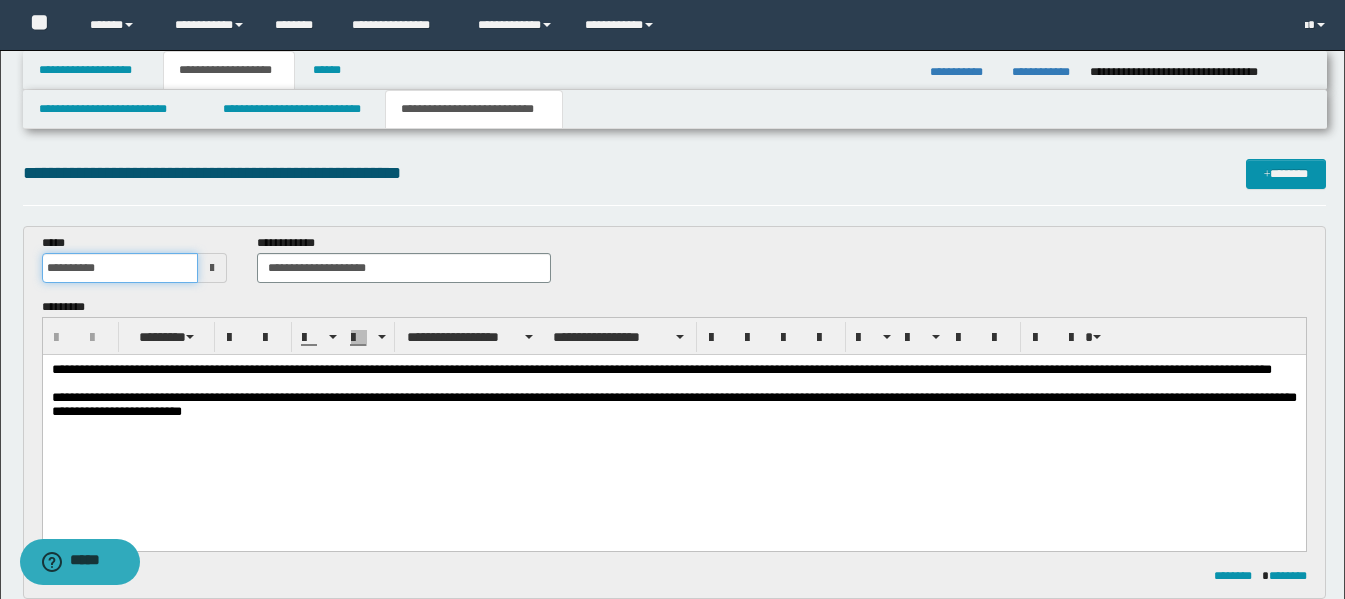 click on "**********" at bounding box center [120, 268] 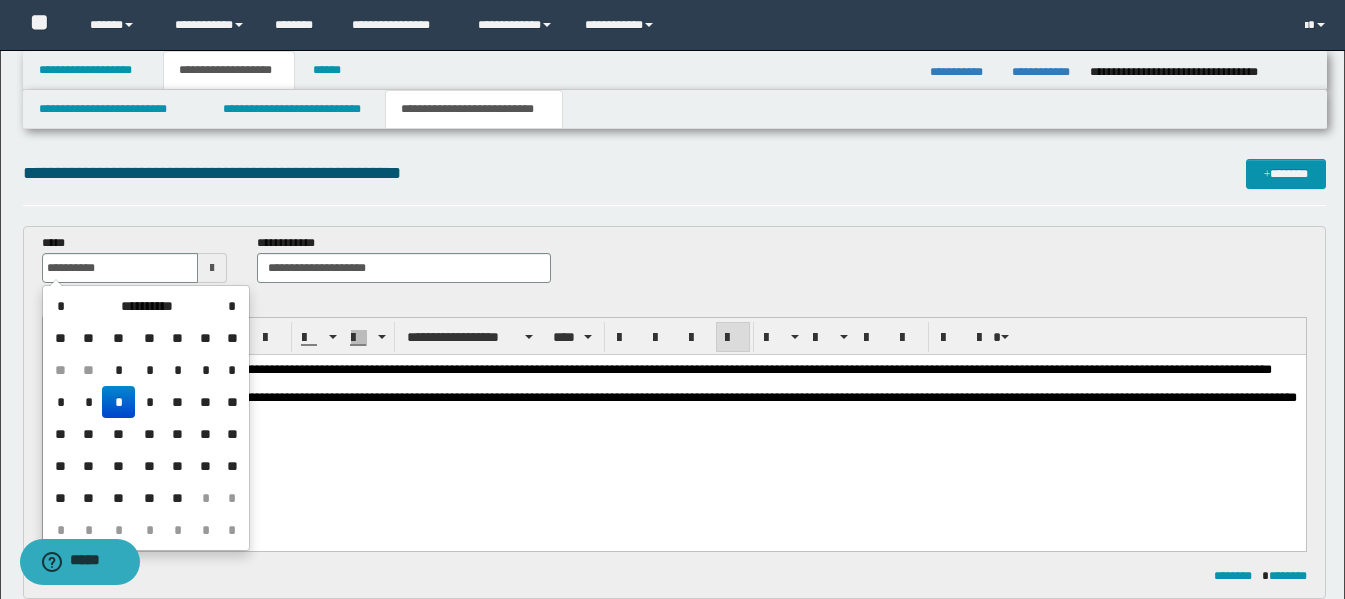 click on "**********" at bounding box center (673, 404) 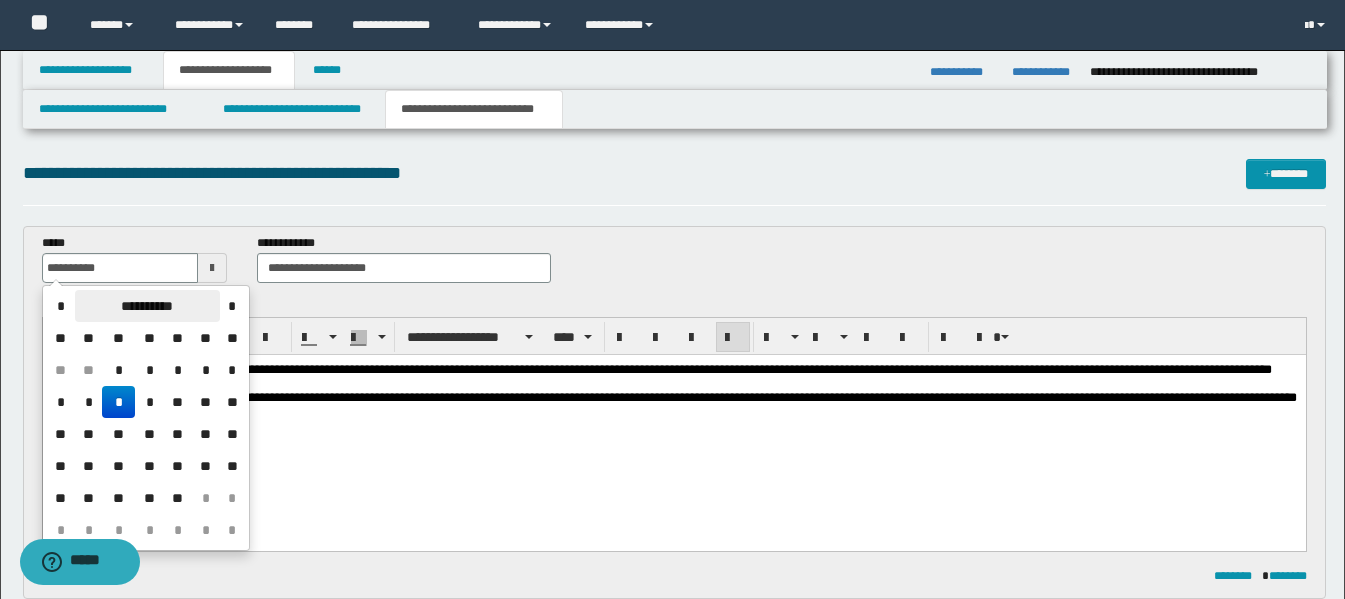 click on "**********" at bounding box center [147, 306] 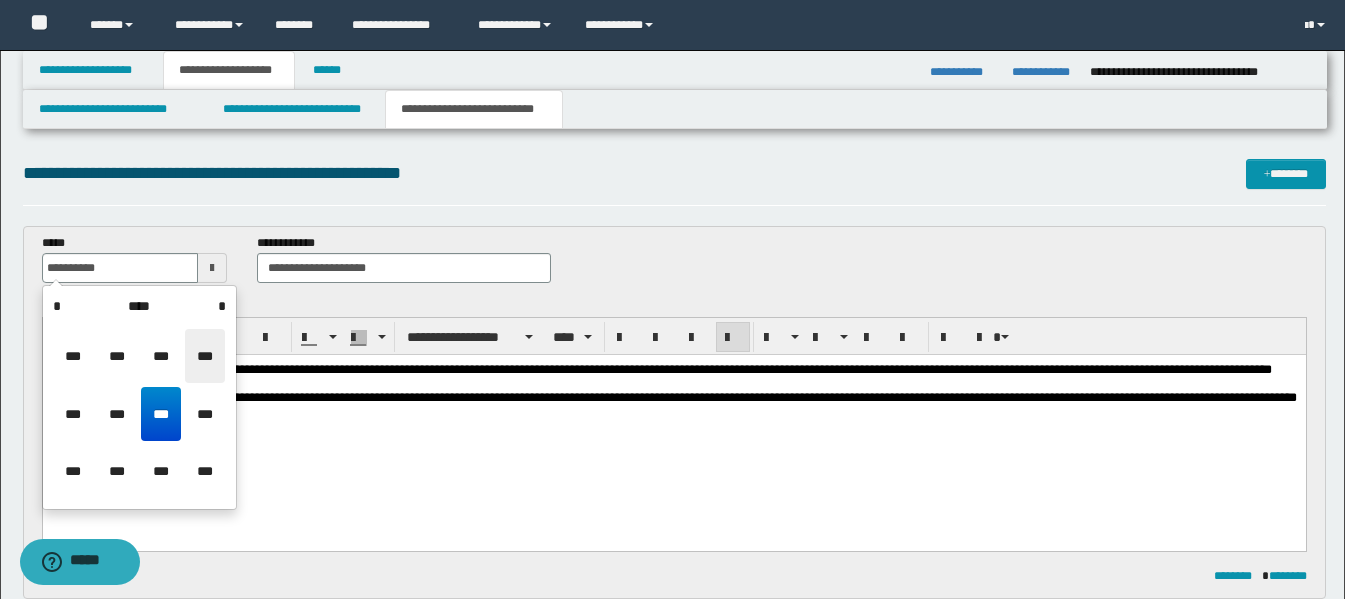 click on "***" at bounding box center [205, 356] 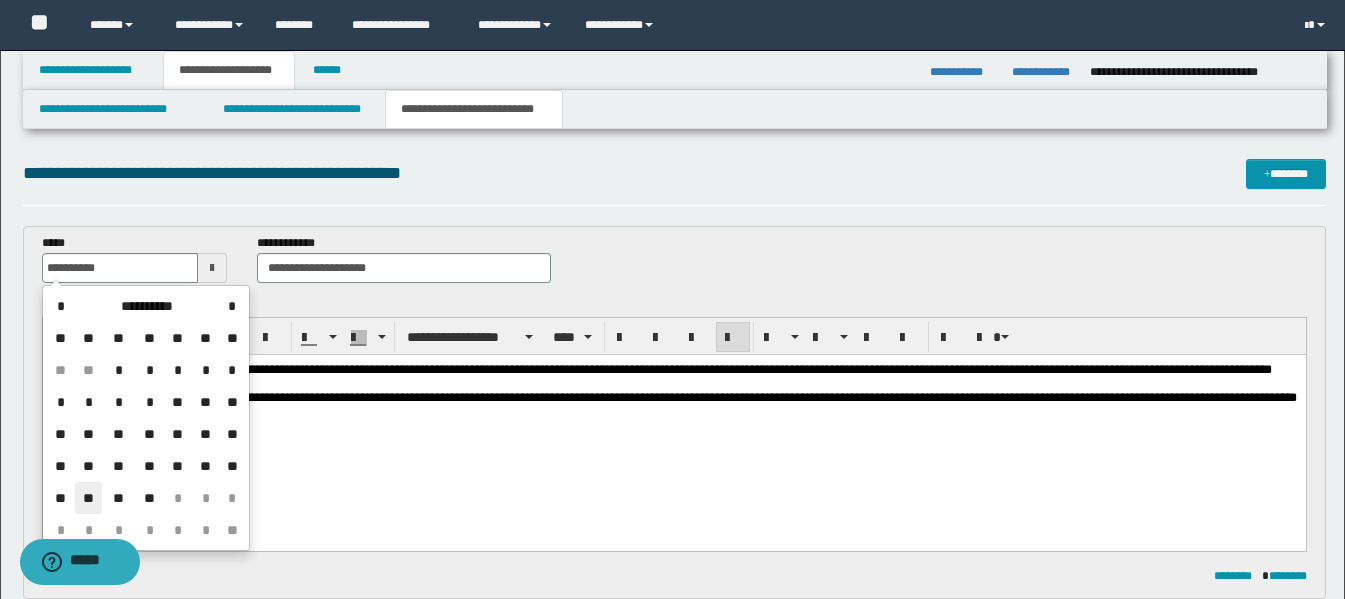 drag, startPoint x: 86, startPoint y: 491, endPoint x: 81, endPoint y: 127, distance: 364.03433 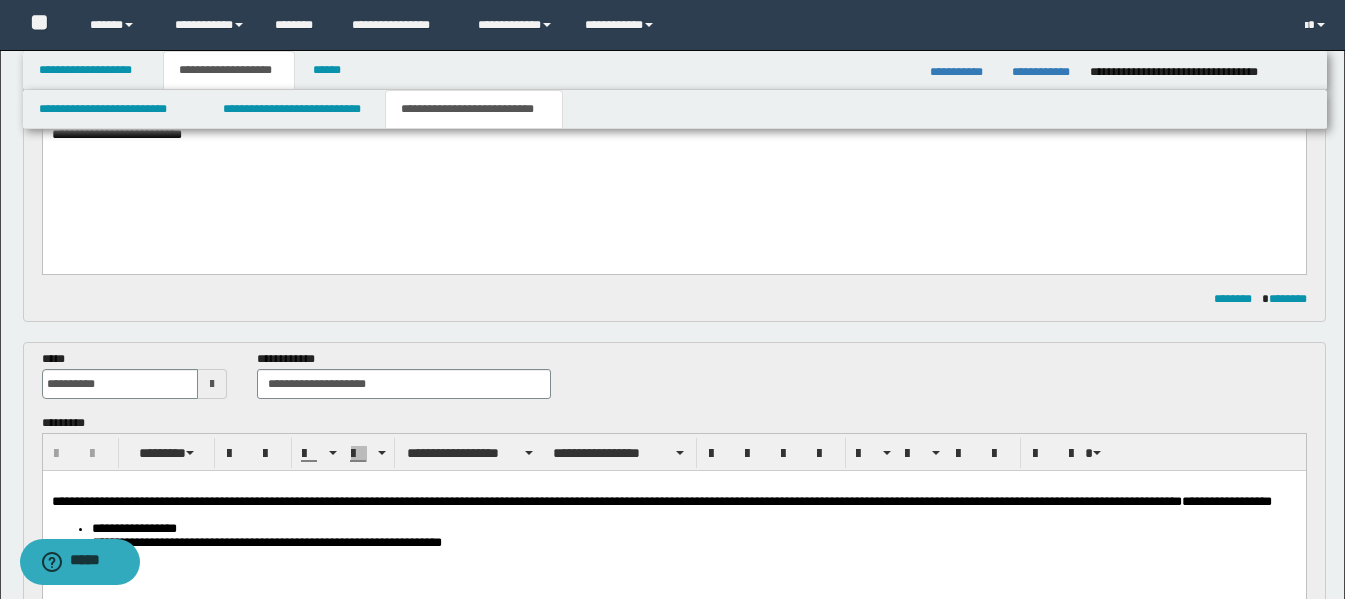 scroll, scrollTop: 300, scrollLeft: 0, axis: vertical 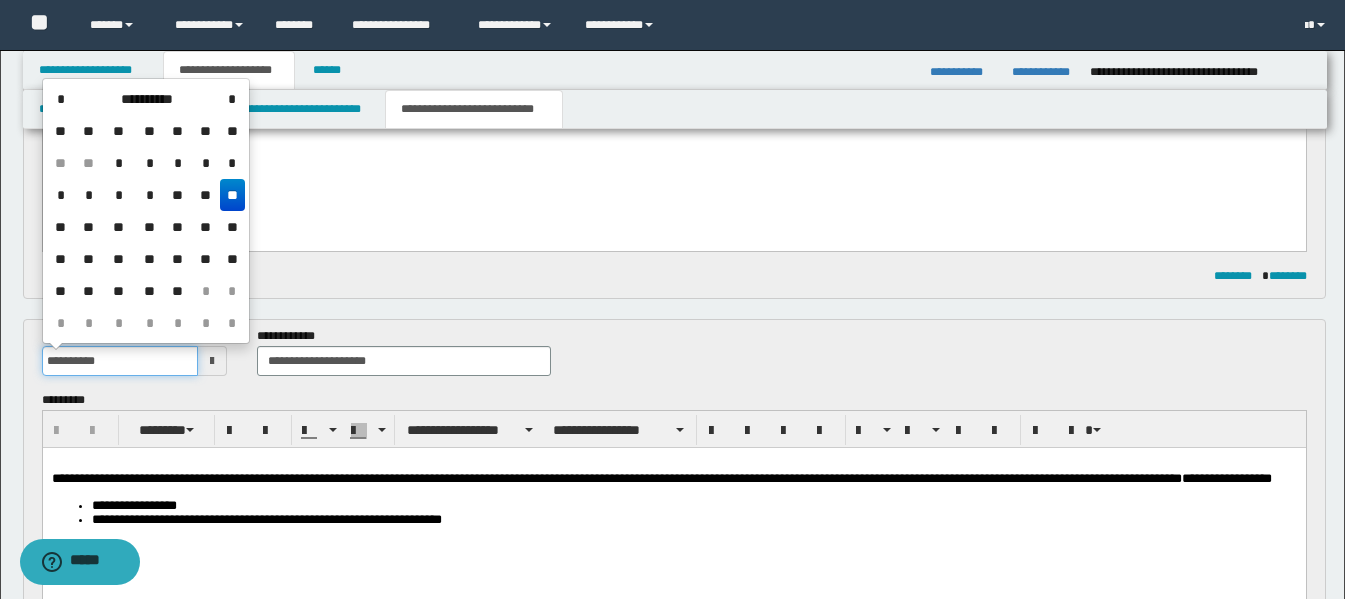 click on "**********" at bounding box center [120, 361] 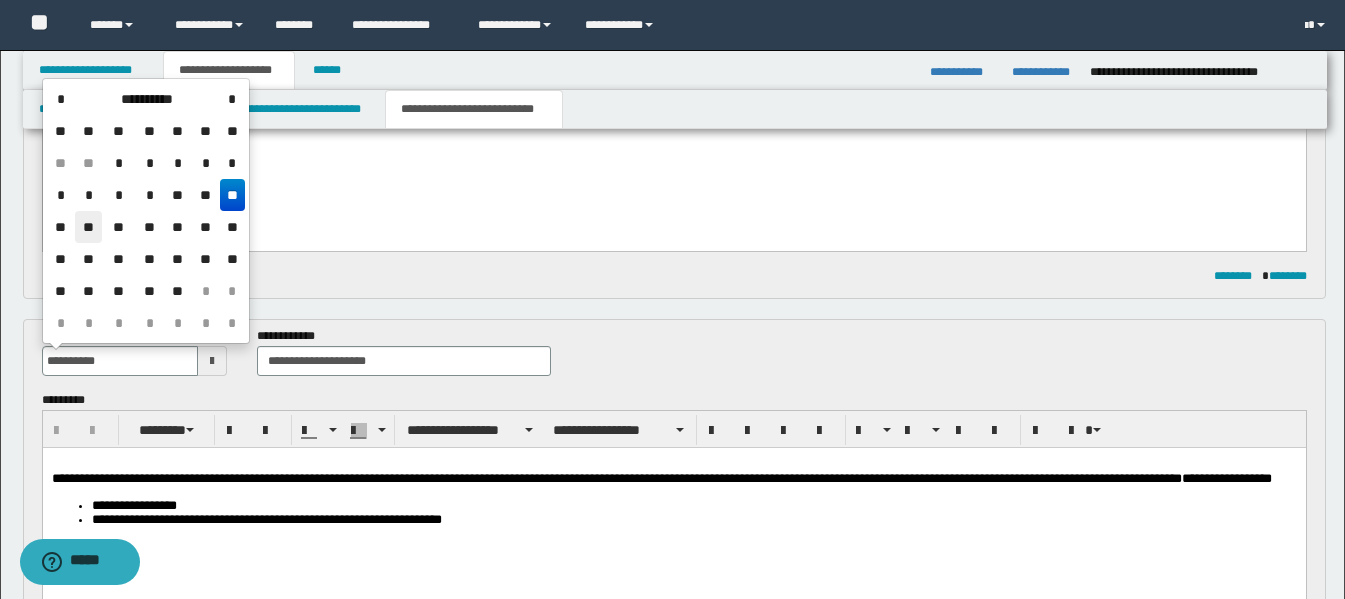 click on "**" at bounding box center [89, 227] 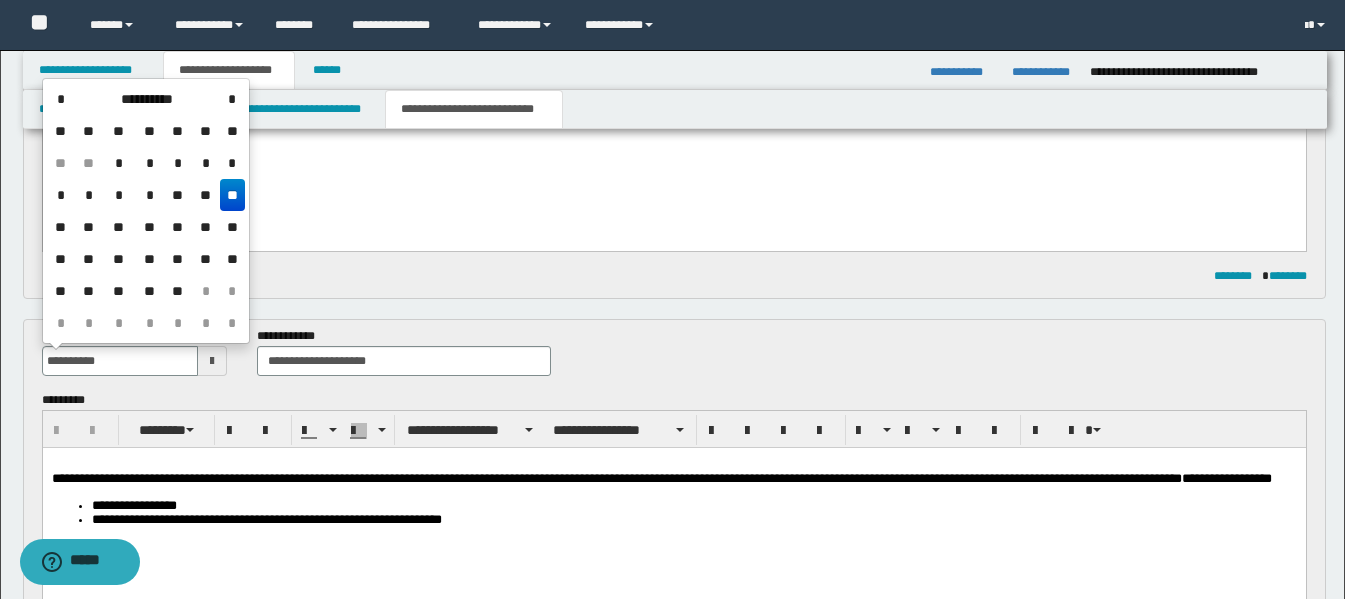 type on "**********" 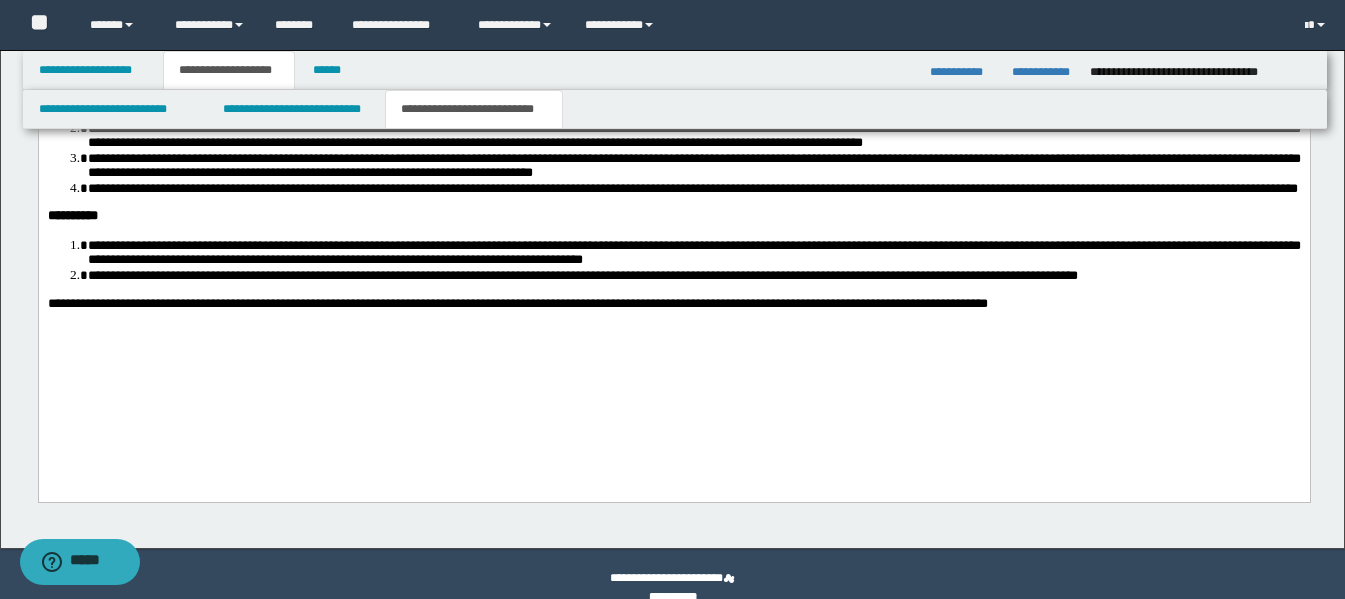 scroll, scrollTop: 2580, scrollLeft: 0, axis: vertical 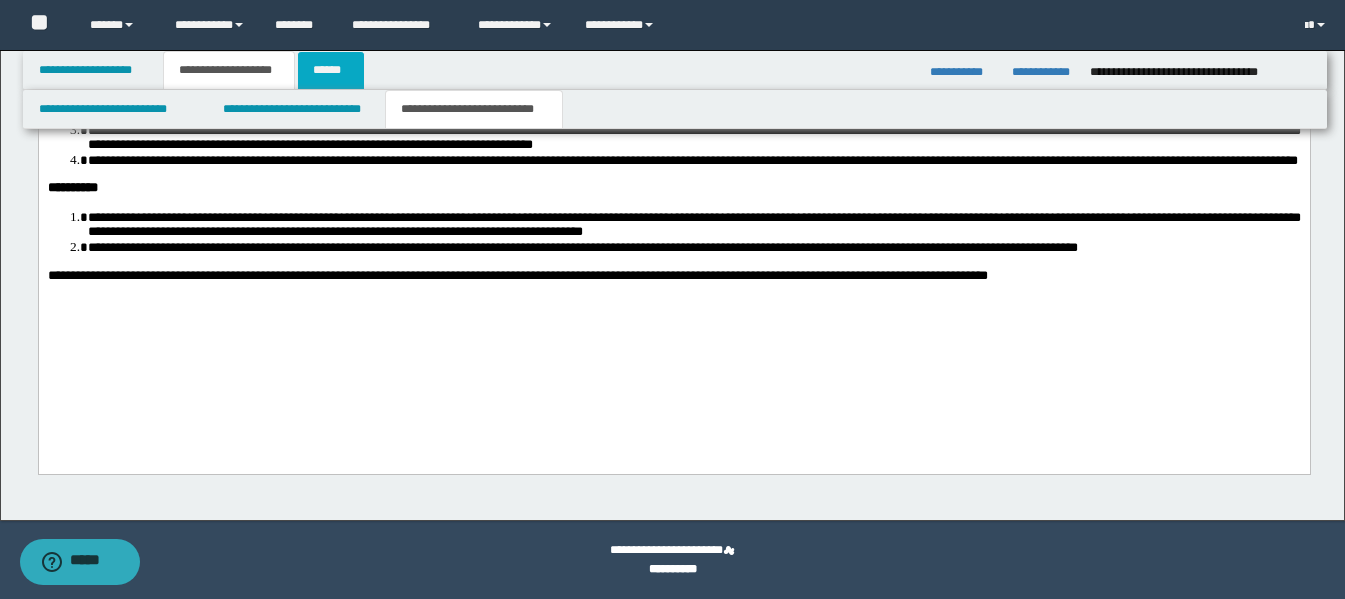click on "******" at bounding box center [331, 70] 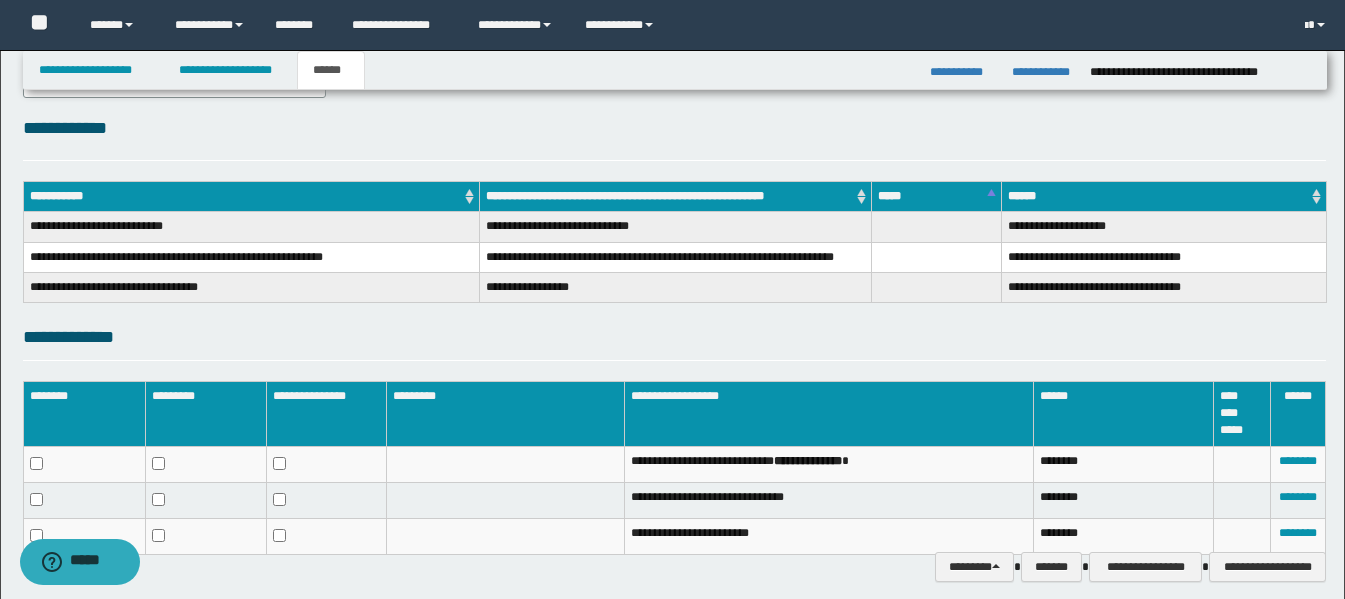 scroll, scrollTop: 308, scrollLeft: 0, axis: vertical 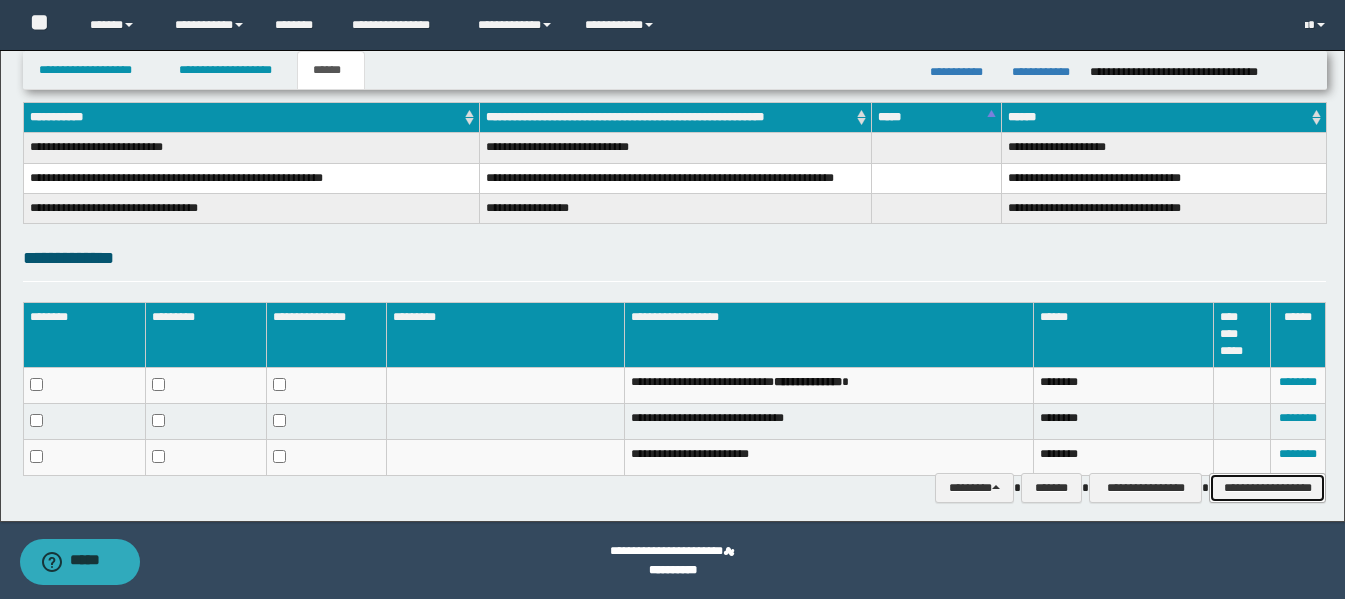 click on "**********" at bounding box center [1267, 488] 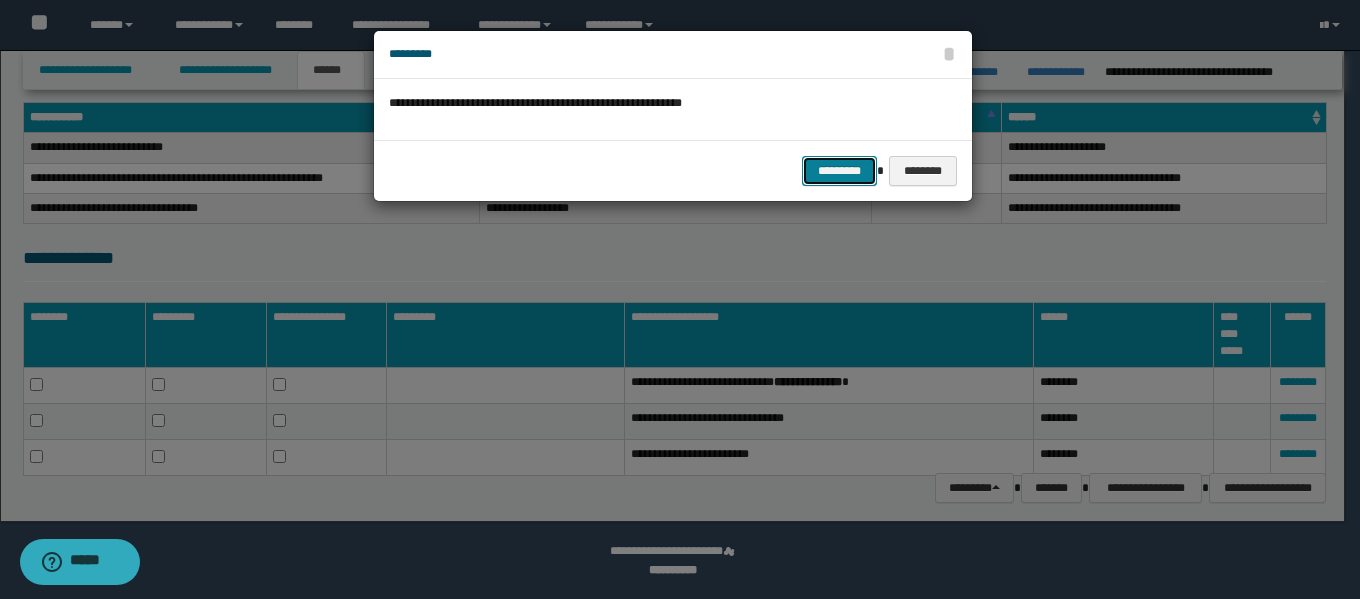 click on "*********" at bounding box center (839, 171) 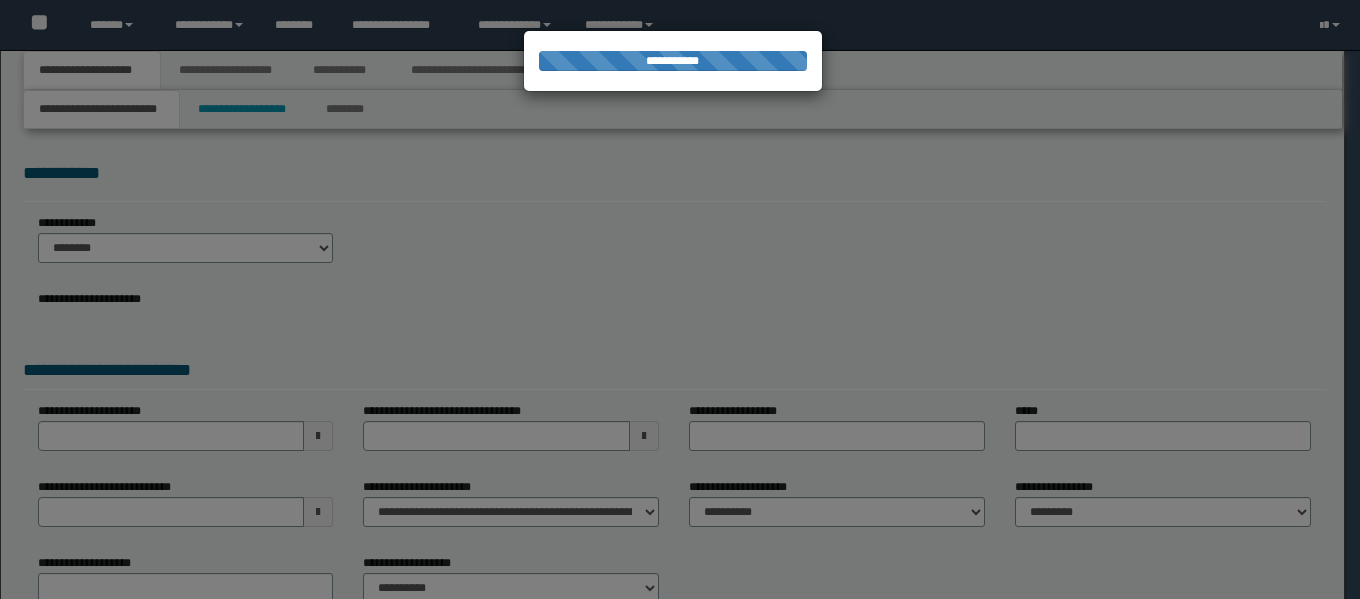 scroll, scrollTop: 0, scrollLeft: 0, axis: both 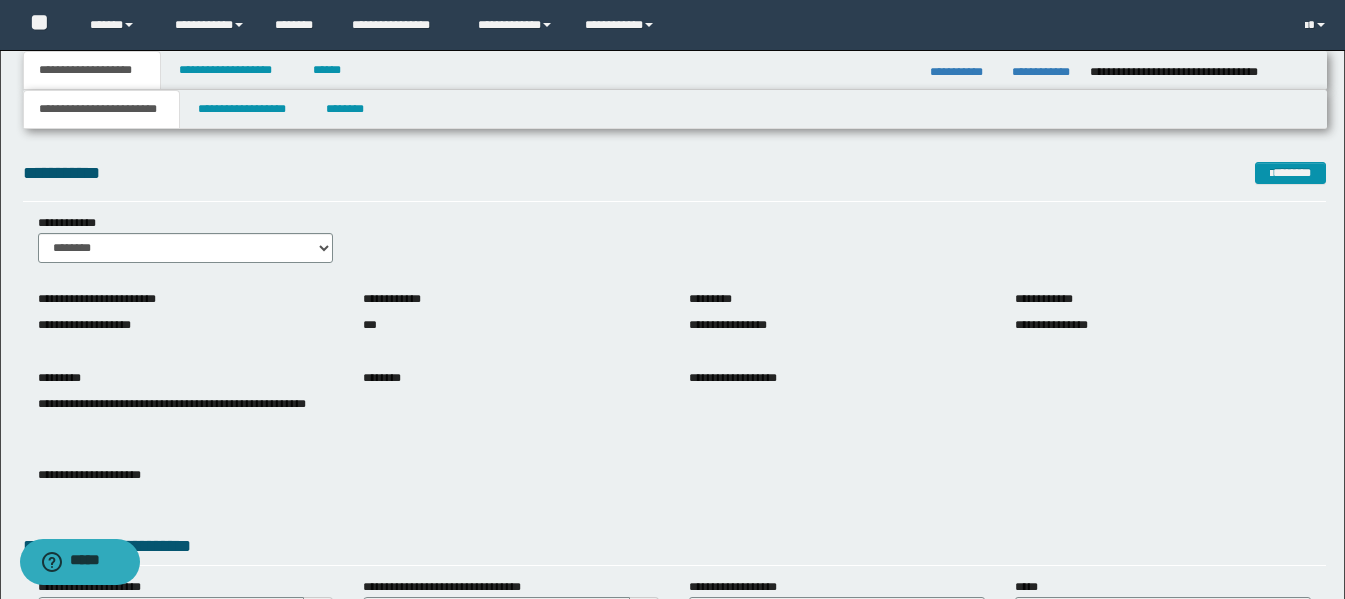 click on "**********" at bounding box center (675, 70) 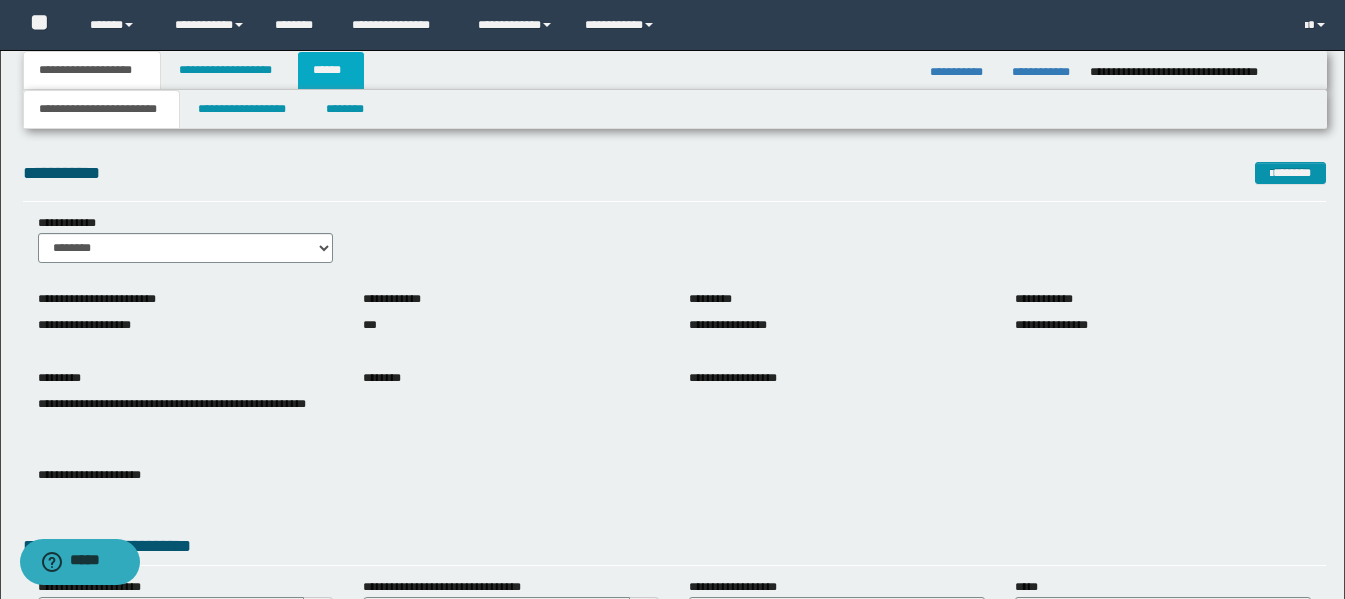 click on "******" at bounding box center [331, 70] 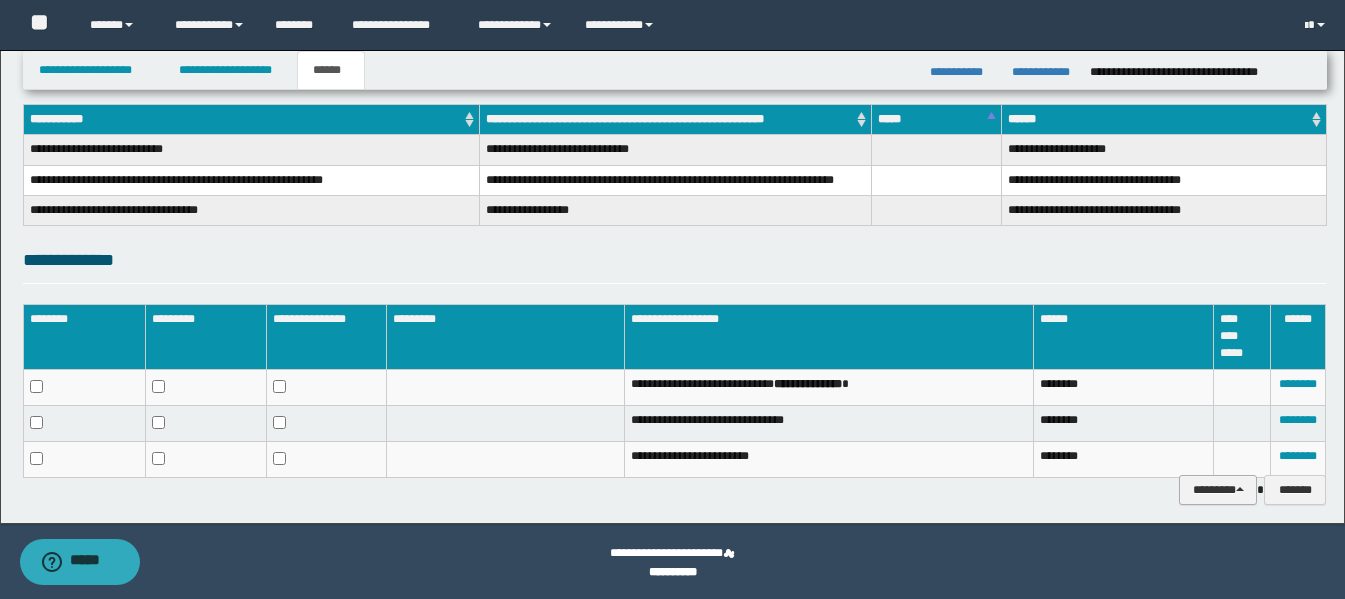 scroll, scrollTop: 308, scrollLeft: 0, axis: vertical 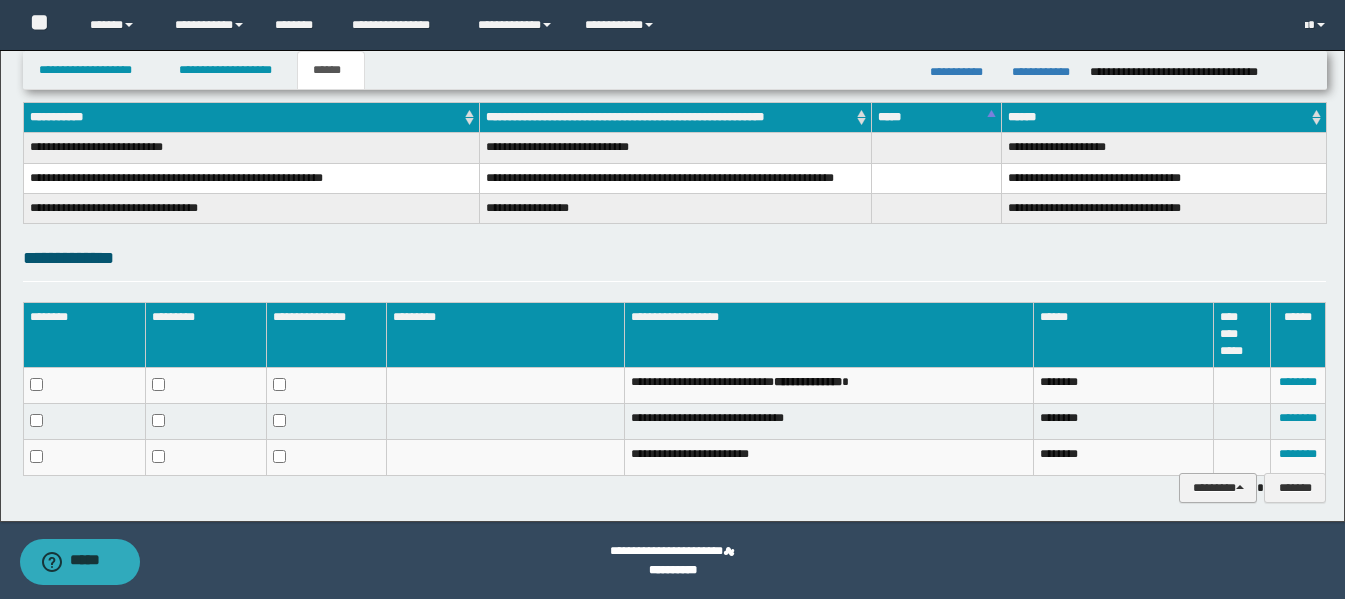 click on "********" at bounding box center (1218, 488) 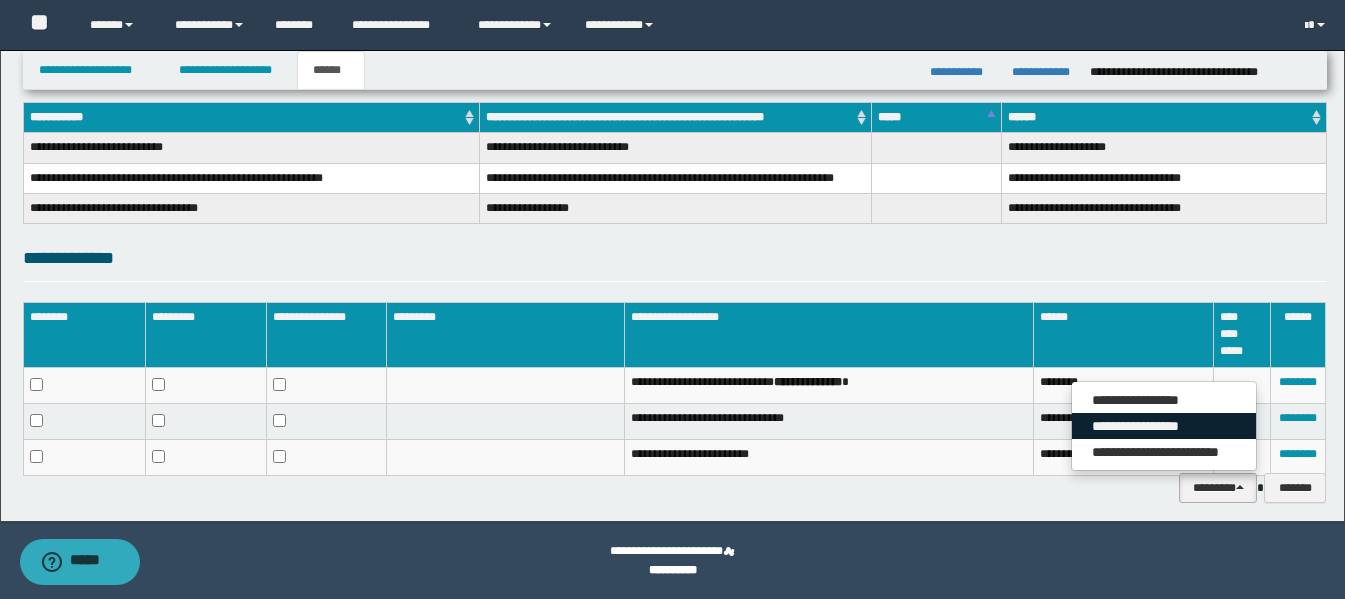 click on "**********" at bounding box center [1164, 426] 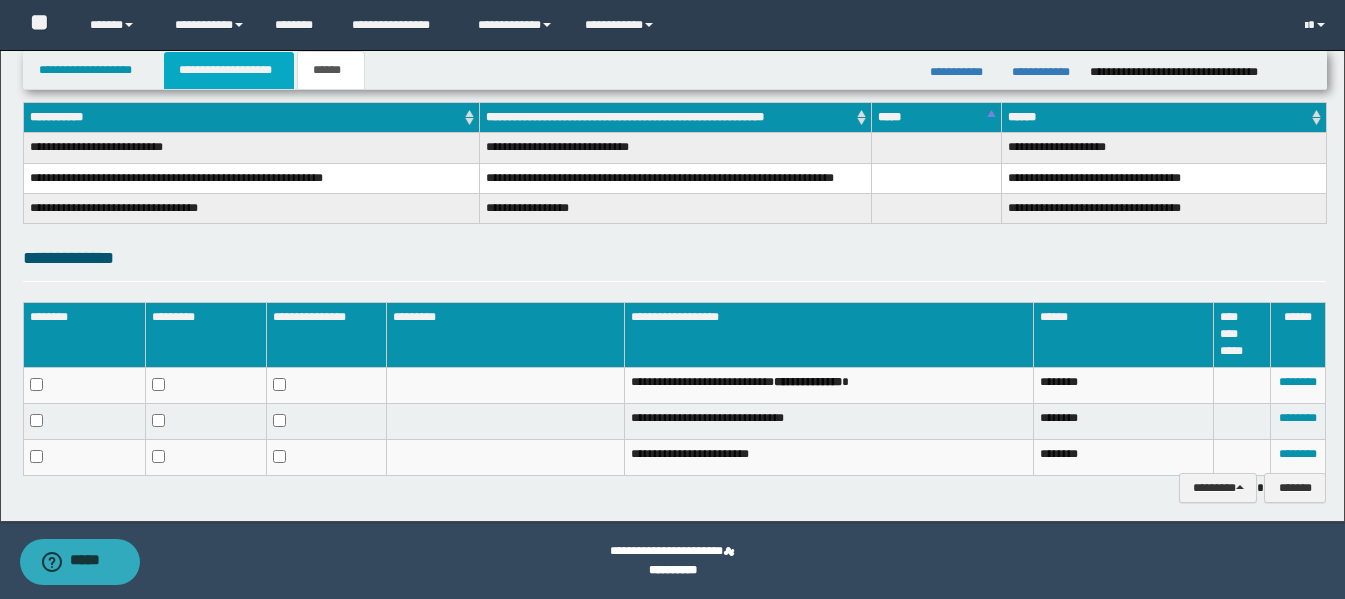 click on "**********" at bounding box center (229, 70) 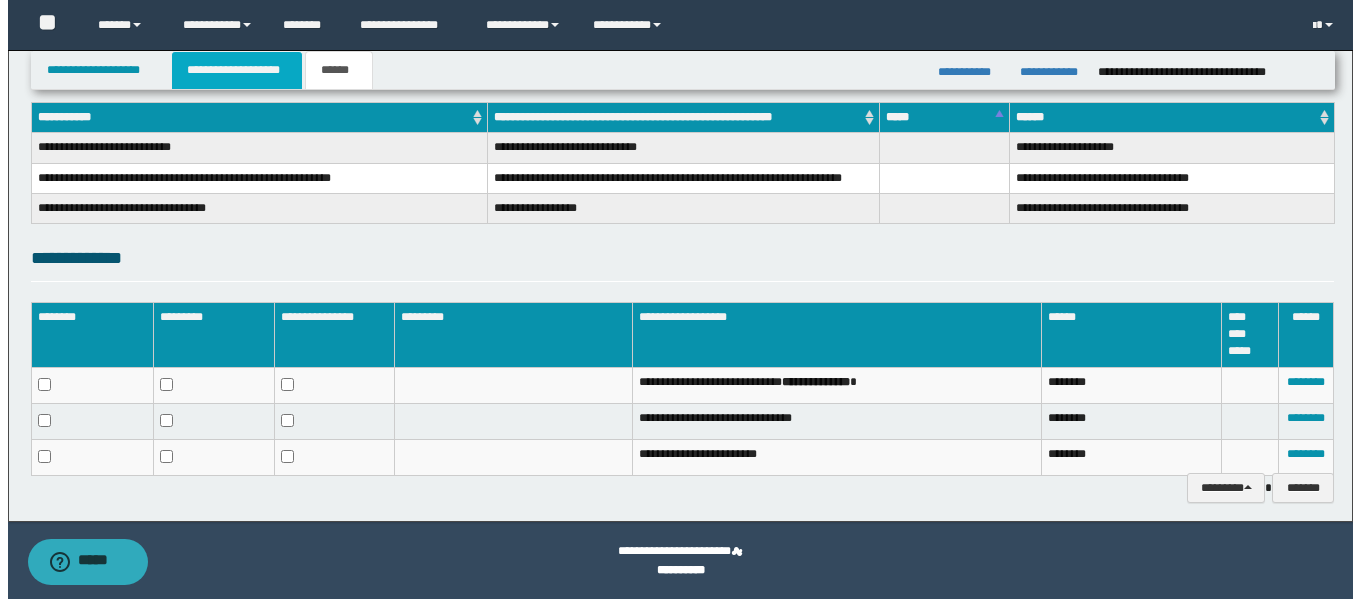scroll, scrollTop: 0, scrollLeft: 0, axis: both 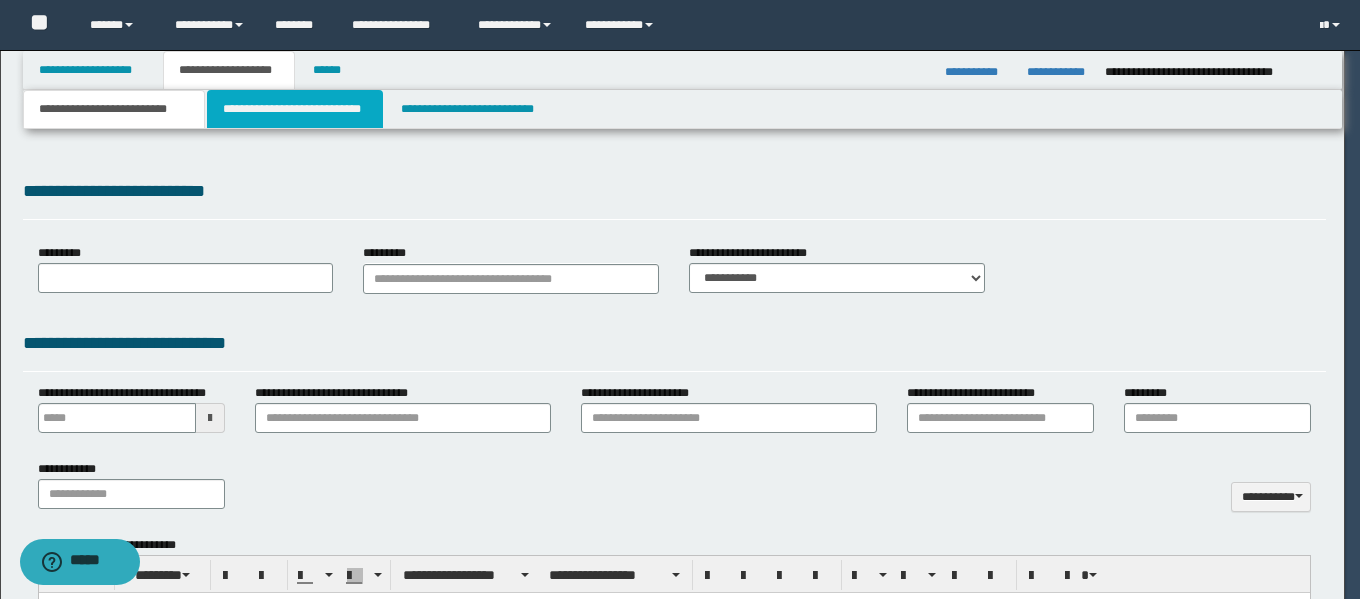 click on "**********" at bounding box center (295, 109) 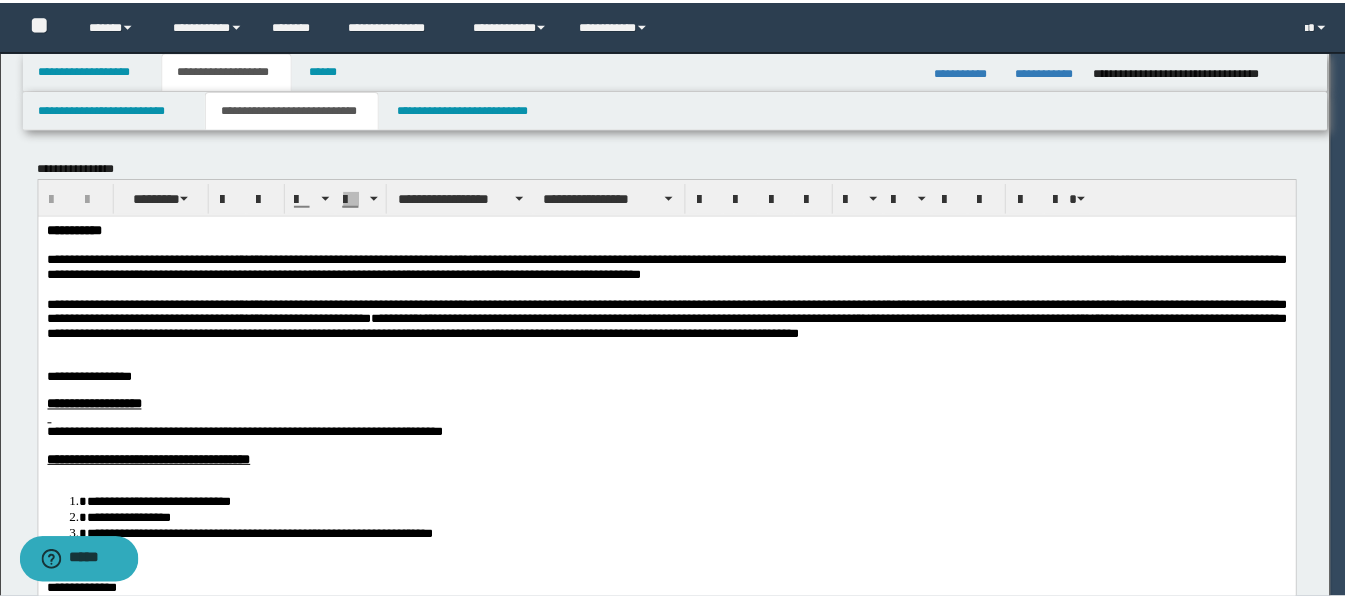 scroll, scrollTop: 0, scrollLeft: 0, axis: both 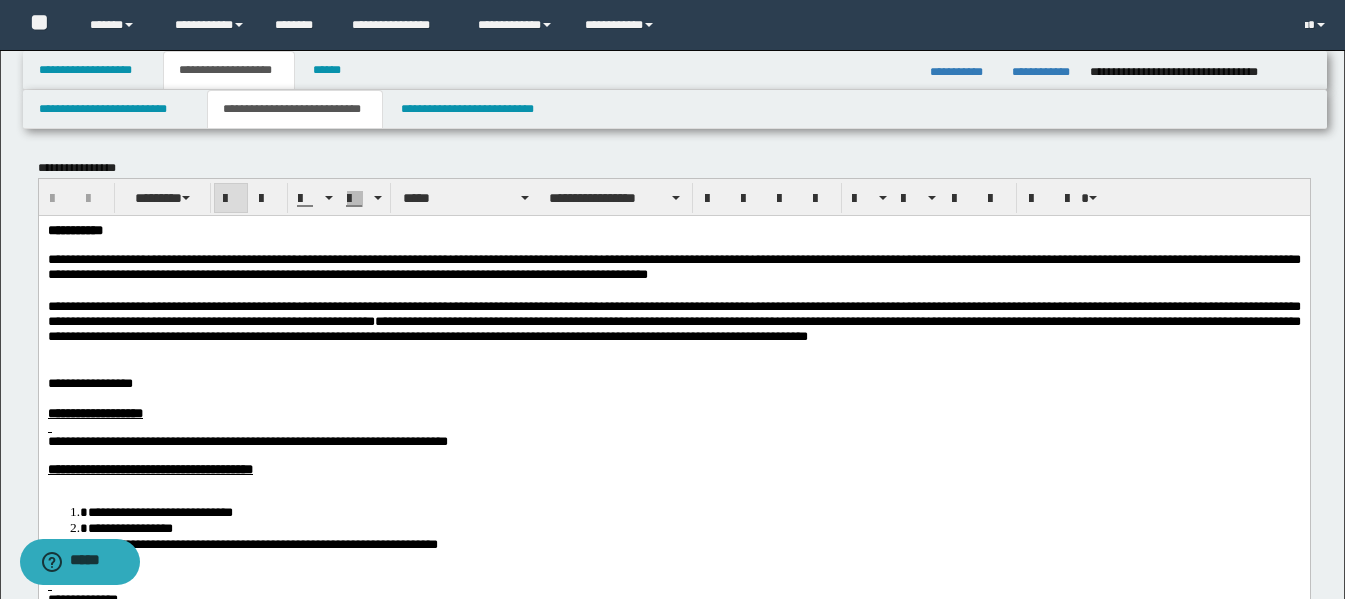 click on "**********" at bounding box center [673, 532] 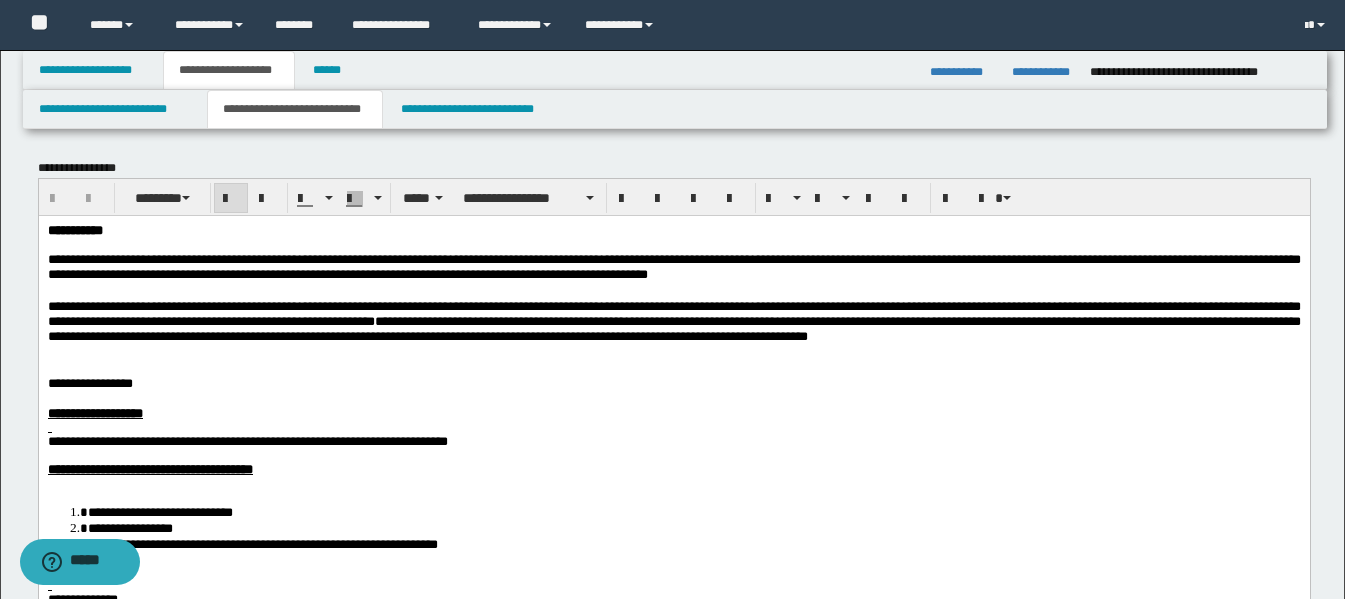 click on "**********" at bounding box center [74, 229] 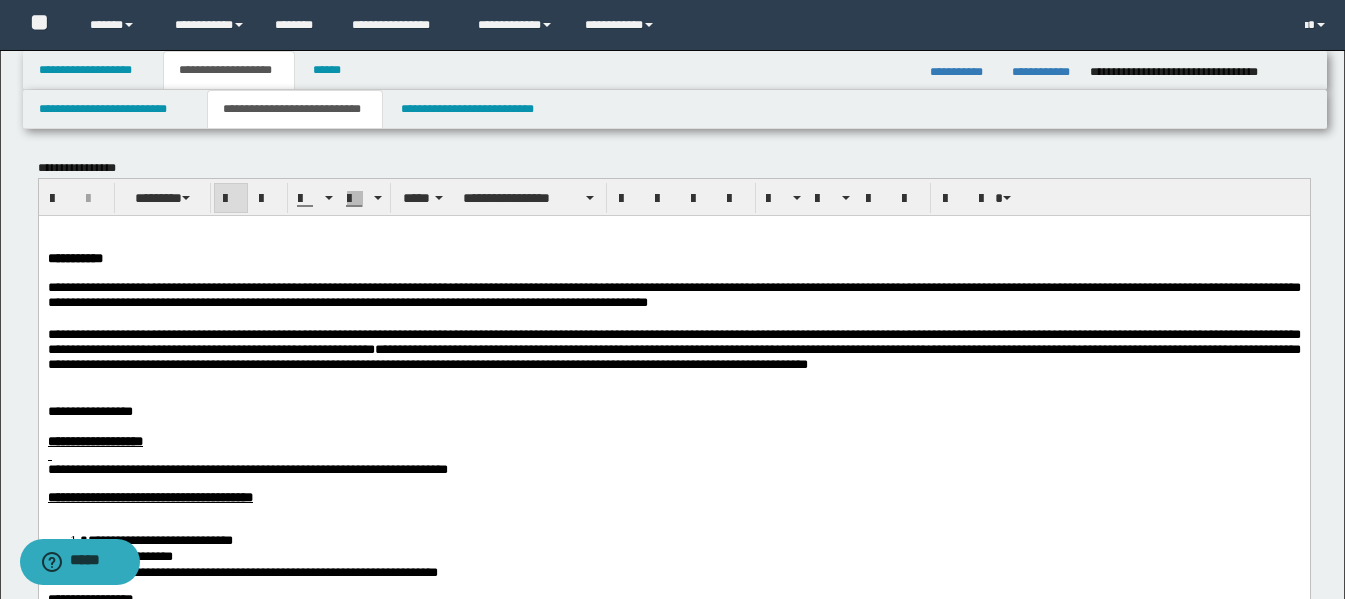 click on "**********" at bounding box center (673, 258) 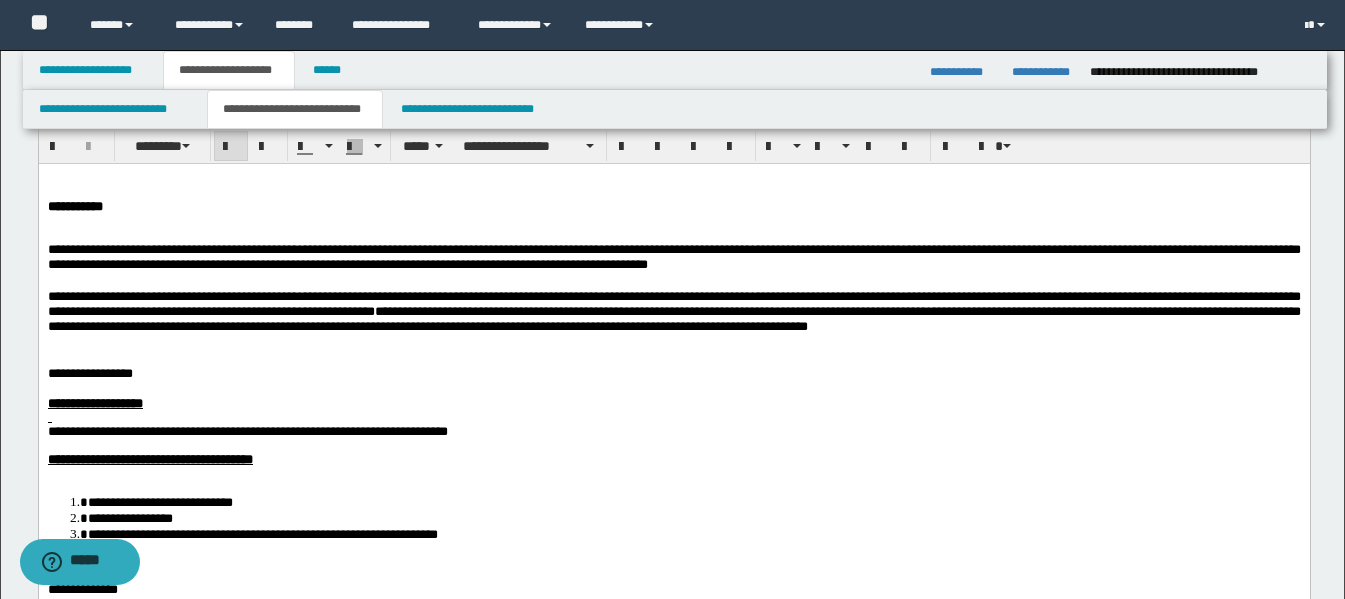 scroll, scrollTop: 100, scrollLeft: 0, axis: vertical 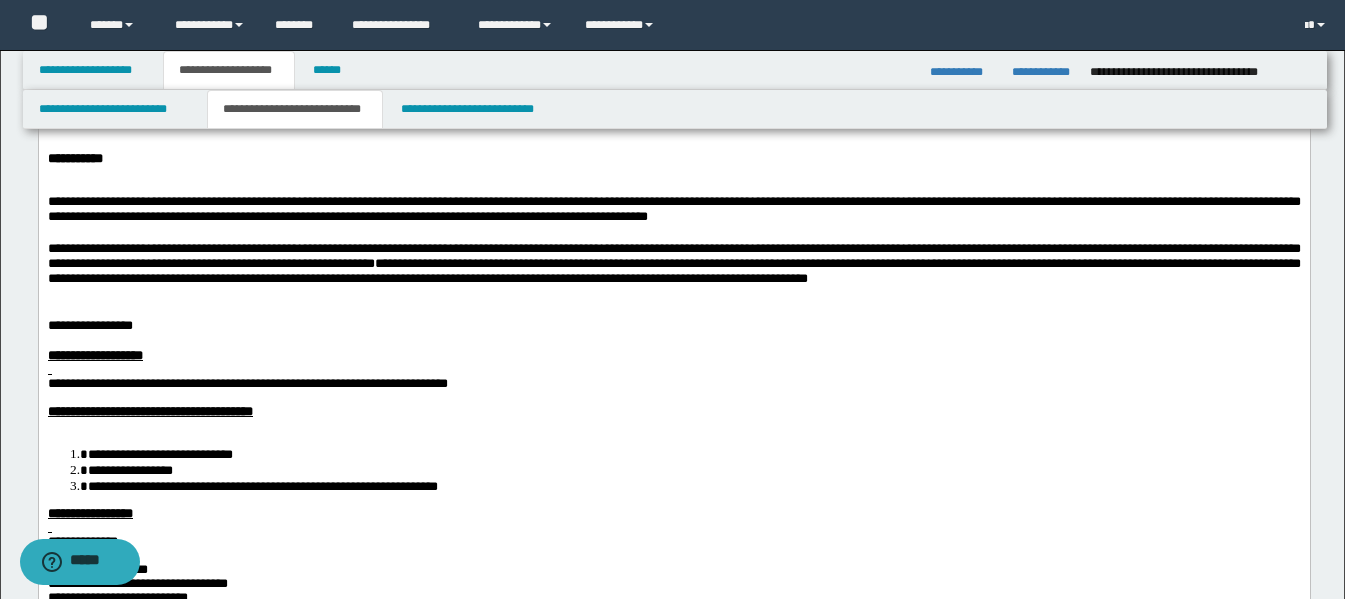 click on "**********" at bounding box center (673, 325) 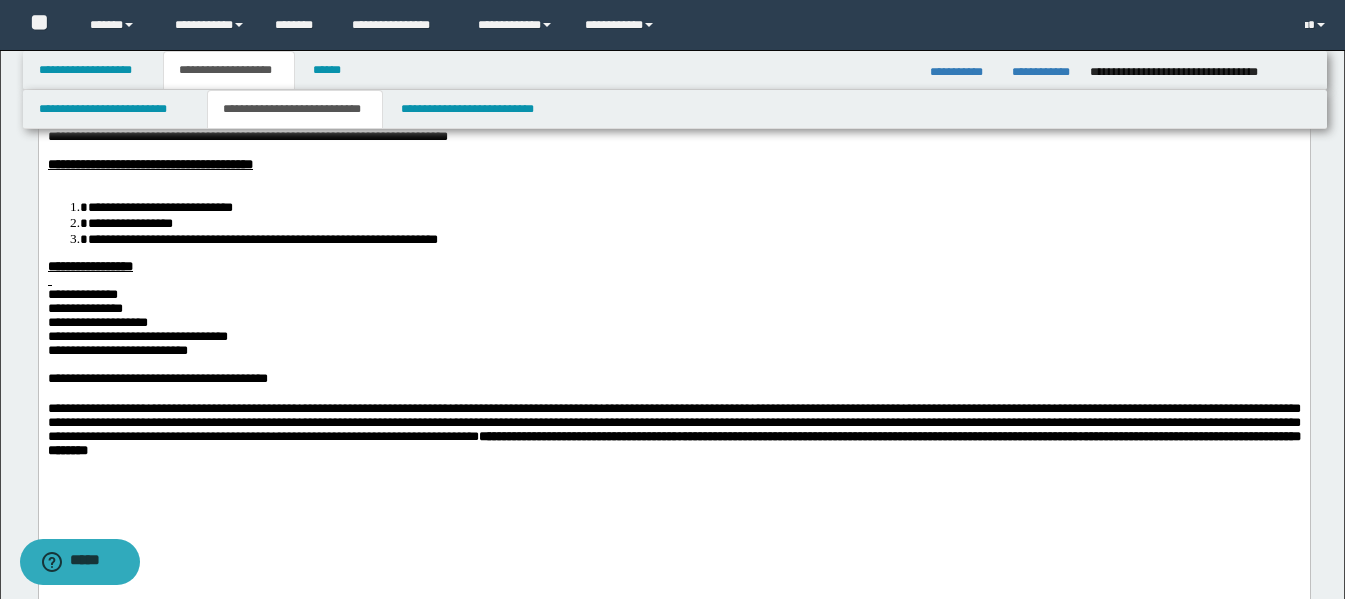 scroll, scrollTop: 400, scrollLeft: 0, axis: vertical 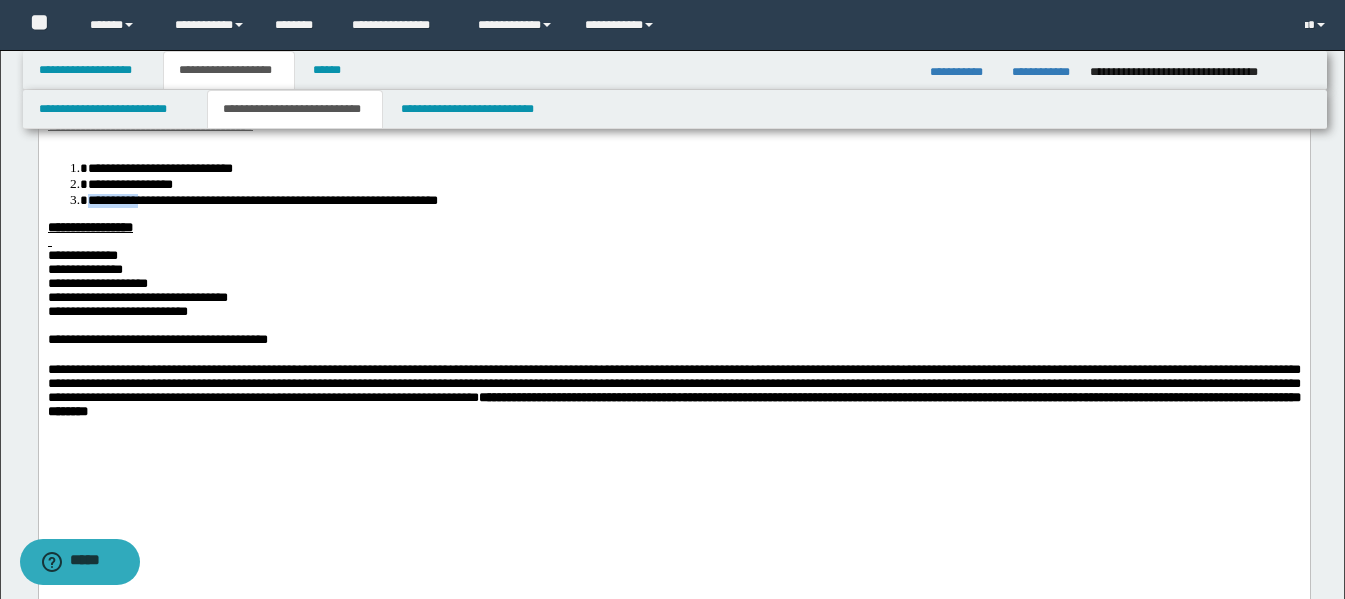 type 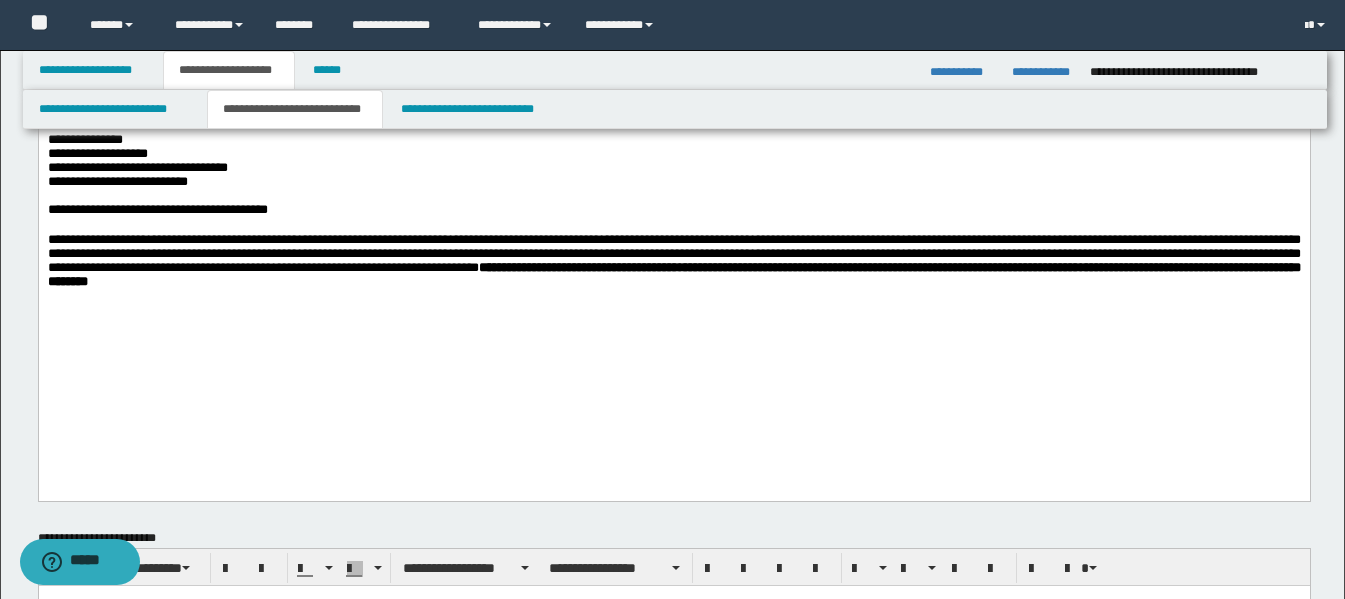 scroll, scrollTop: 700, scrollLeft: 0, axis: vertical 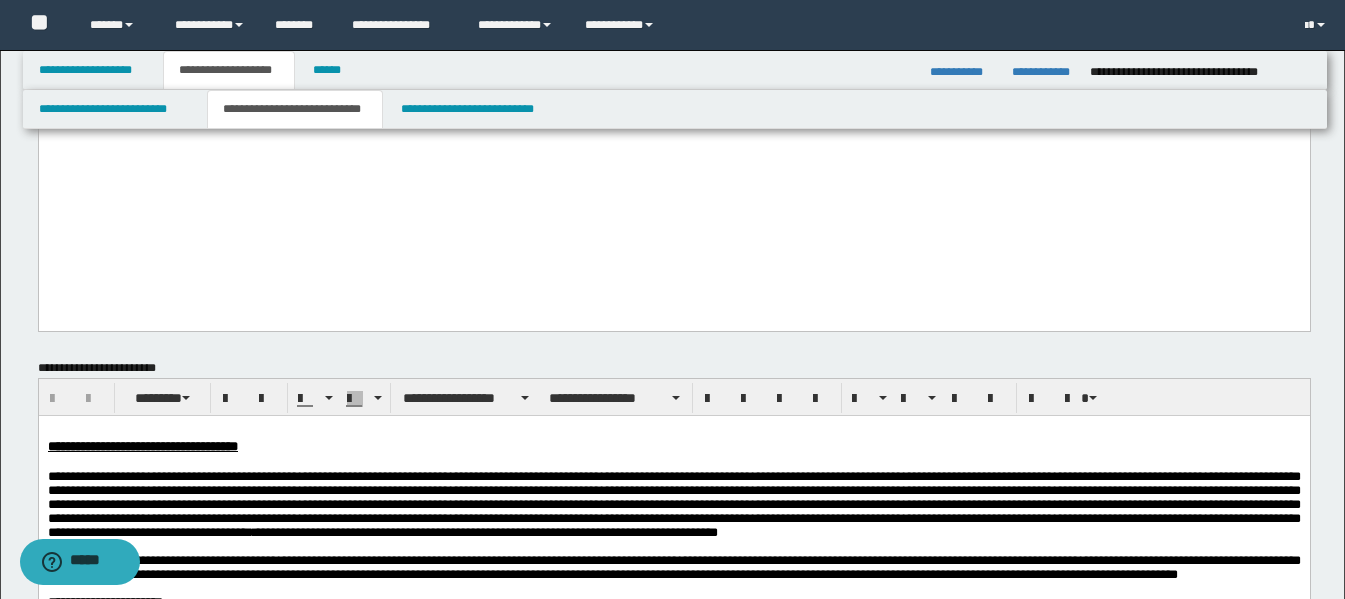 drag, startPoint x: 73, startPoint y: 433, endPoint x: 205, endPoint y: 445, distance: 132.54433 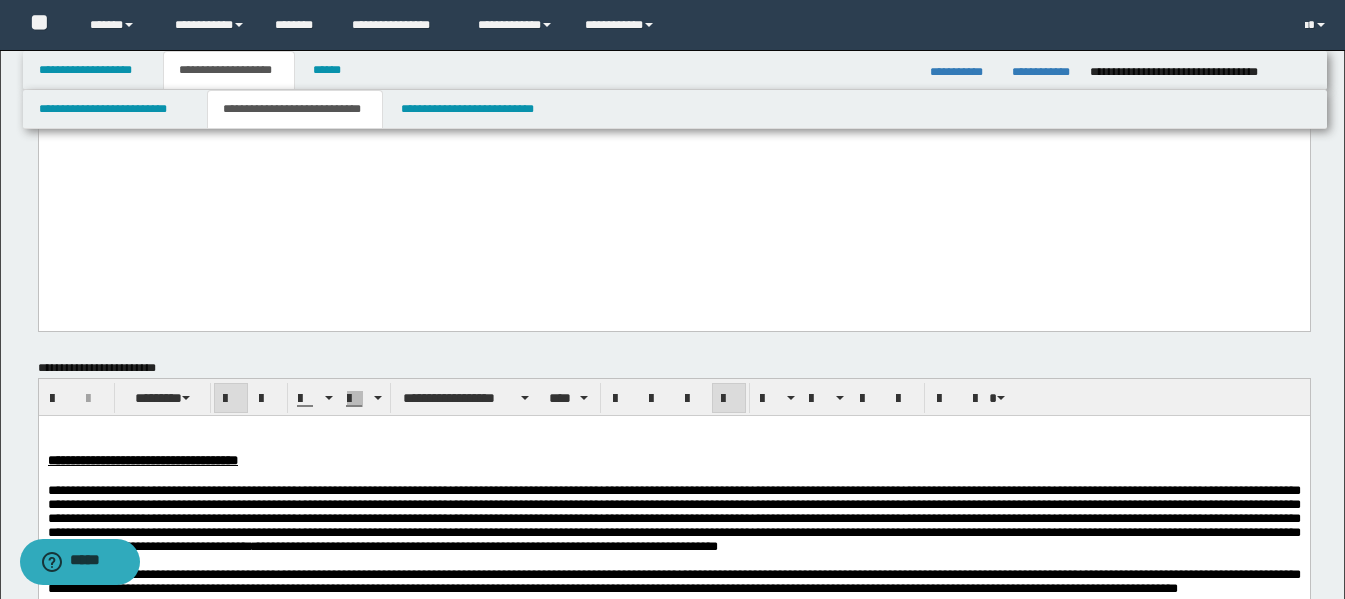 click on "**********" at bounding box center (673, 460) 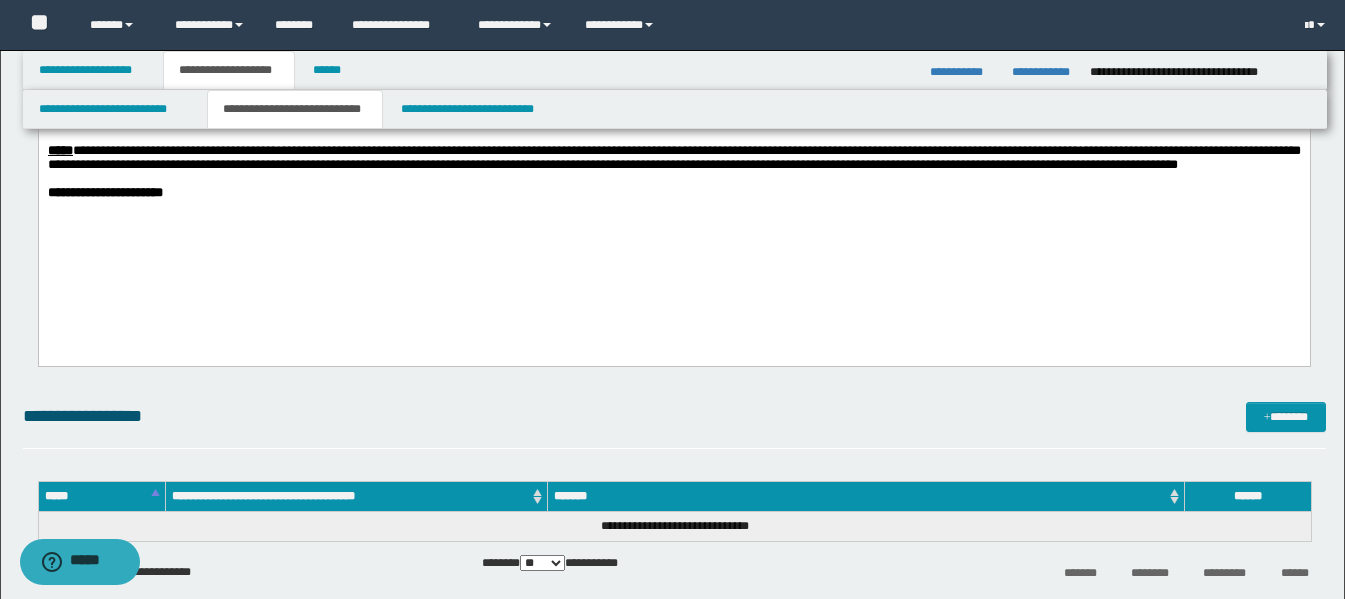 scroll, scrollTop: 1200, scrollLeft: 0, axis: vertical 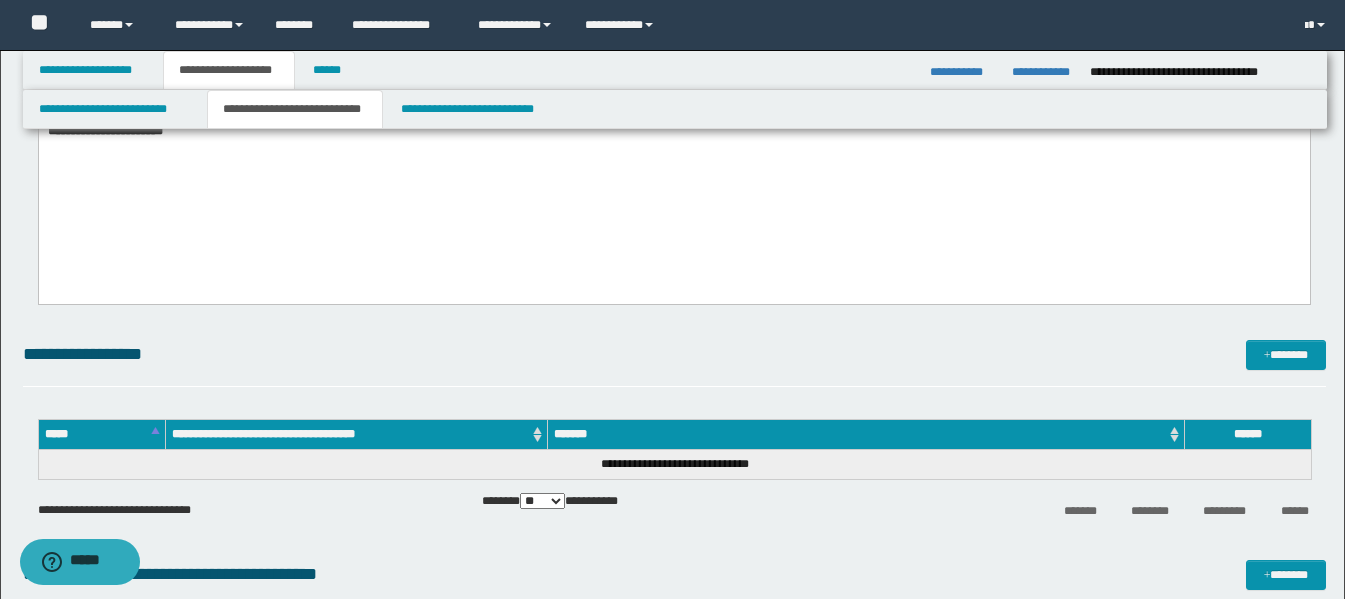 click on "**********" at bounding box center (673, 56) 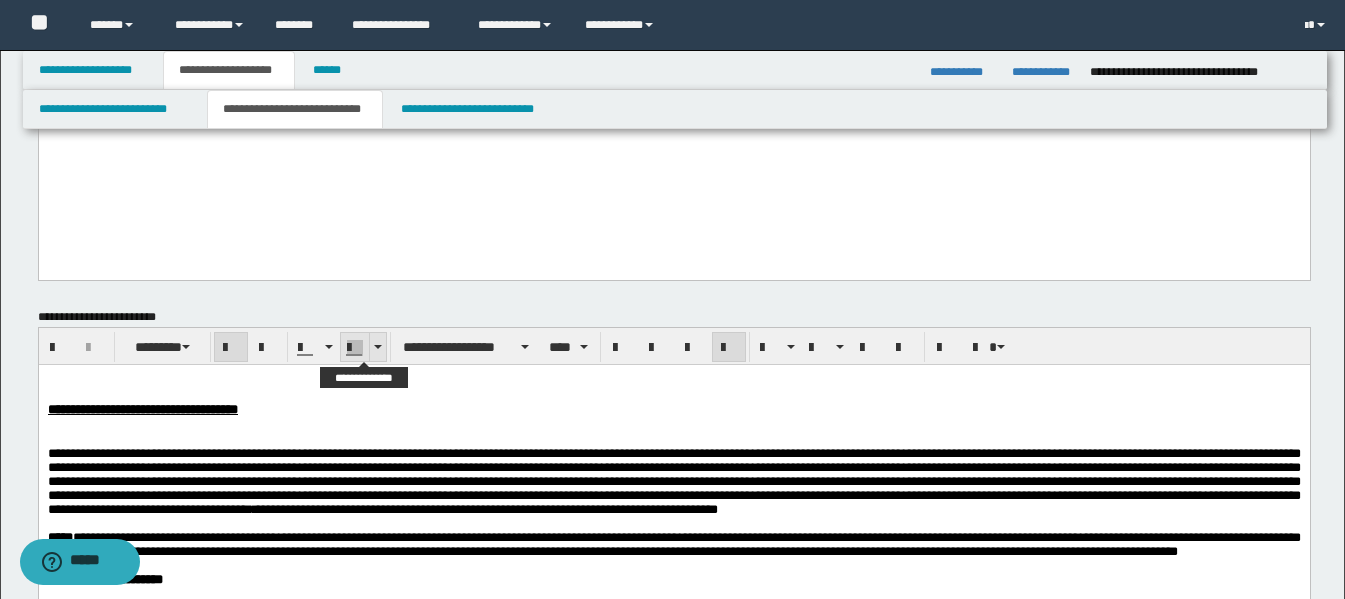 scroll, scrollTop: 500, scrollLeft: 0, axis: vertical 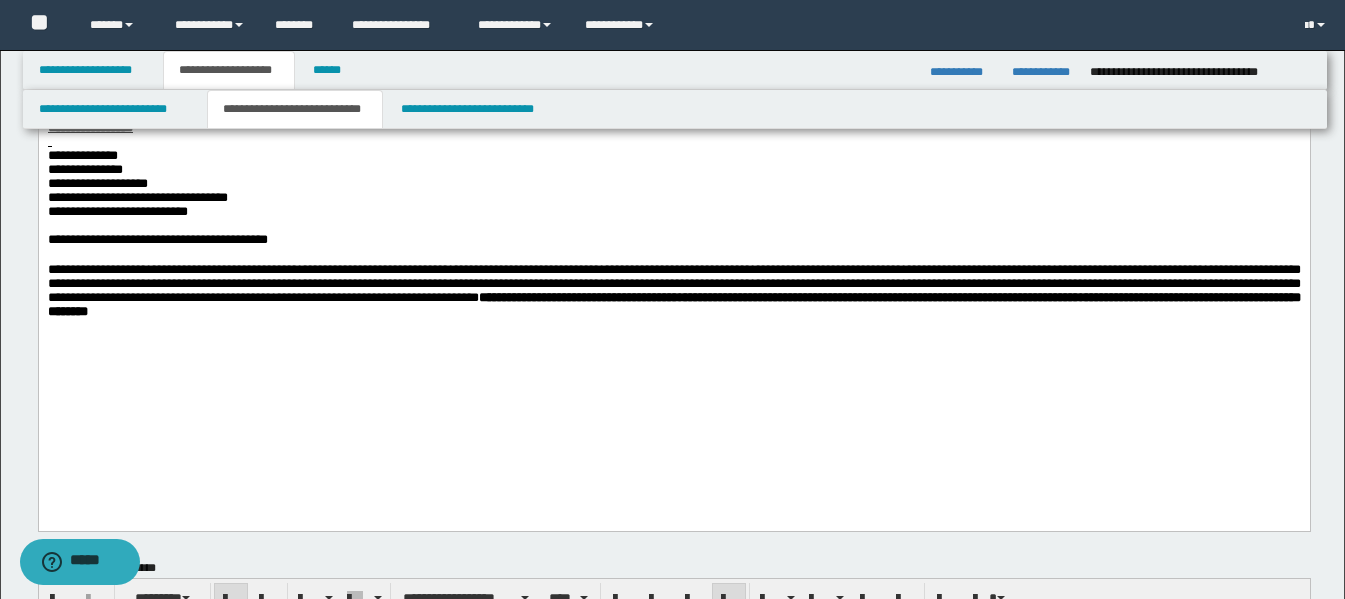 click on "**********" at bounding box center [673, 291] 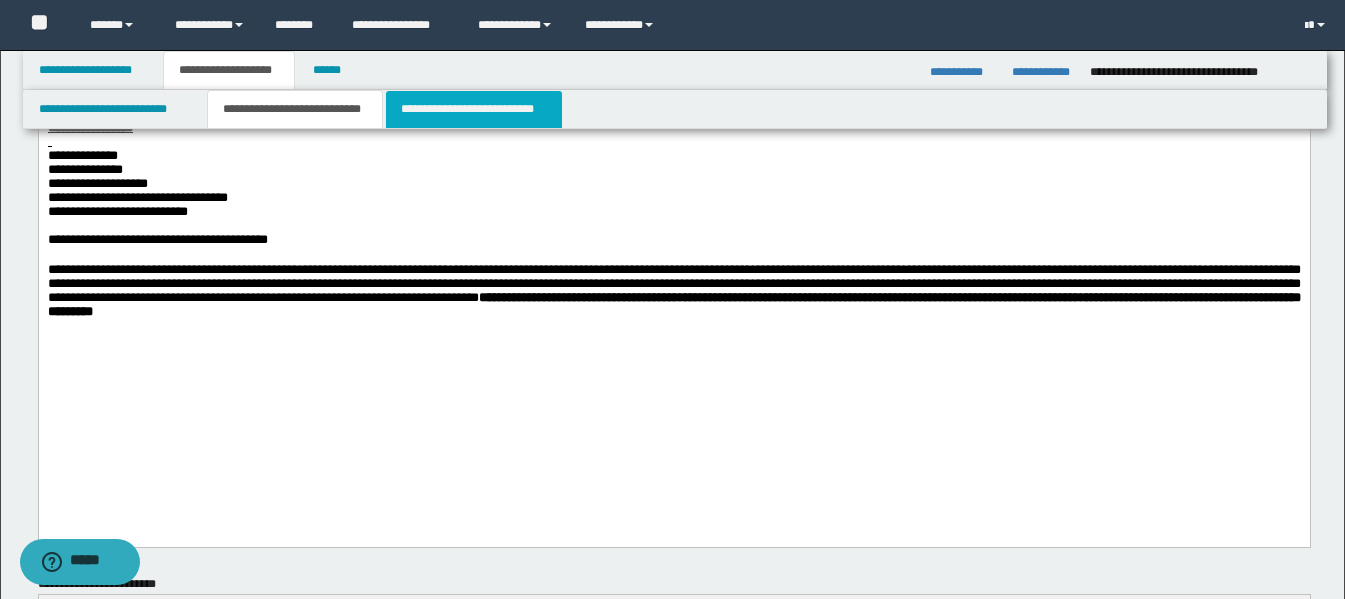 click on "**********" at bounding box center [474, 109] 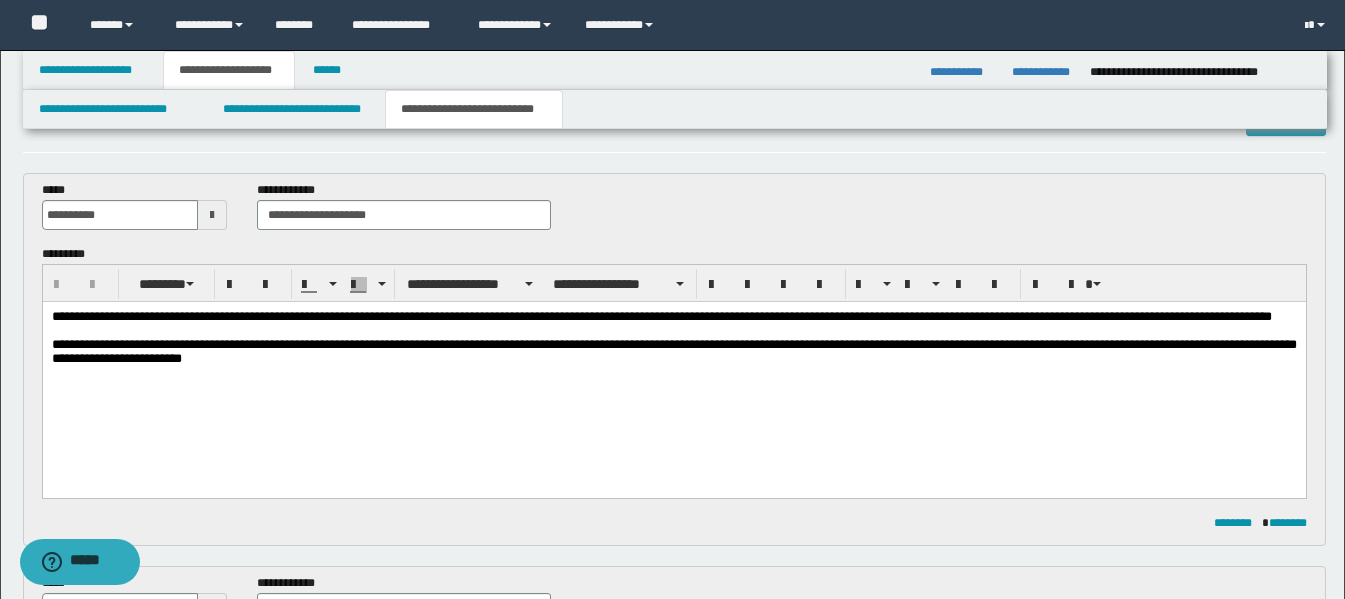 scroll, scrollTop: 100, scrollLeft: 0, axis: vertical 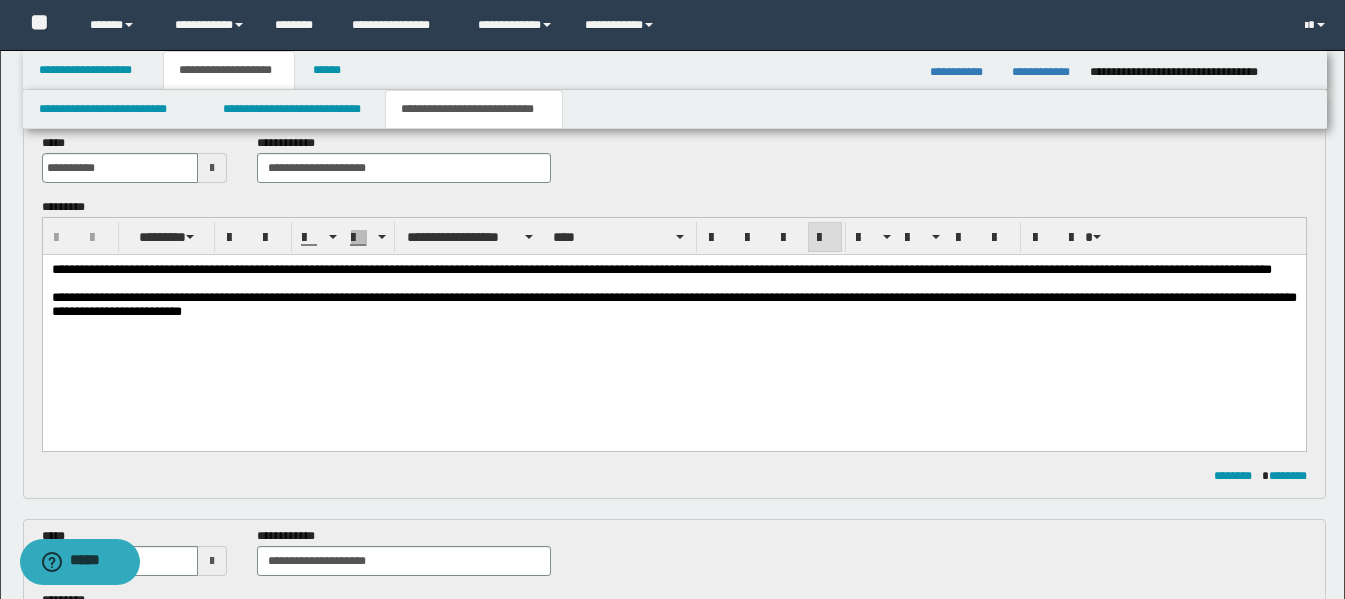 click on "**********" at bounding box center [661, 269] 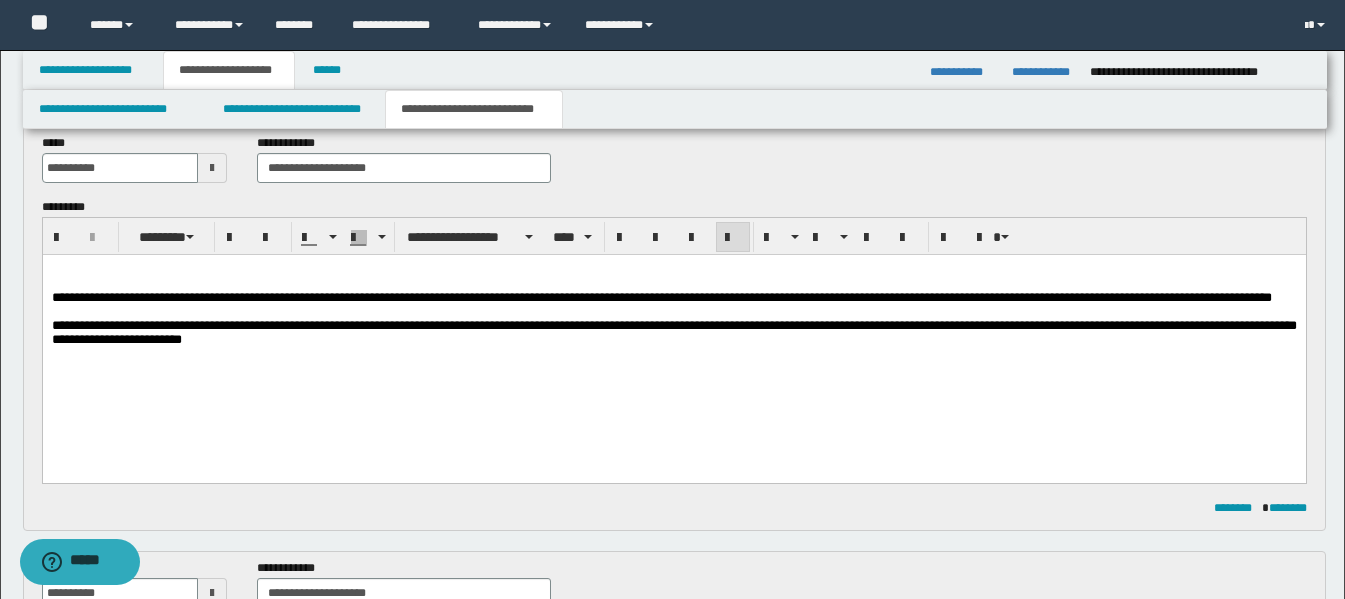 click on "**********" at bounding box center (673, 333) 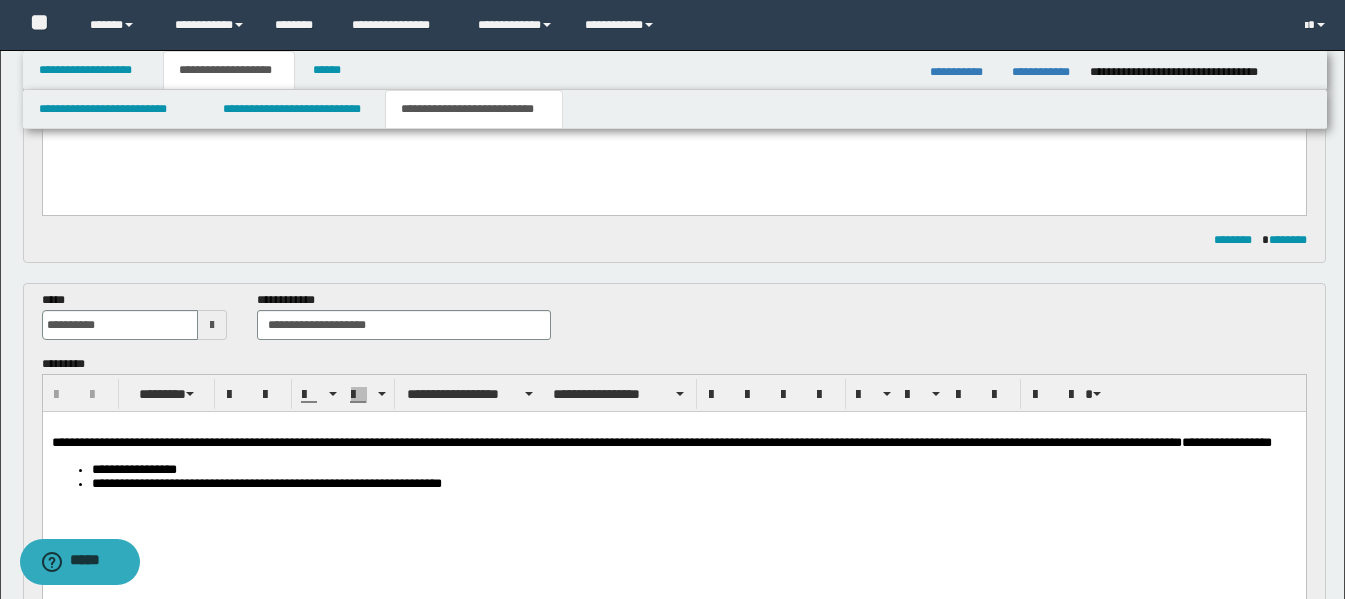 scroll, scrollTop: 500, scrollLeft: 0, axis: vertical 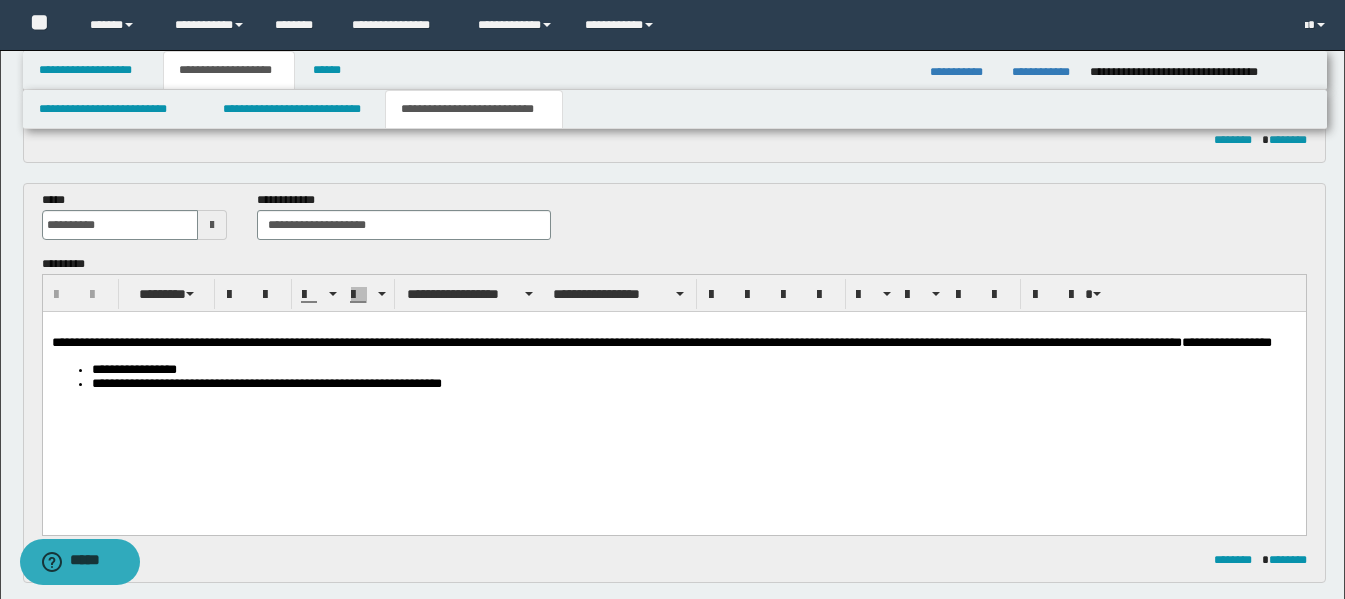 click at bounding box center (673, 327) 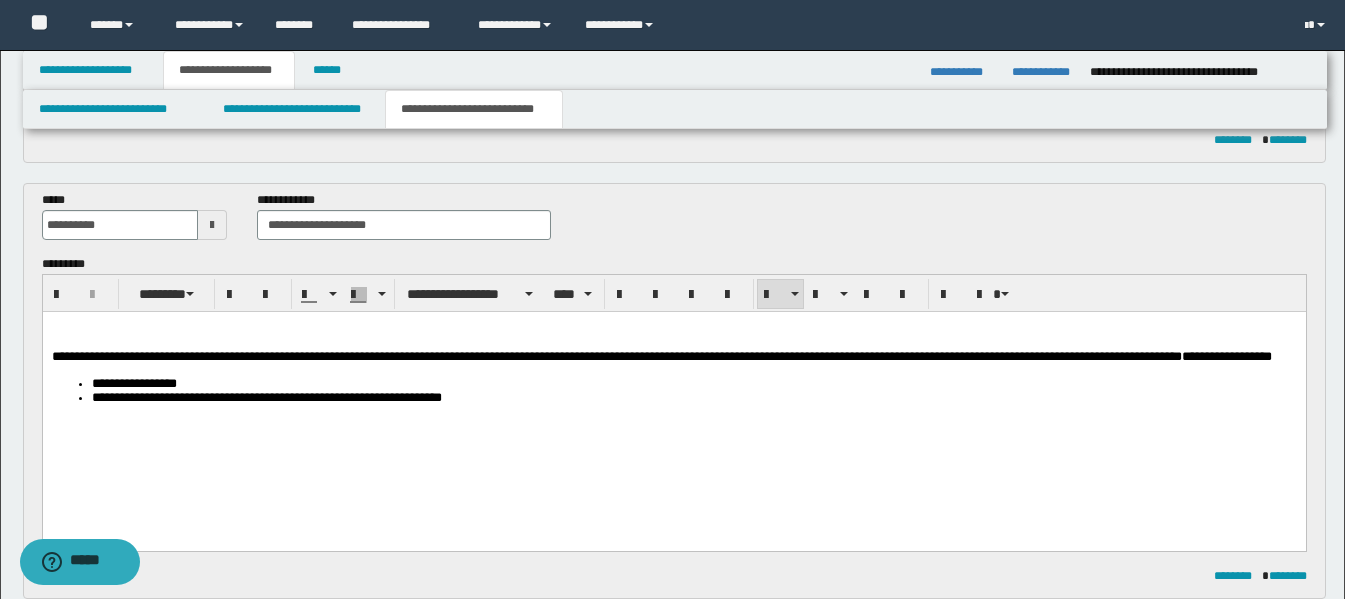 click on "**********" at bounding box center (673, 393) 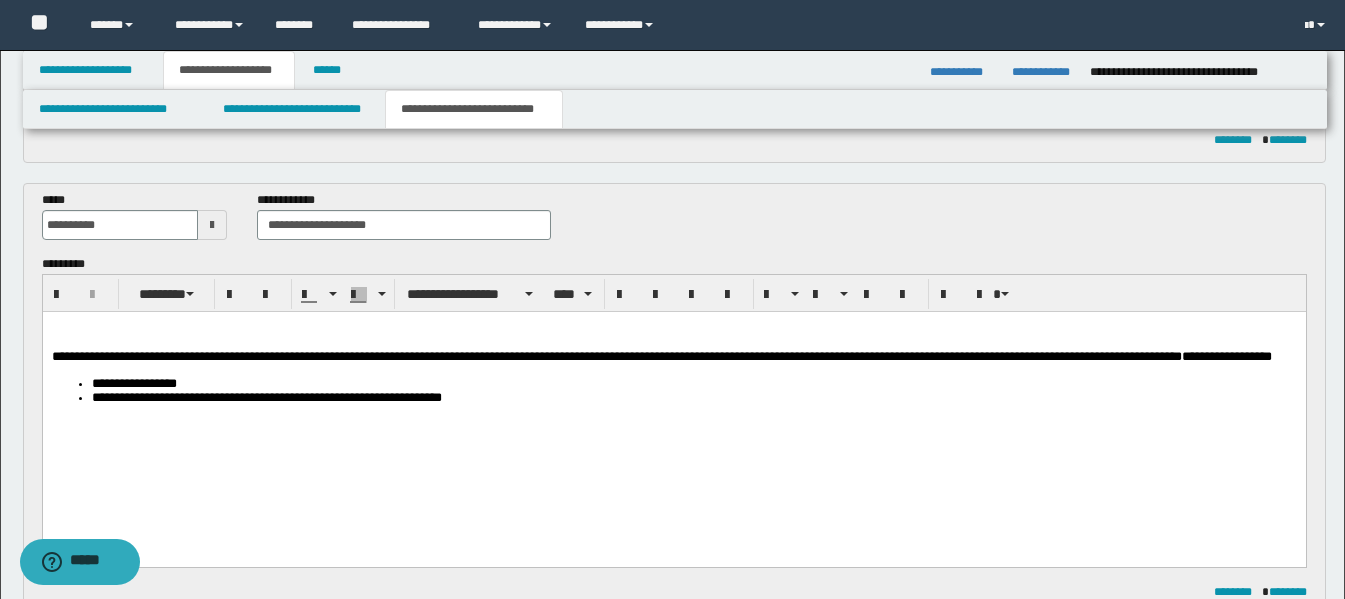 scroll, scrollTop: 700, scrollLeft: 0, axis: vertical 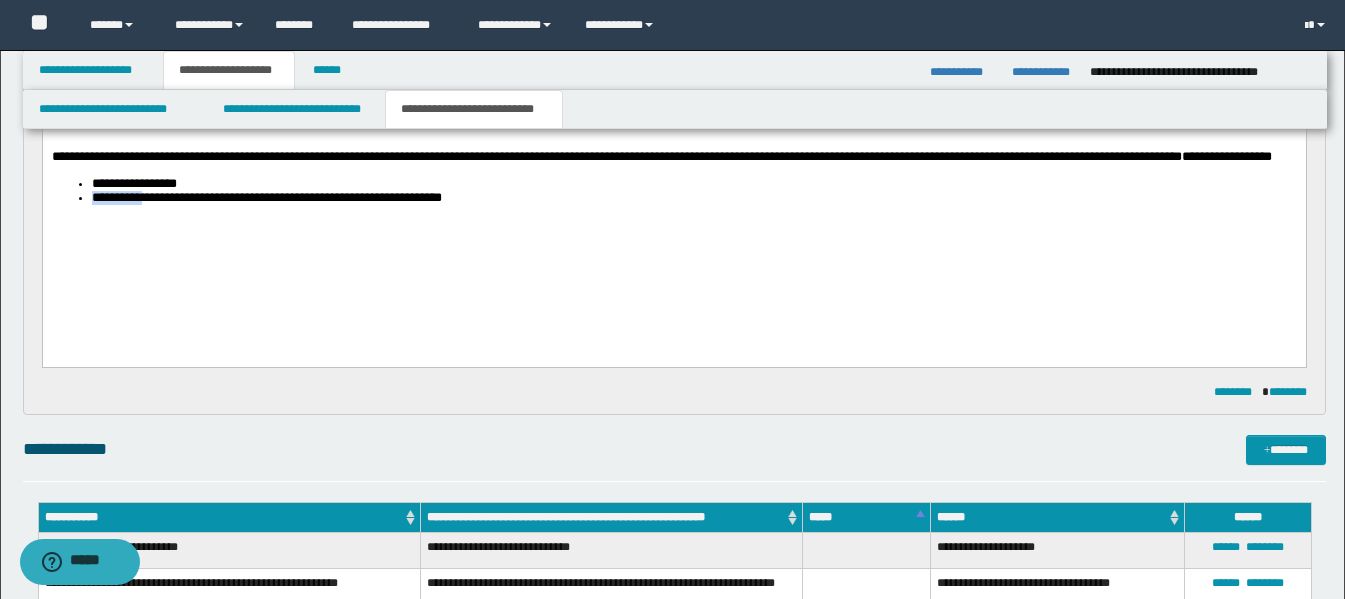 type 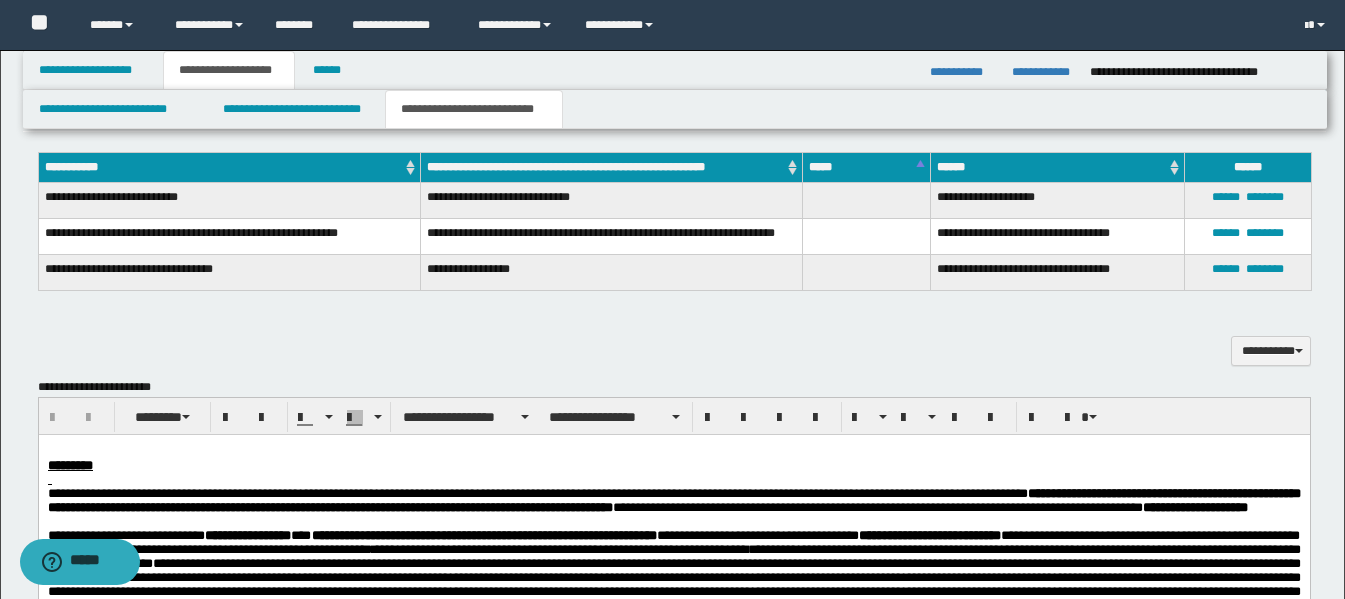 scroll, scrollTop: 1100, scrollLeft: 0, axis: vertical 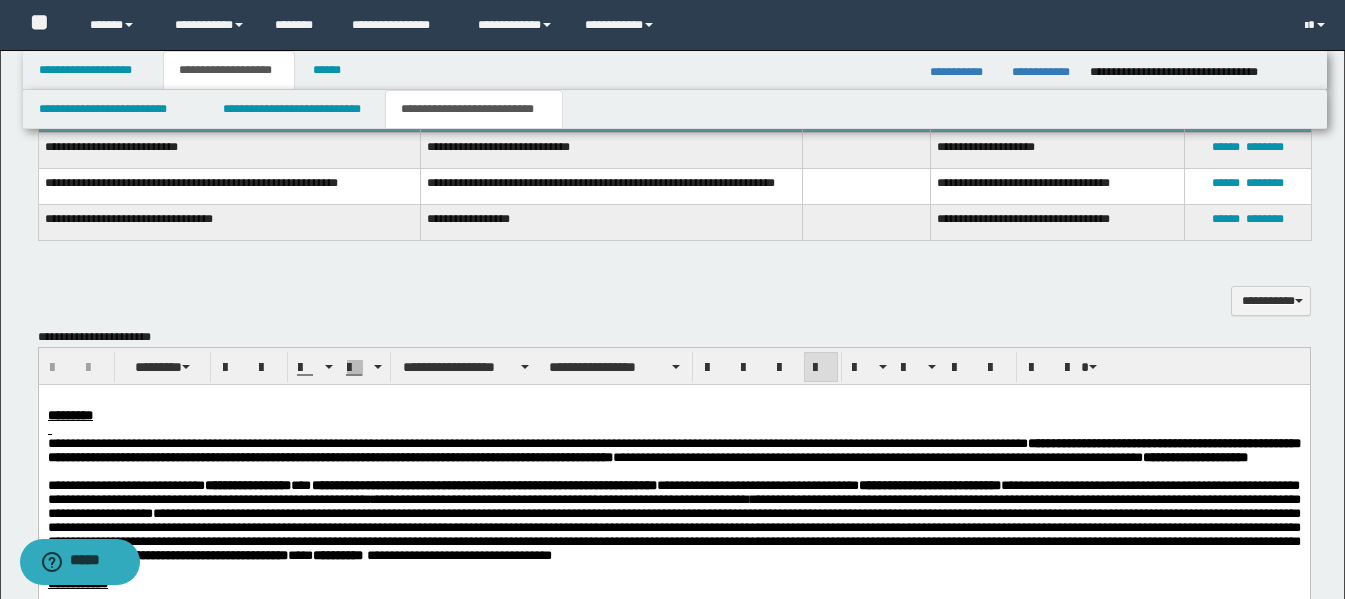 drag, startPoint x: 68, startPoint y: 394, endPoint x: 86, endPoint y: 392, distance: 18.110771 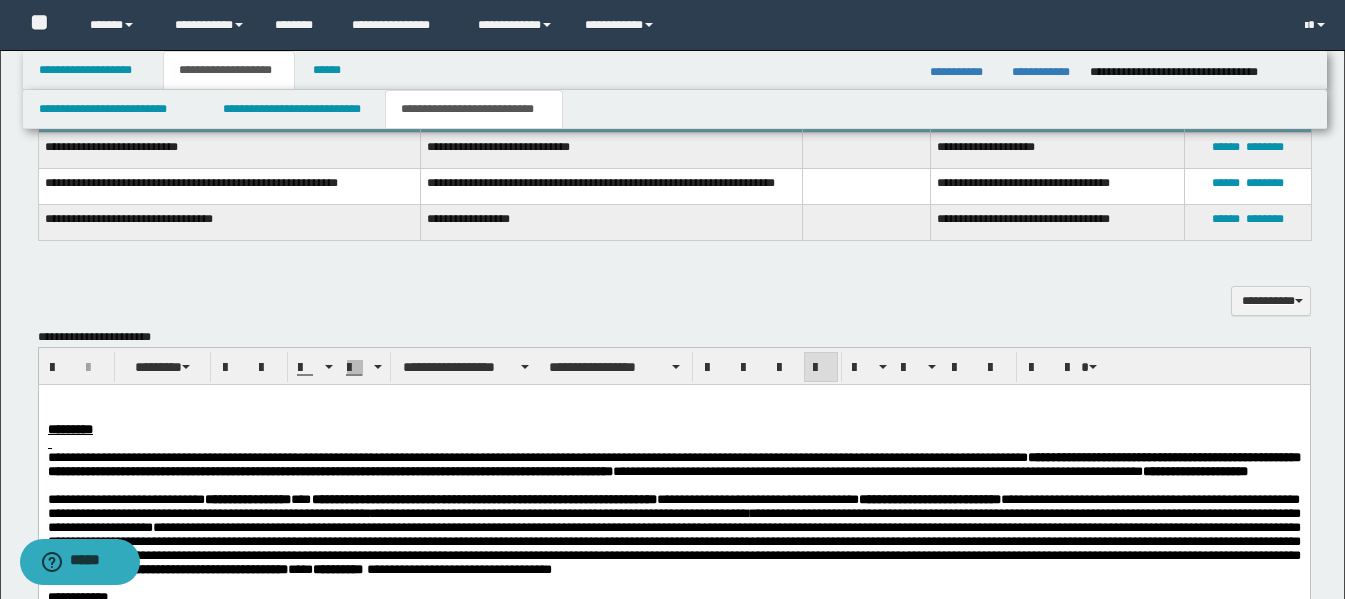 drag, startPoint x: 134, startPoint y: 432, endPoint x: 156, endPoint y: 437, distance: 22.561028 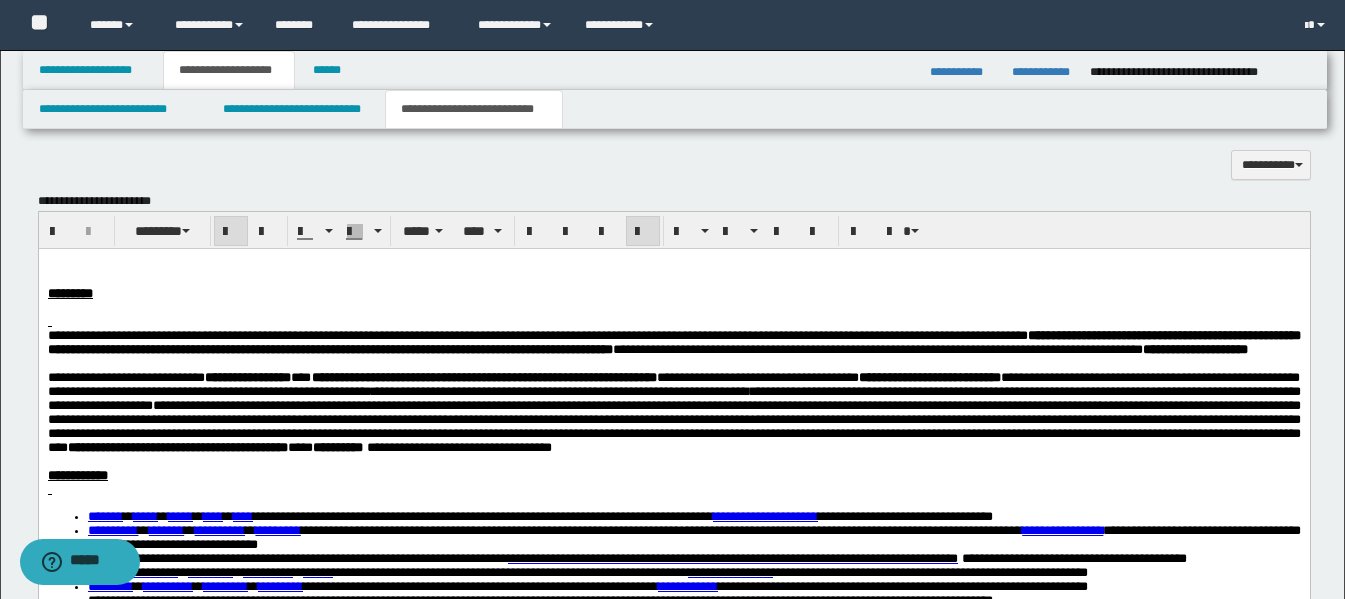 scroll, scrollTop: 1400, scrollLeft: 0, axis: vertical 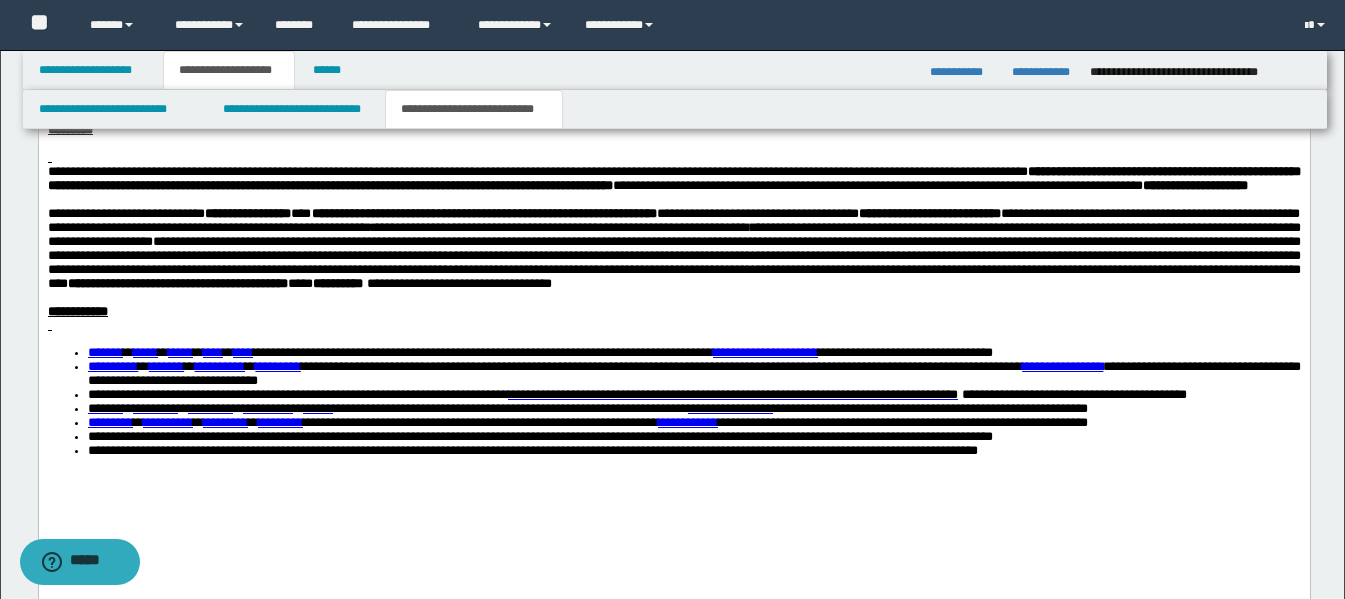 click on "**********" at bounding box center [673, 249] 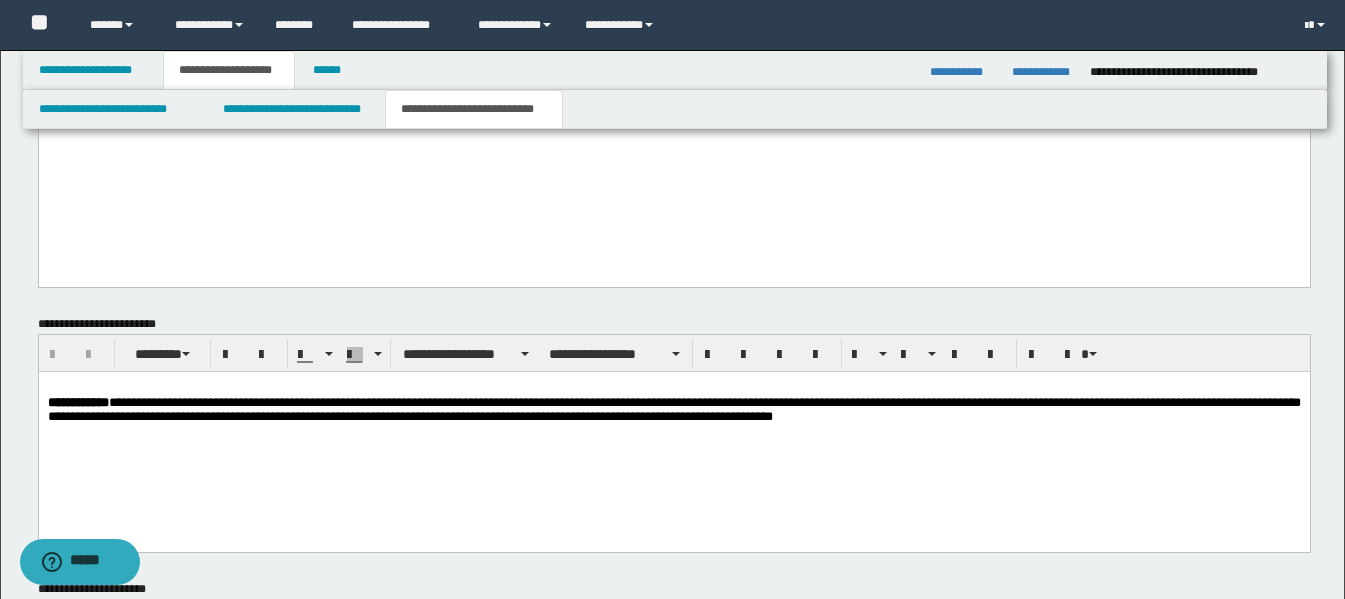 scroll, scrollTop: 1900, scrollLeft: 0, axis: vertical 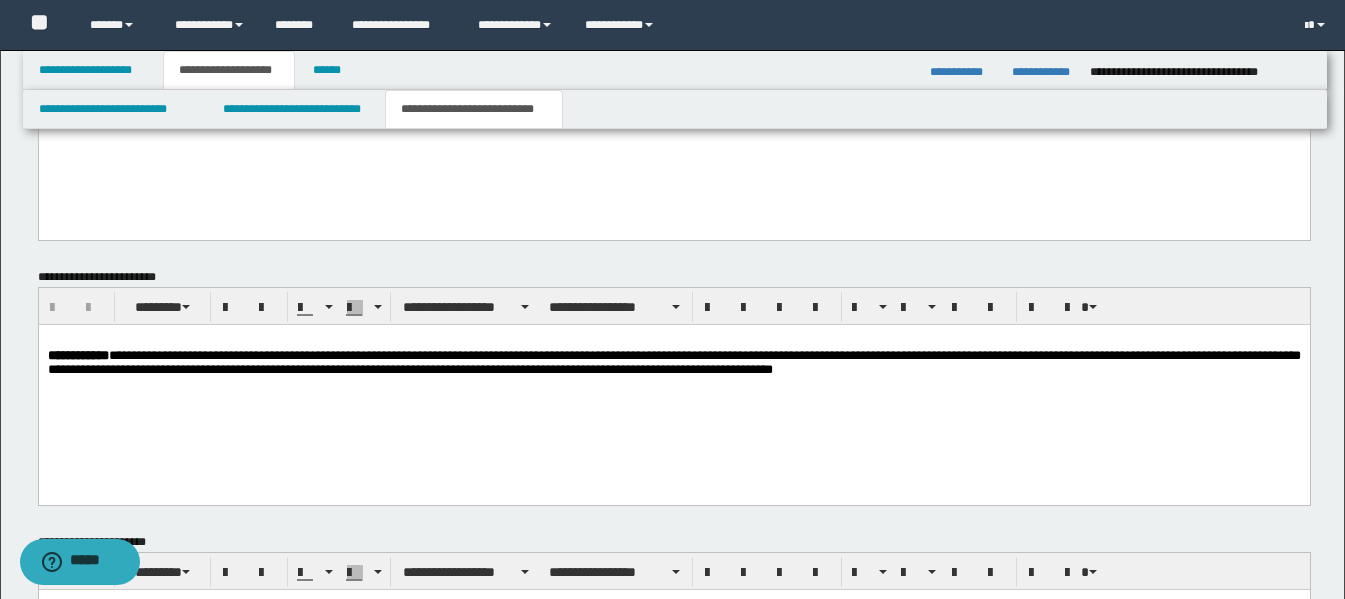 click at bounding box center [673, 340] 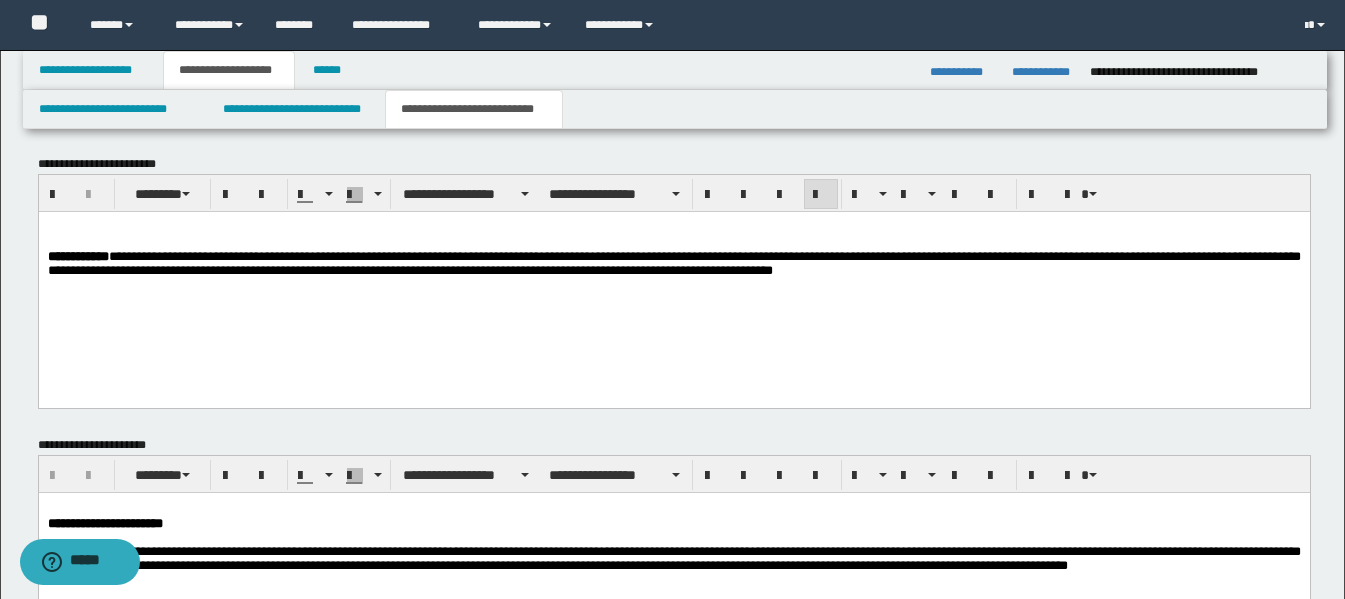 scroll, scrollTop: 2100, scrollLeft: 0, axis: vertical 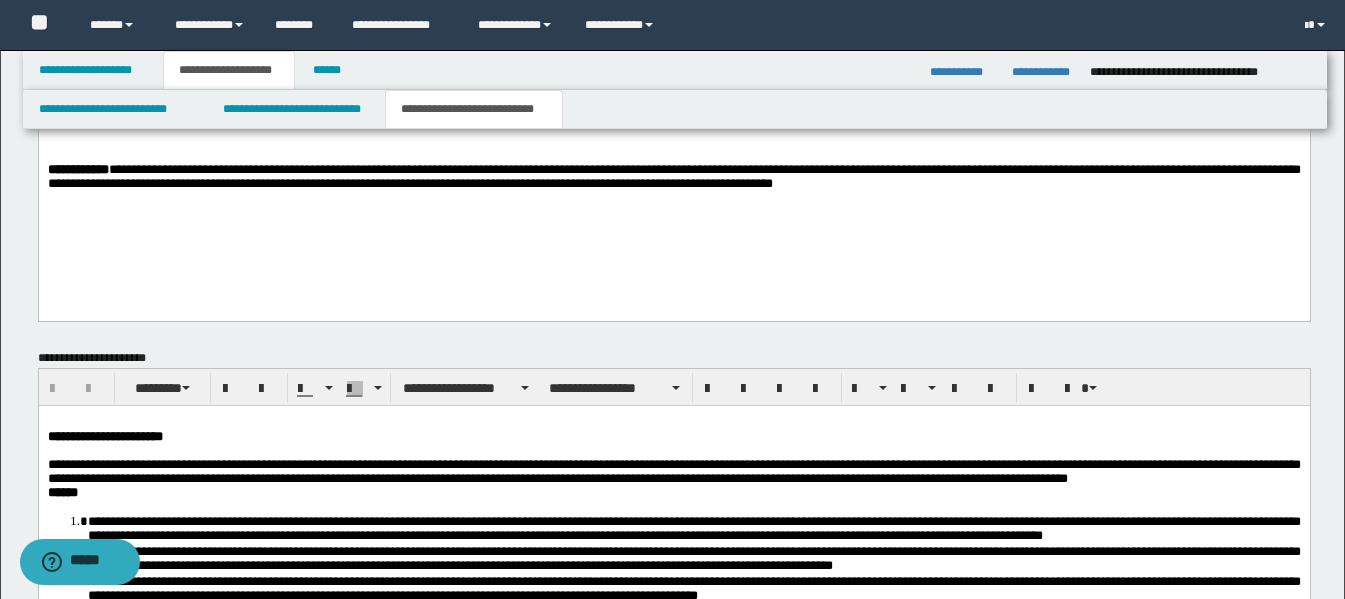 click on "**********" at bounding box center [673, 193] 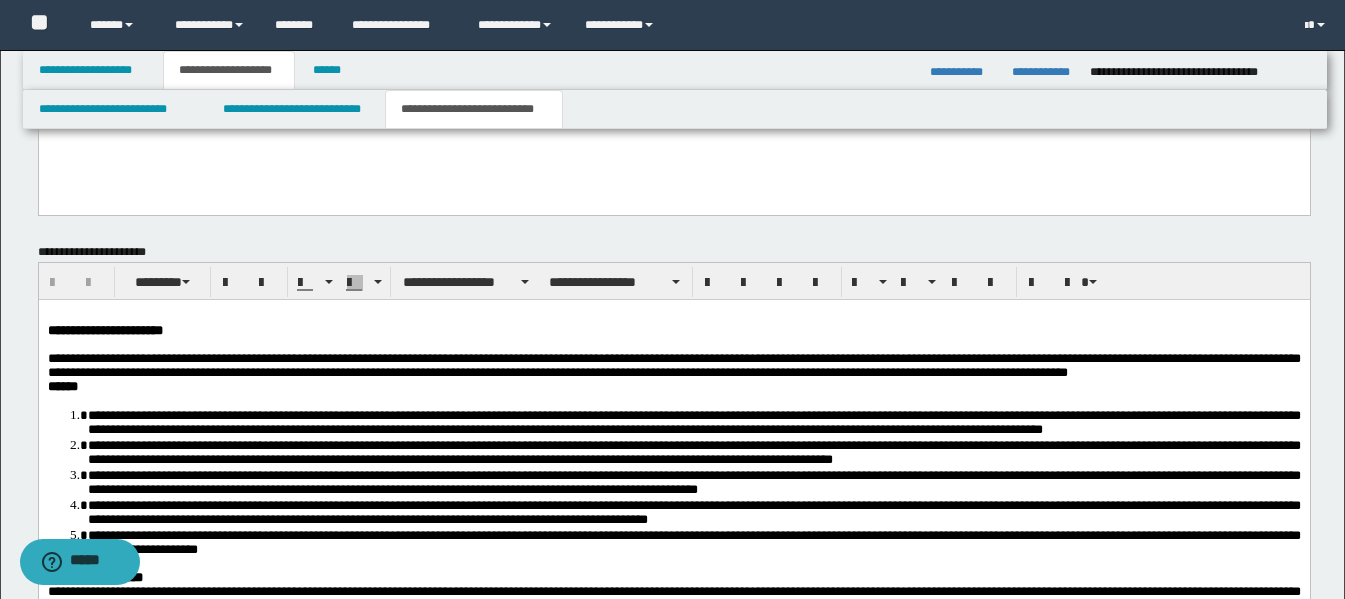 scroll, scrollTop: 2300, scrollLeft: 0, axis: vertical 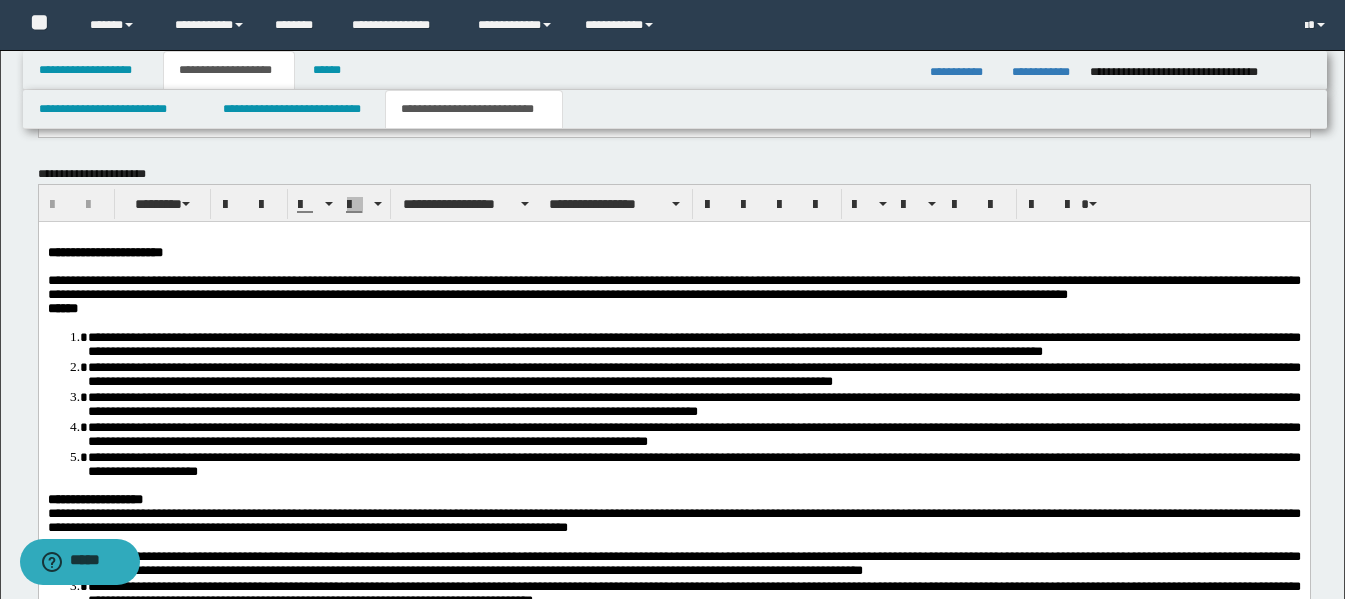 drag, startPoint x: 72, startPoint y: 231, endPoint x: 142, endPoint y: 242, distance: 70.85902 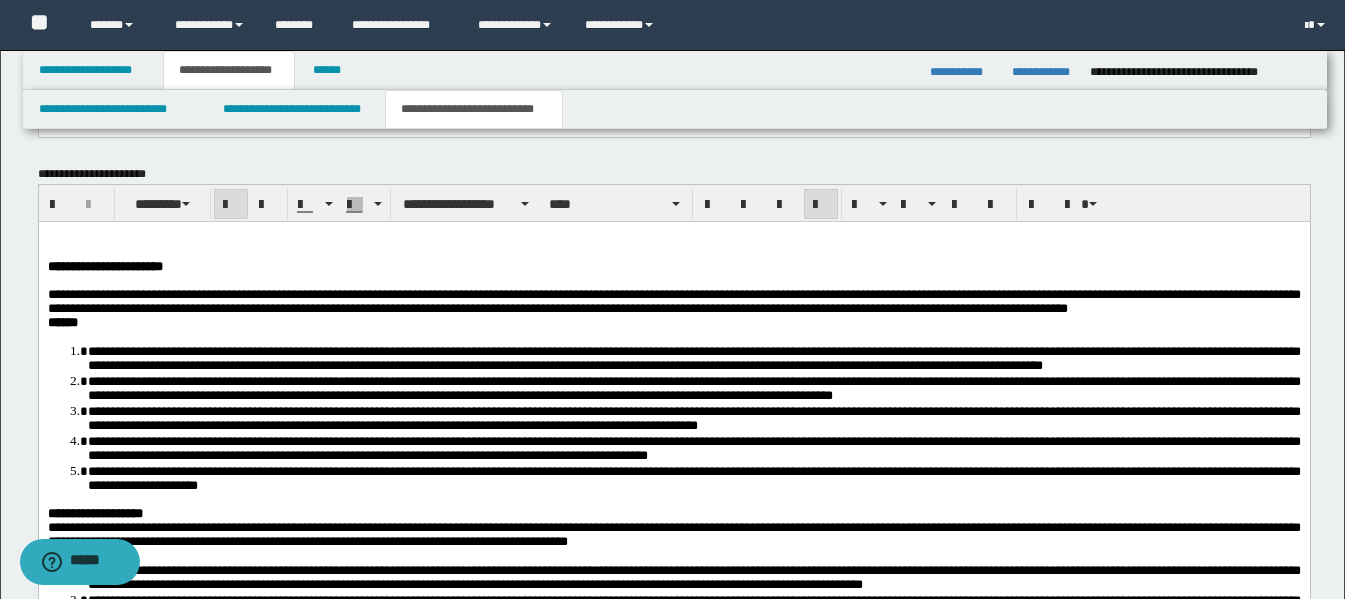 click on "**********" at bounding box center (673, 266) 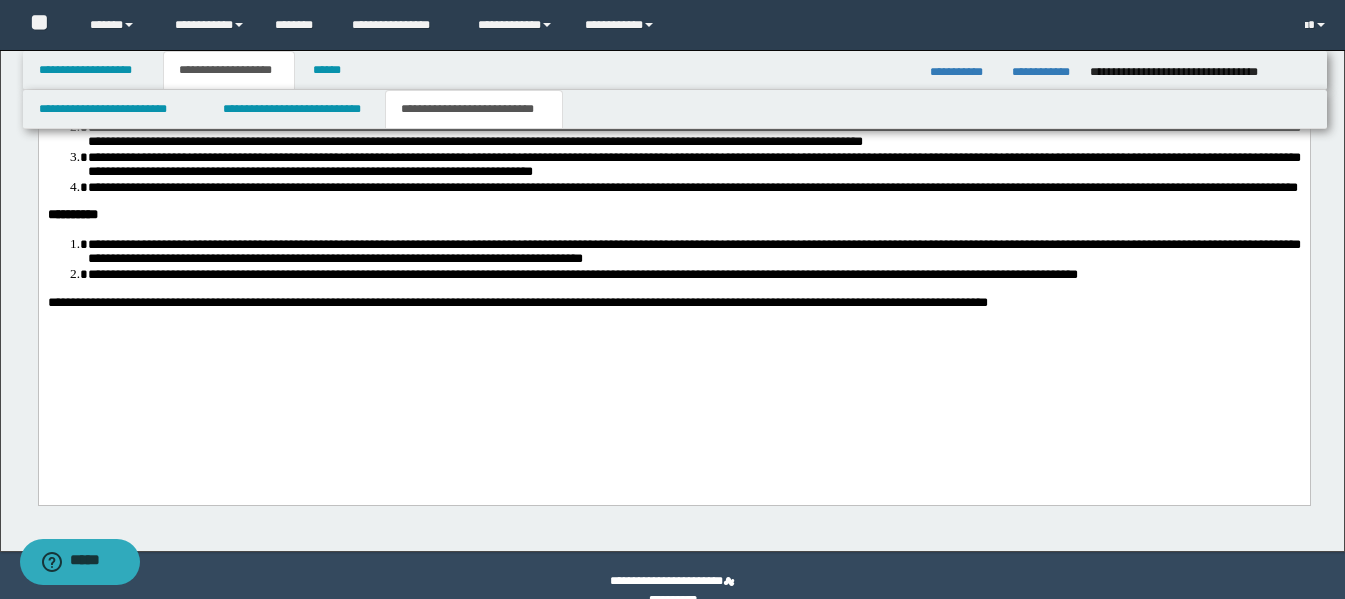 scroll, scrollTop: 2788, scrollLeft: 0, axis: vertical 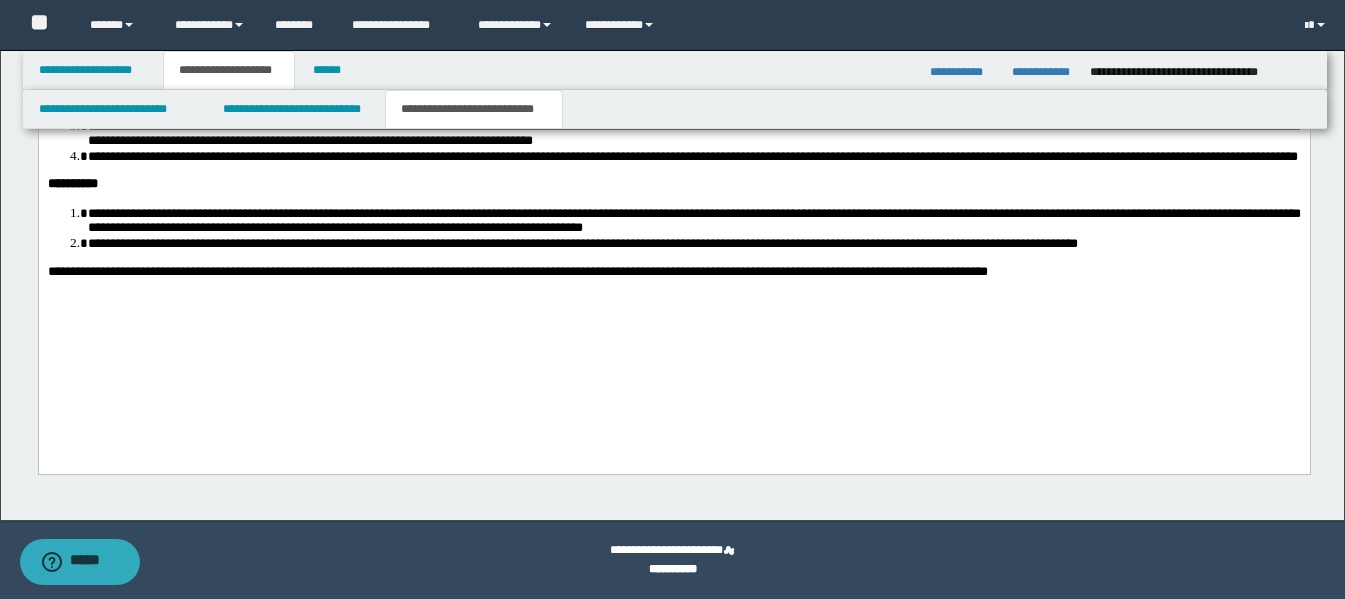 click on "**********" at bounding box center (673, 35) 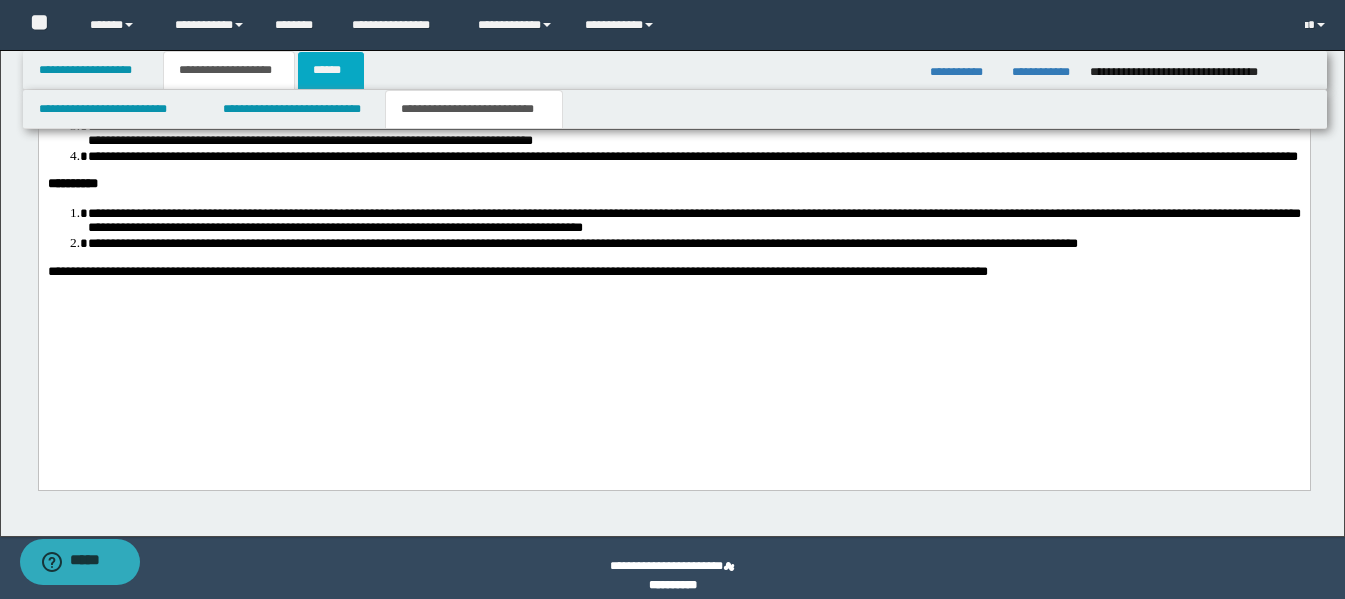drag, startPoint x: 349, startPoint y: 75, endPoint x: 522, endPoint y: 186, distance: 205.54805 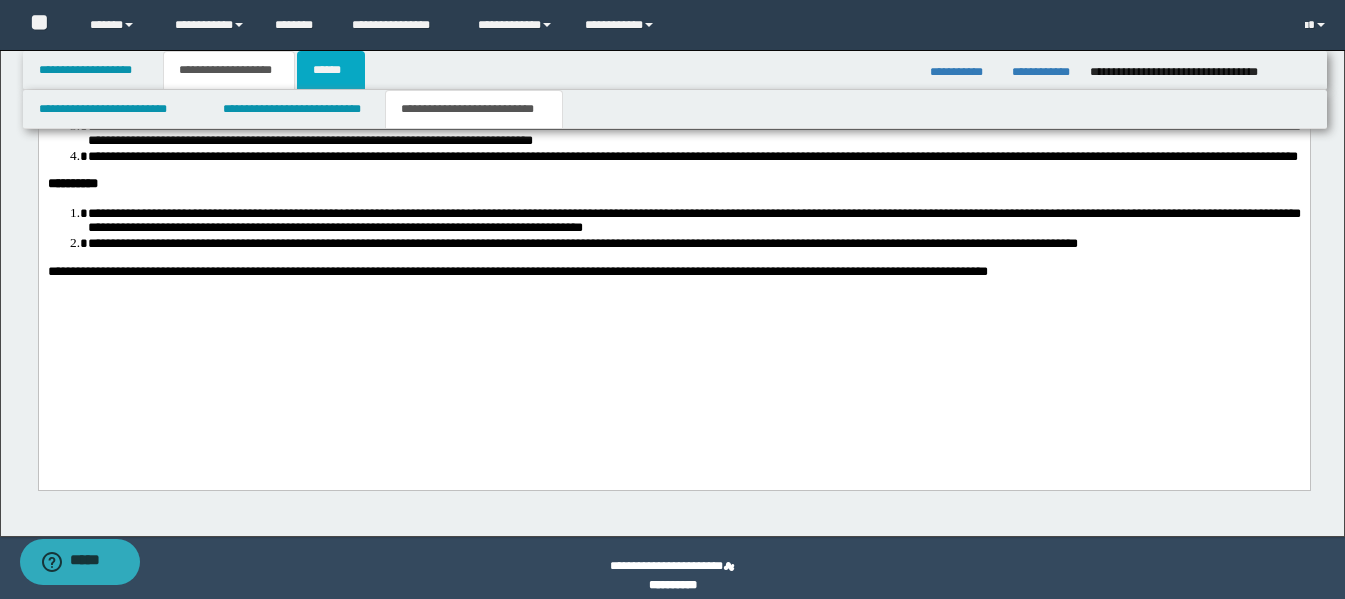 click on "******" at bounding box center [331, 70] 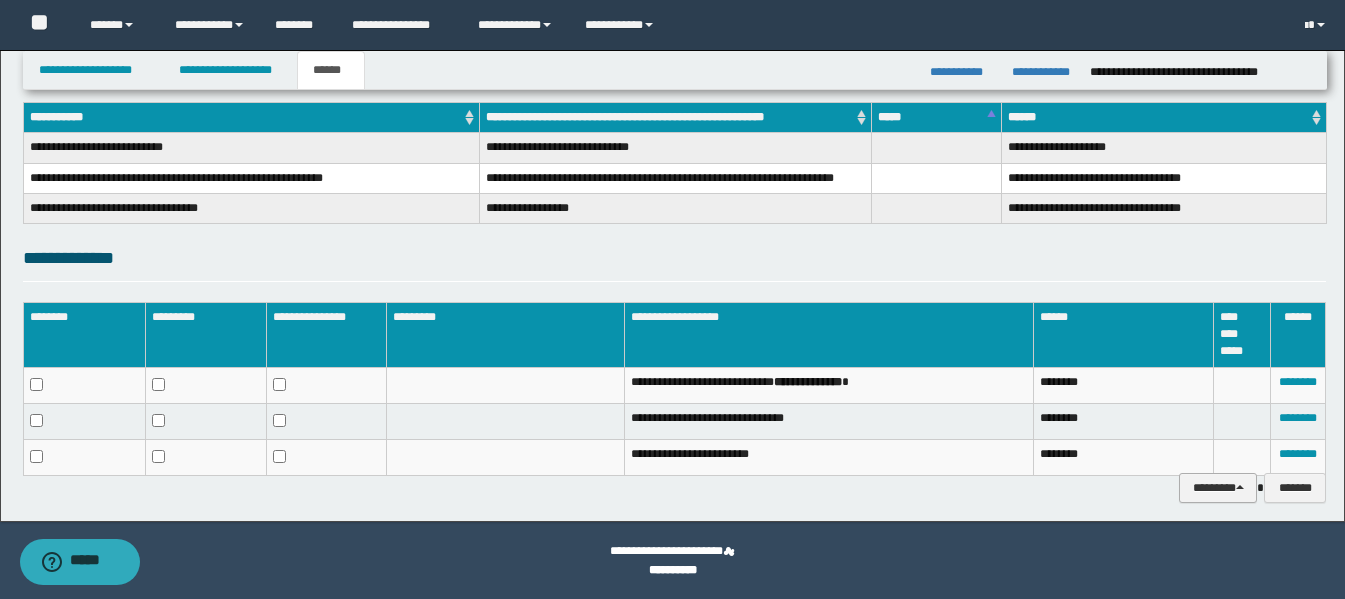 click on "********" at bounding box center (1218, 488) 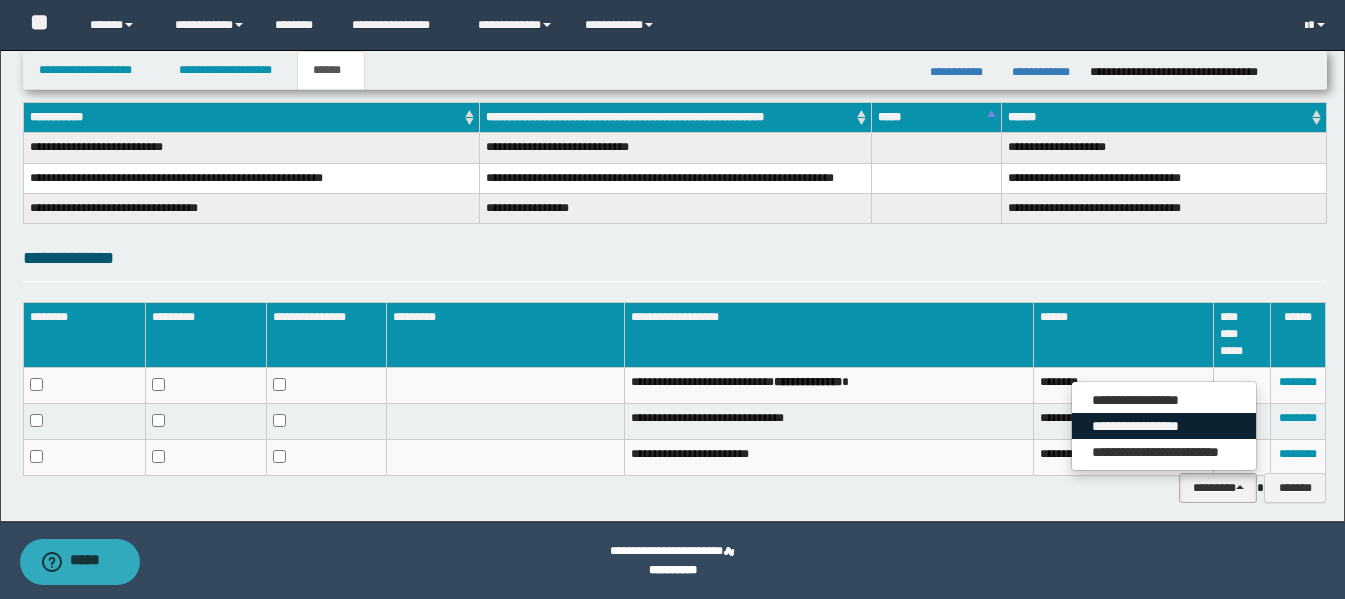 click on "**********" at bounding box center (1164, 426) 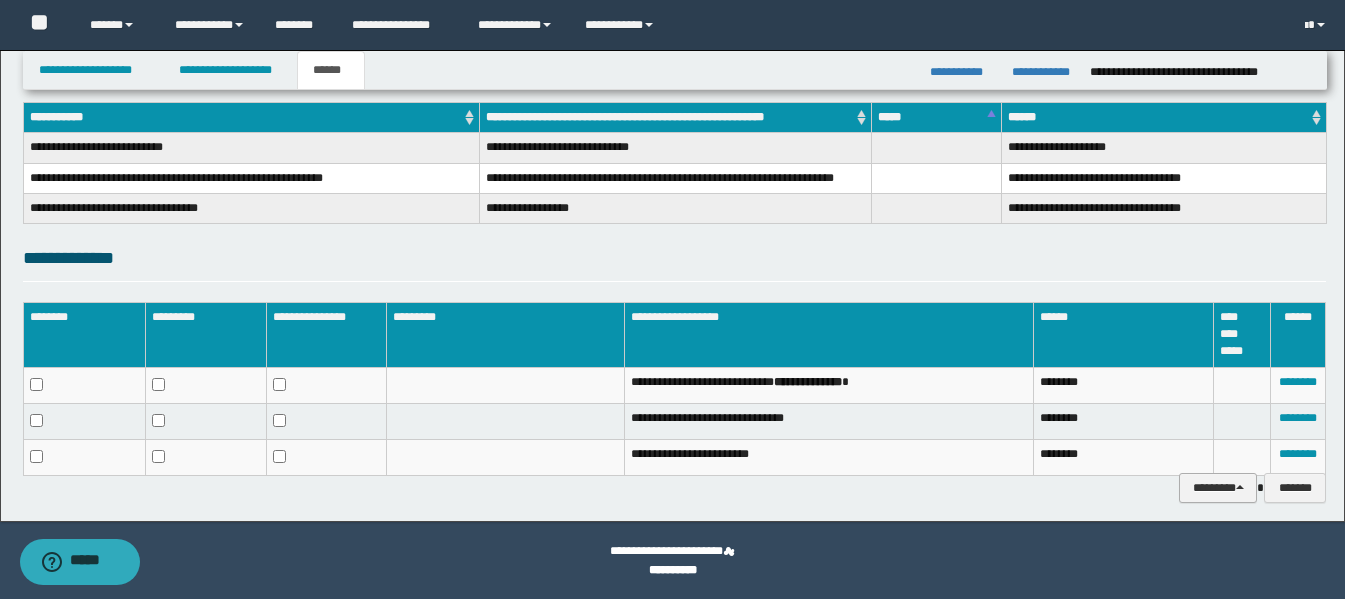 click at bounding box center [1240, 487] 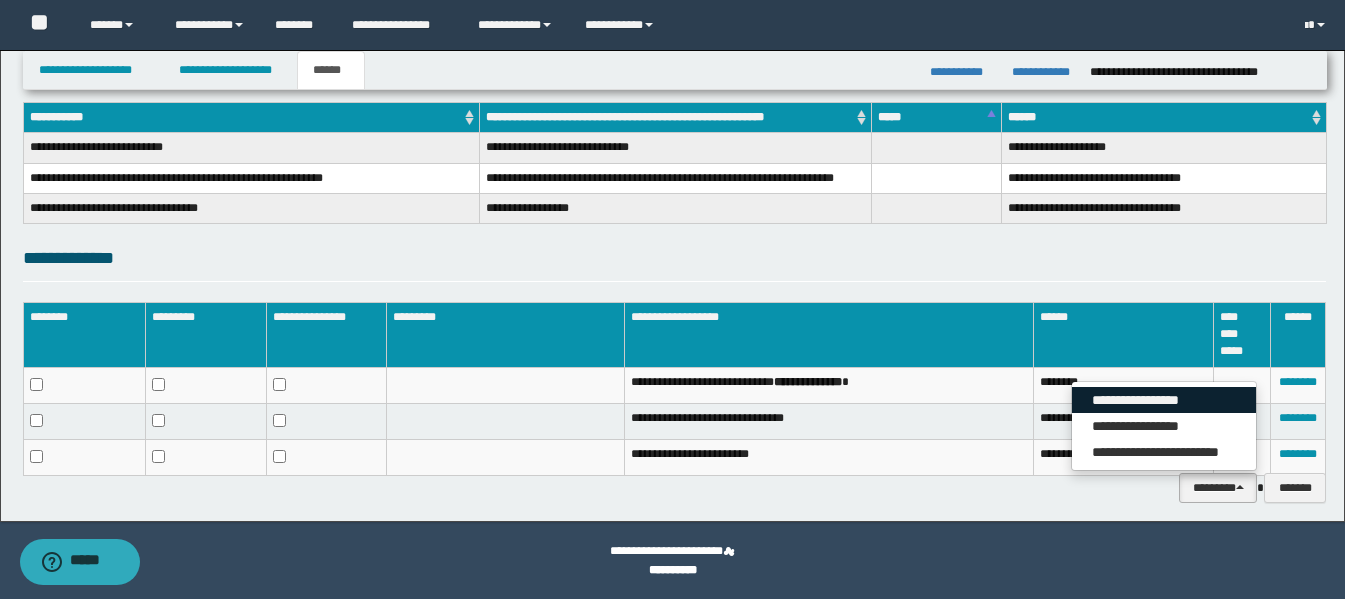click on "**********" at bounding box center (1164, 400) 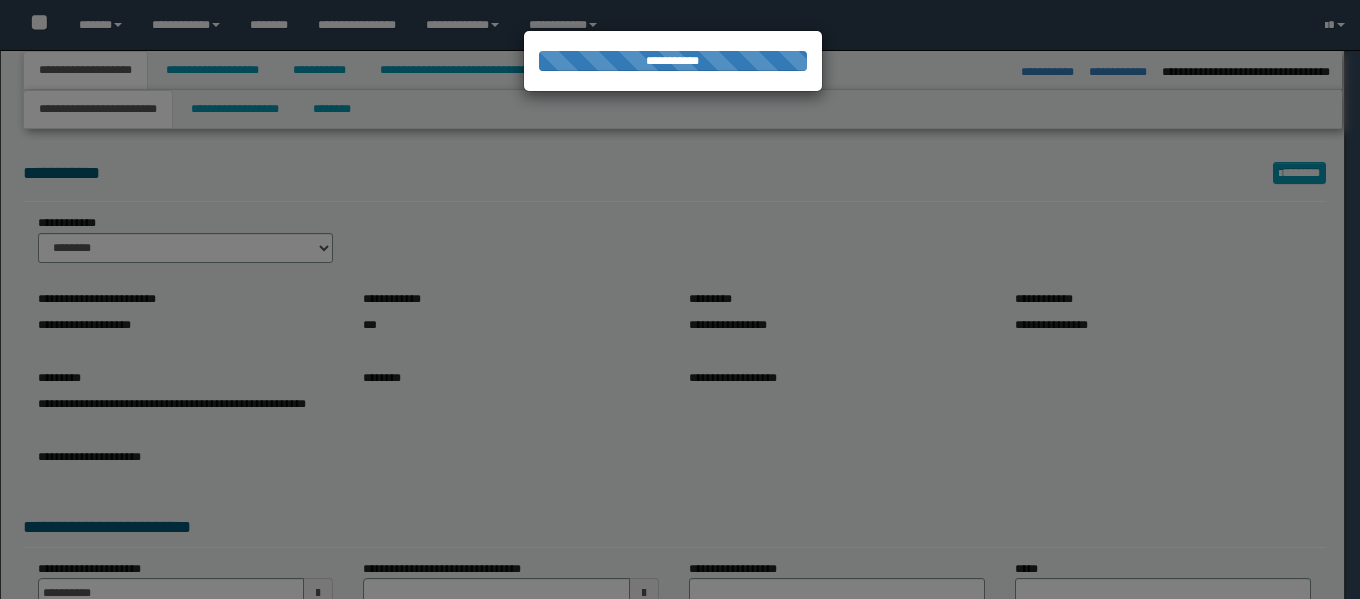 select on "*" 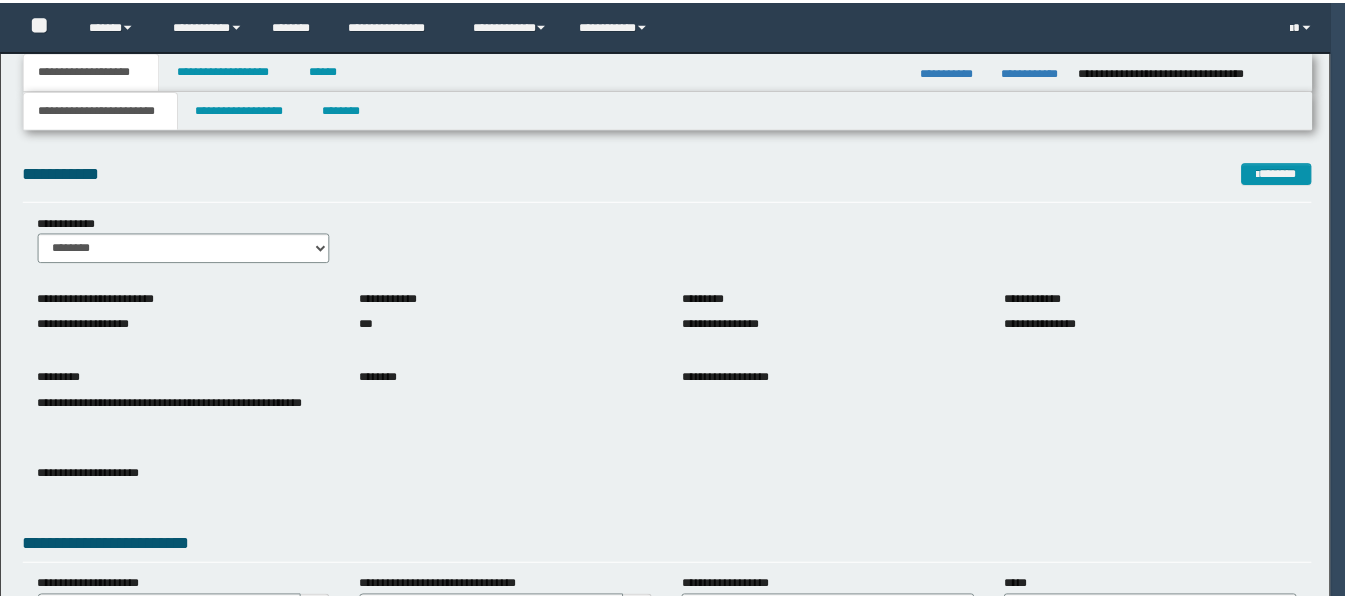 scroll, scrollTop: 0, scrollLeft: 0, axis: both 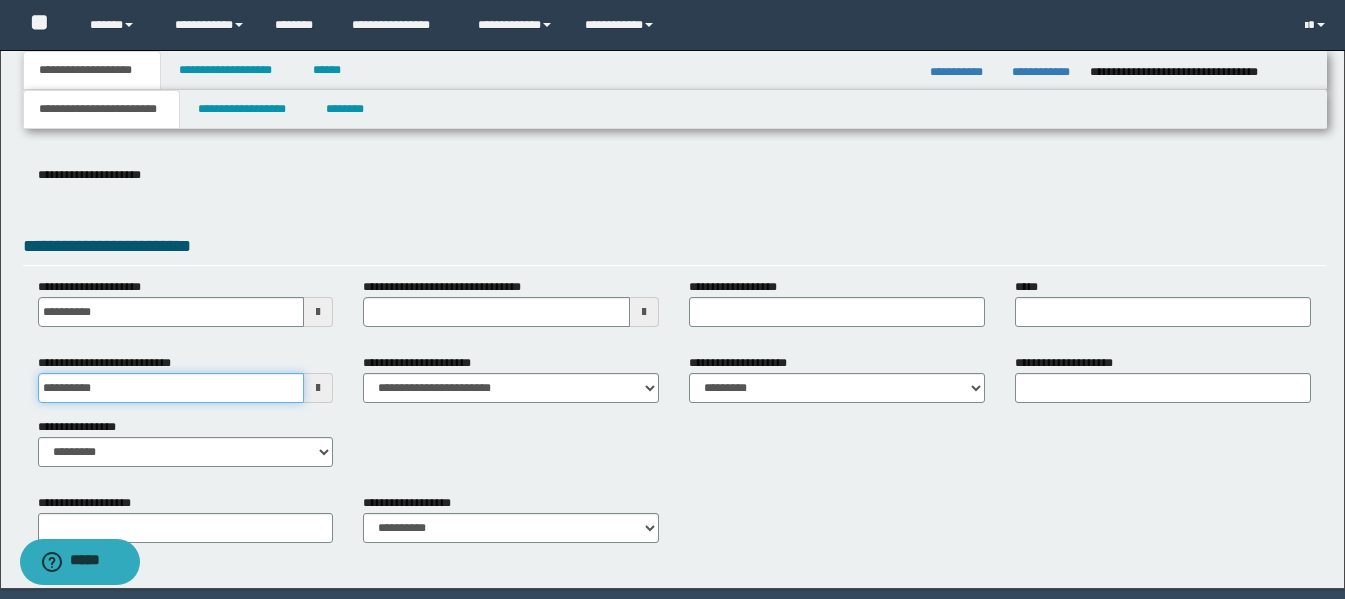 click on "**********" at bounding box center [171, 388] 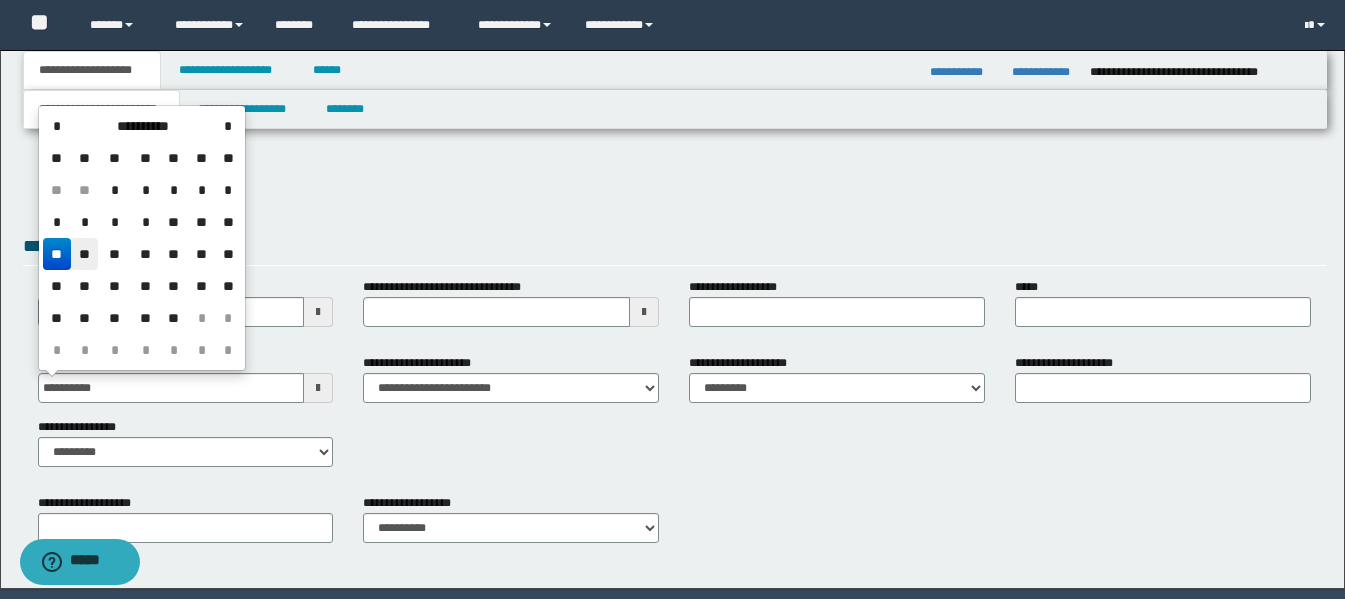 click on "**" at bounding box center (85, 254) 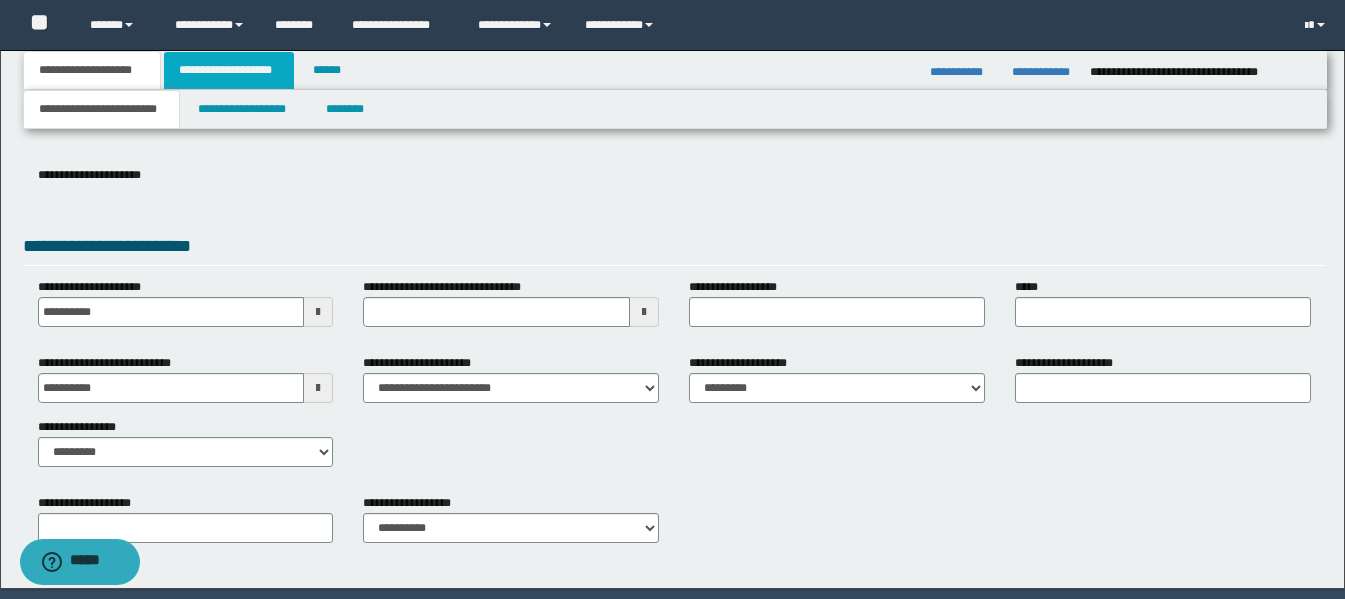 click on "**********" at bounding box center [229, 70] 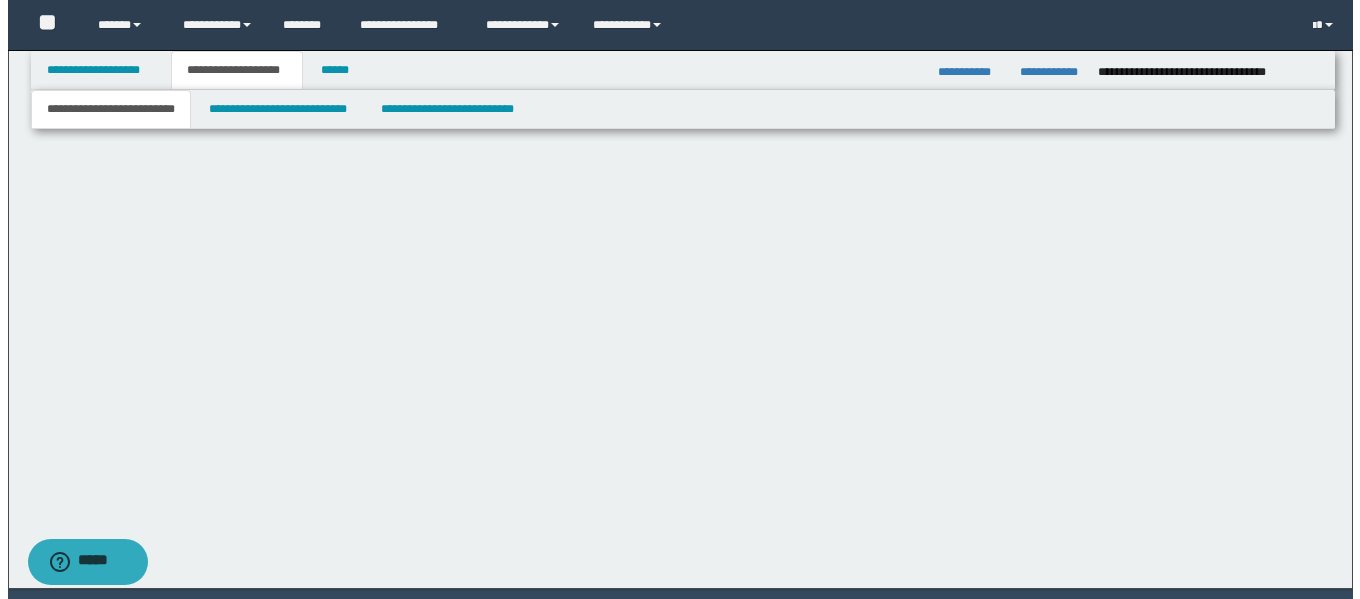scroll, scrollTop: 0, scrollLeft: 0, axis: both 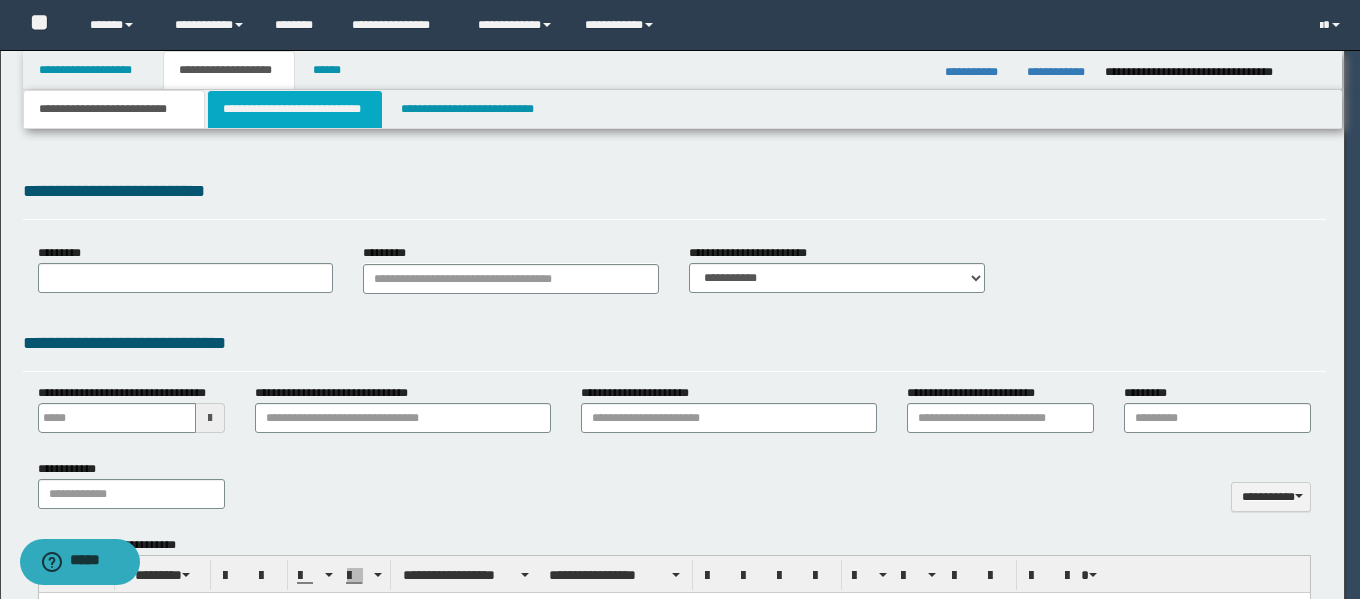 type 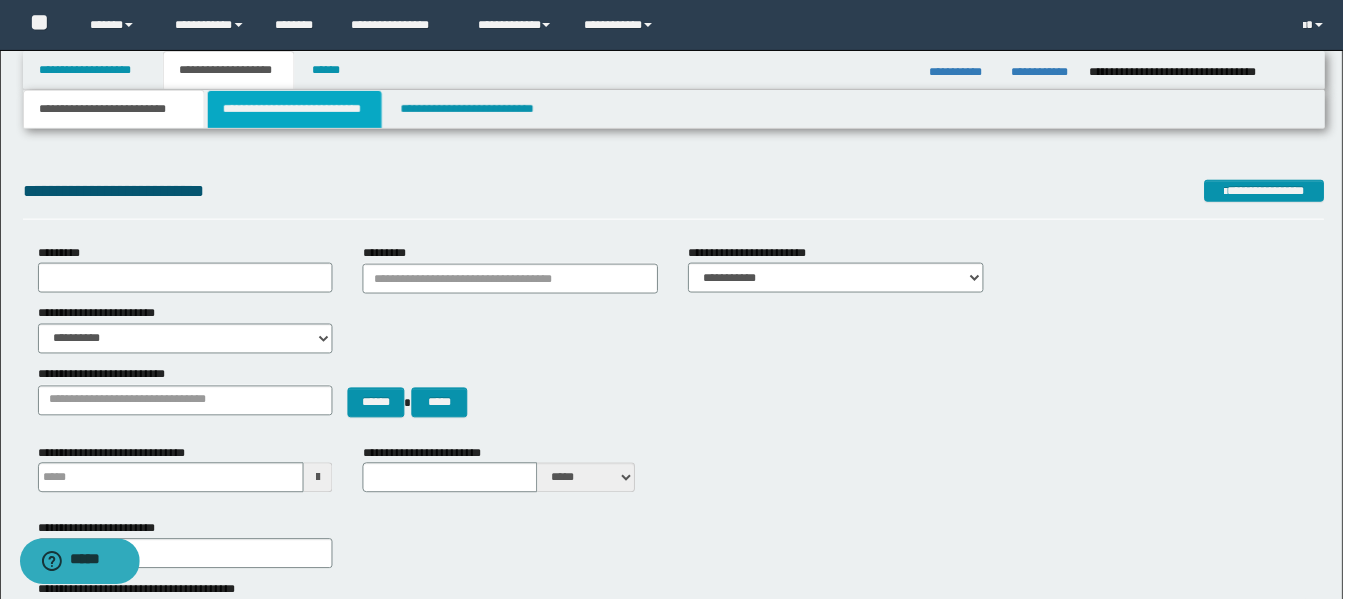 click on "**********" at bounding box center [295, 109] 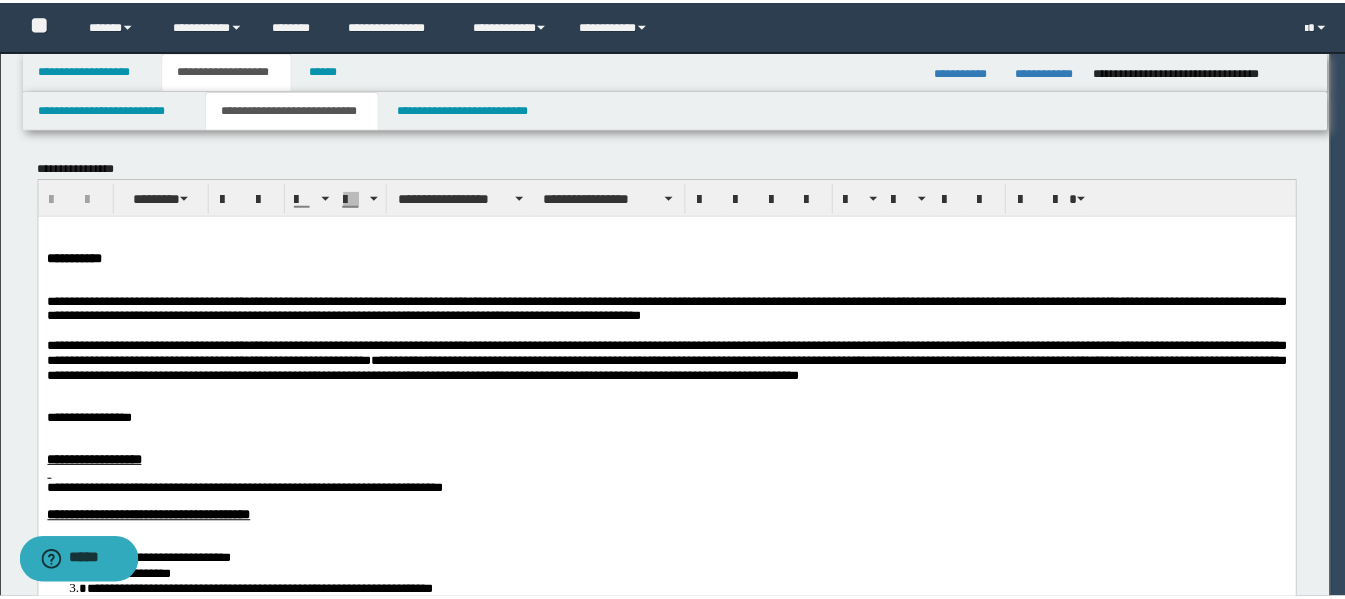 scroll, scrollTop: 0, scrollLeft: 0, axis: both 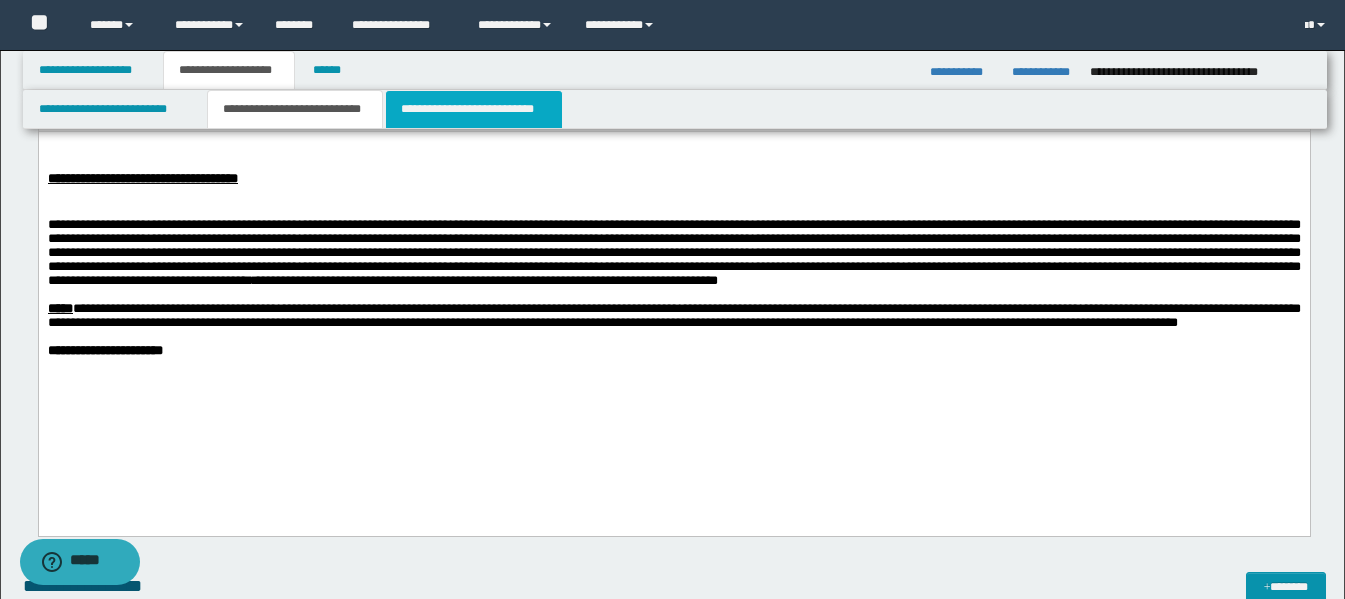 click on "**********" at bounding box center (474, 109) 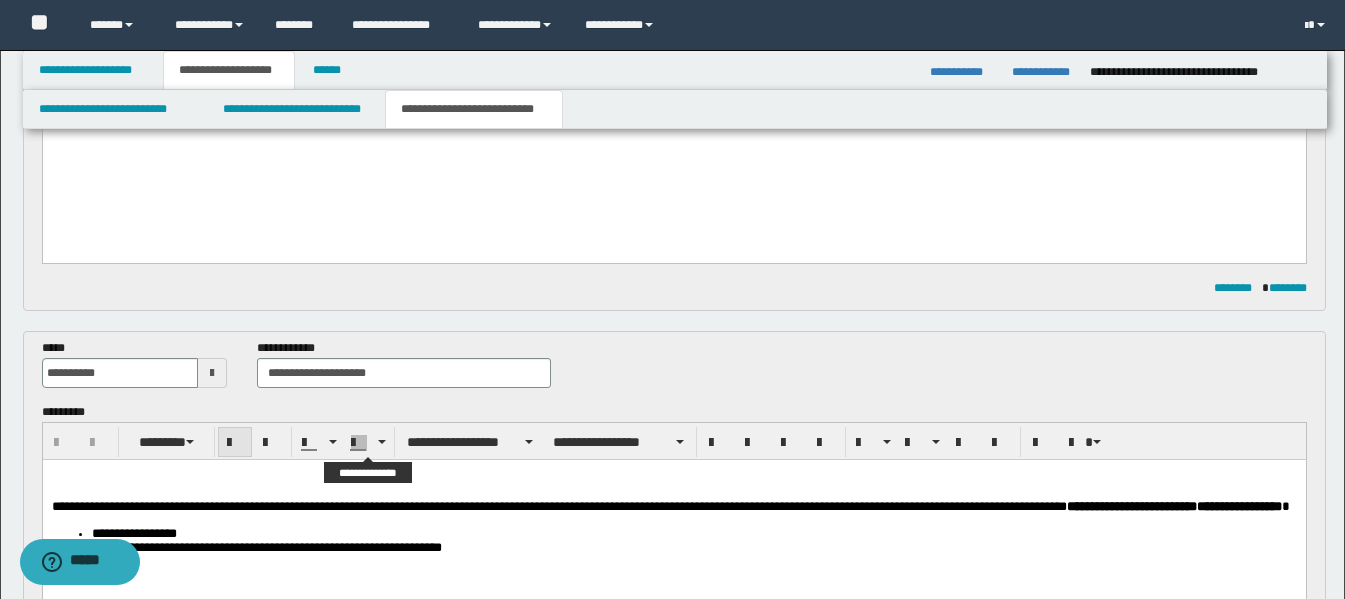 scroll, scrollTop: 400, scrollLeft: 0, axis: vertical 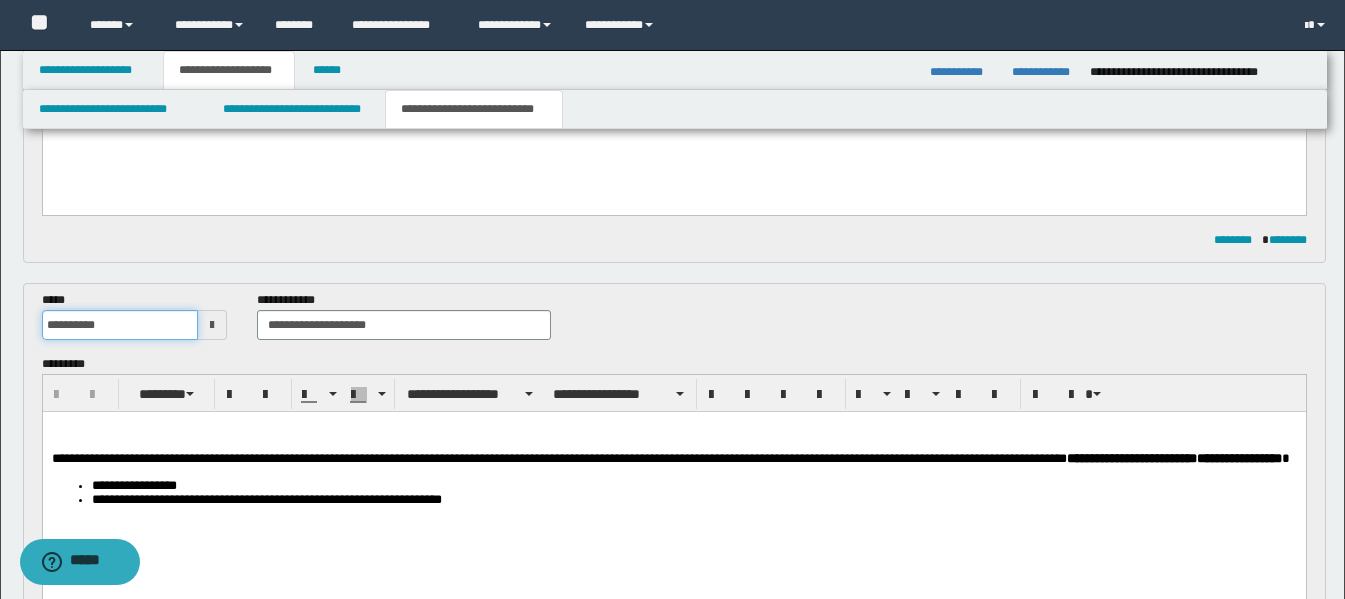 click on "**********" at bounding box center [120, 325] 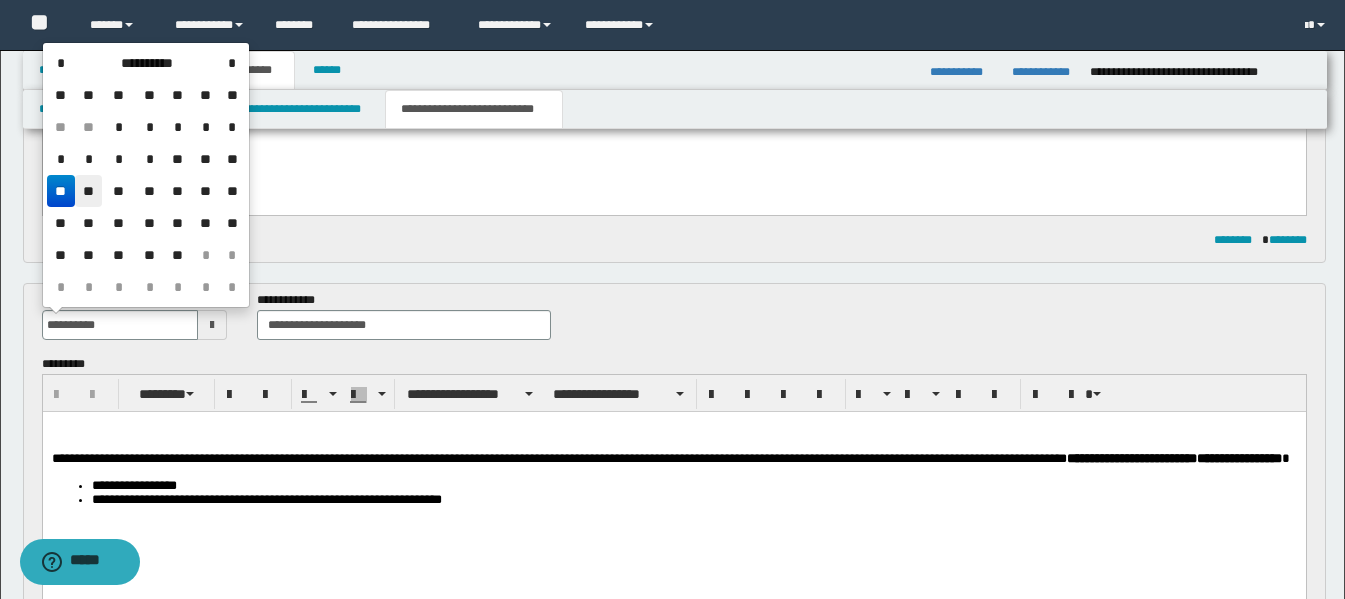 click on "**" at bounding box center [89, 191] 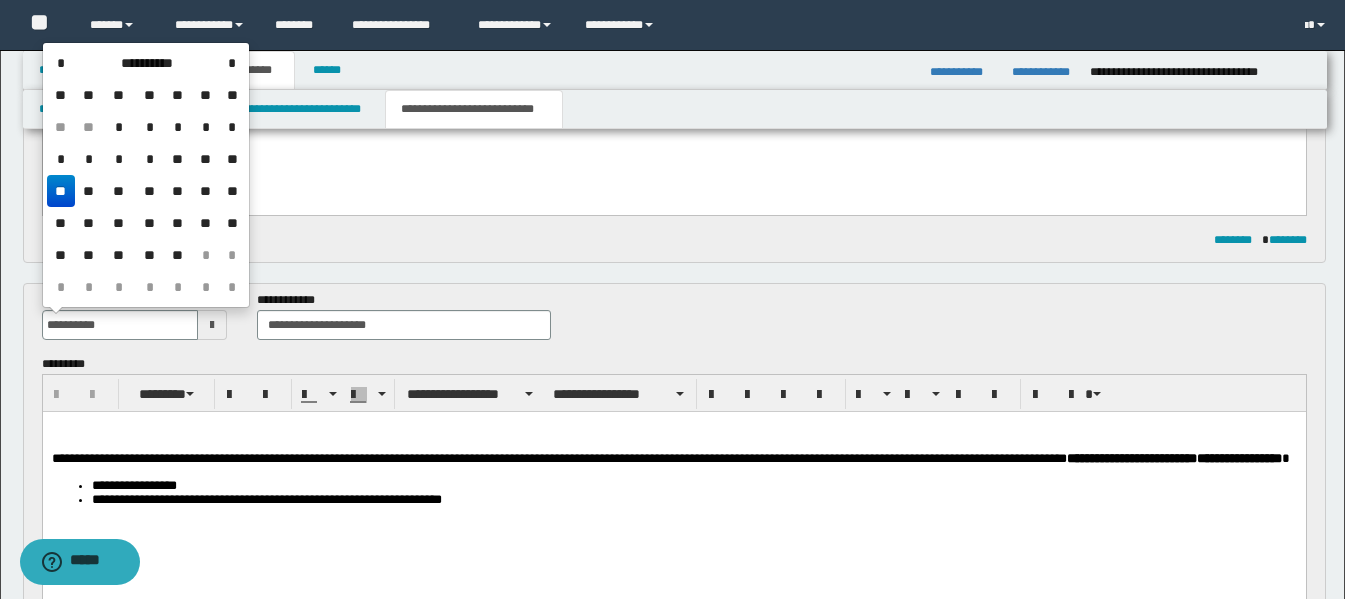 type on "**********" 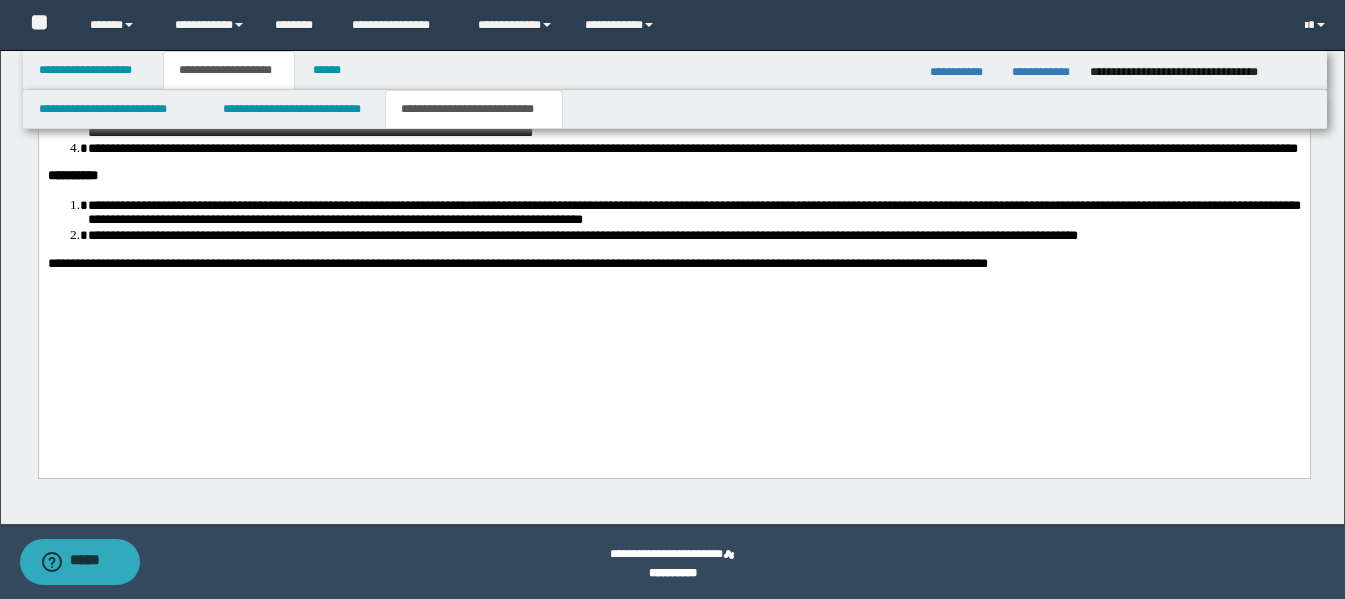 scroll, scrollTop: 2804, scrollLeft: 0, axis: vertical 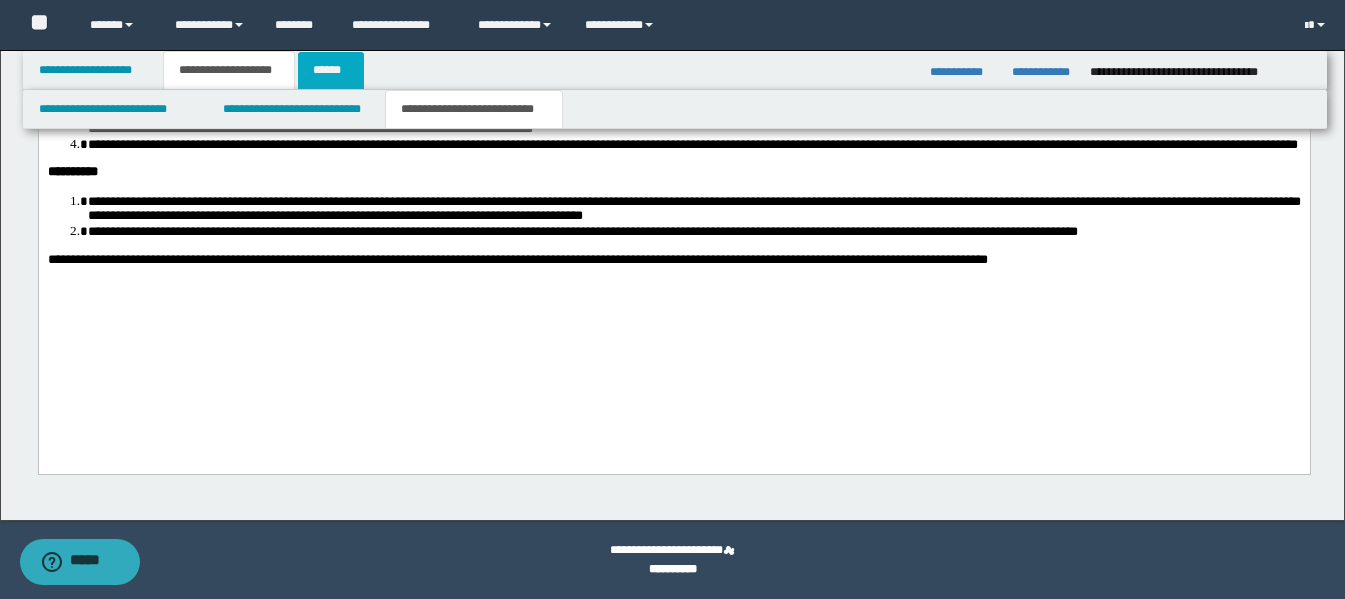 click on "******" at bounding box center [331, 70] 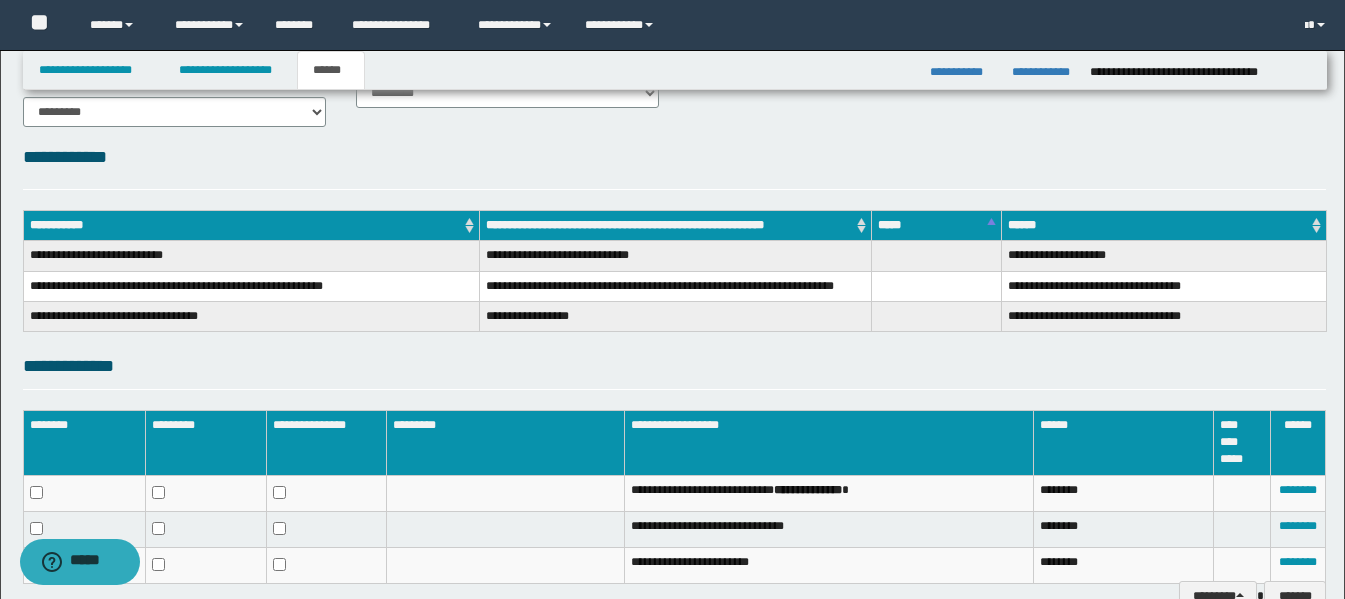 scroll, scrollTop: 0, scrollLeft: 0, axis: both 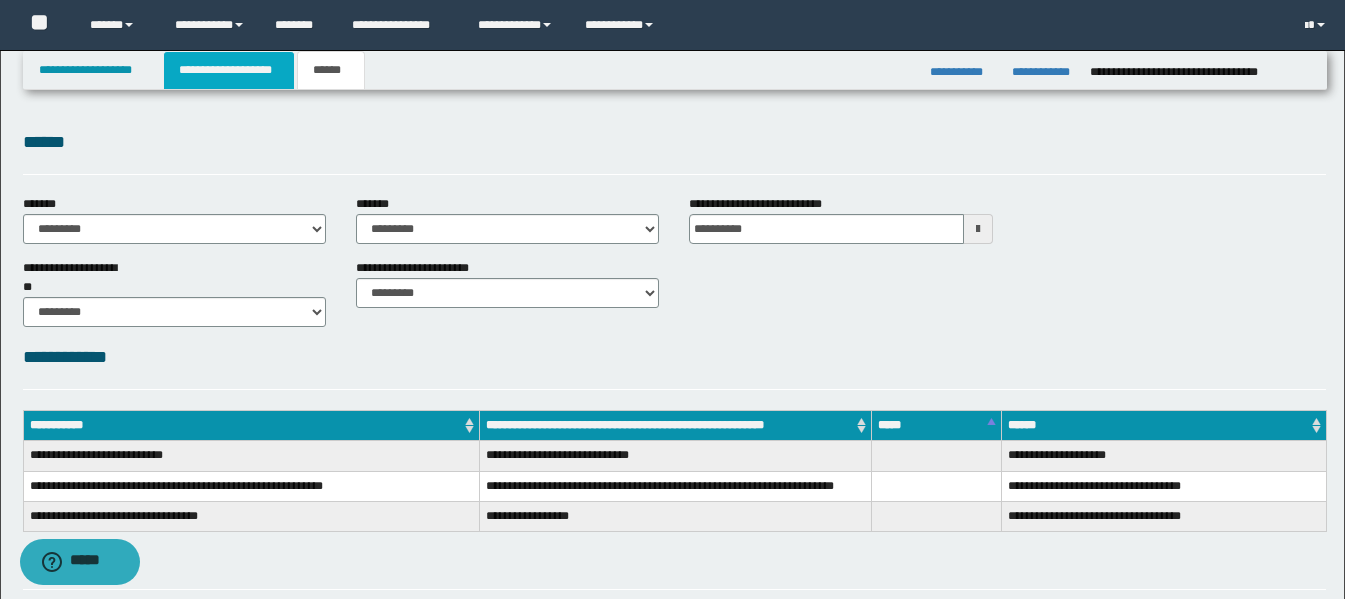 click on "**********" at bounding box center (229, 70) 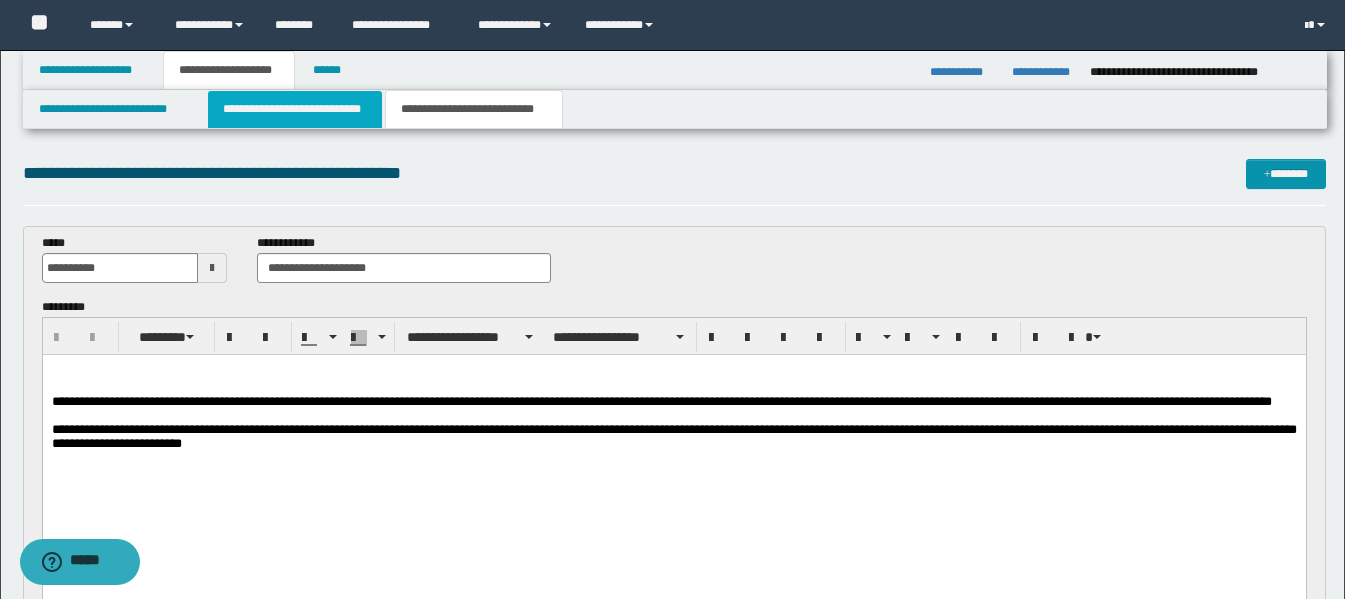 click on "**********" at bounding box center [295, 109] 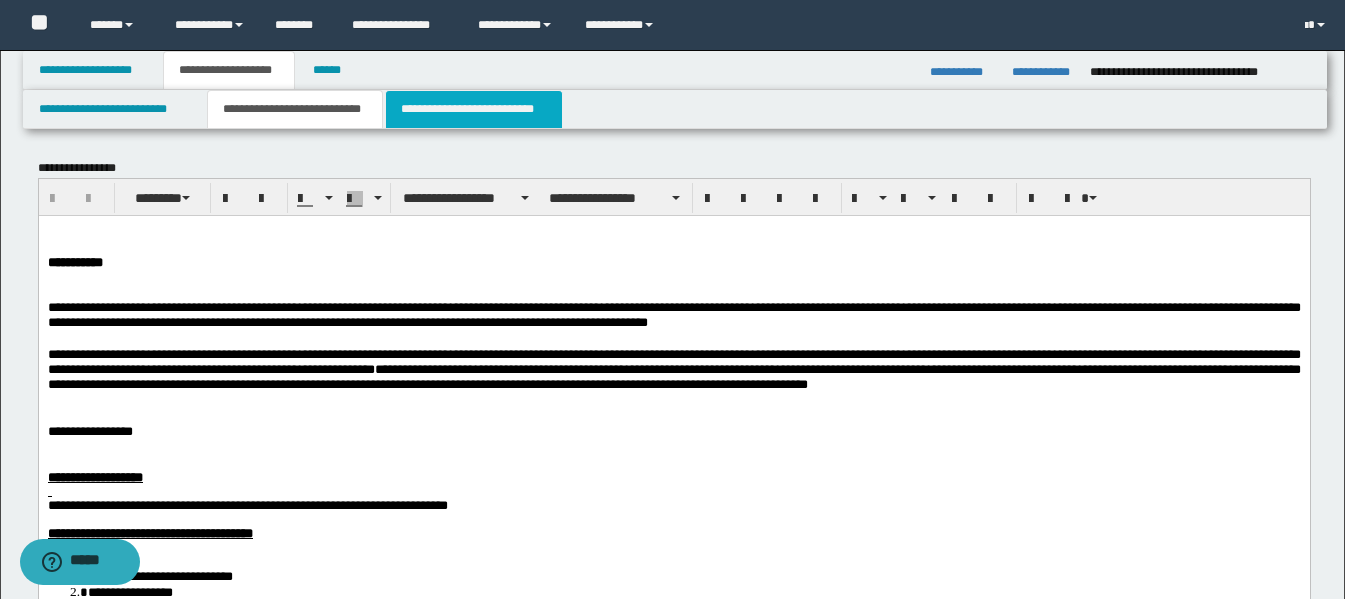 click on "**********" at bounding box center [474, 109] 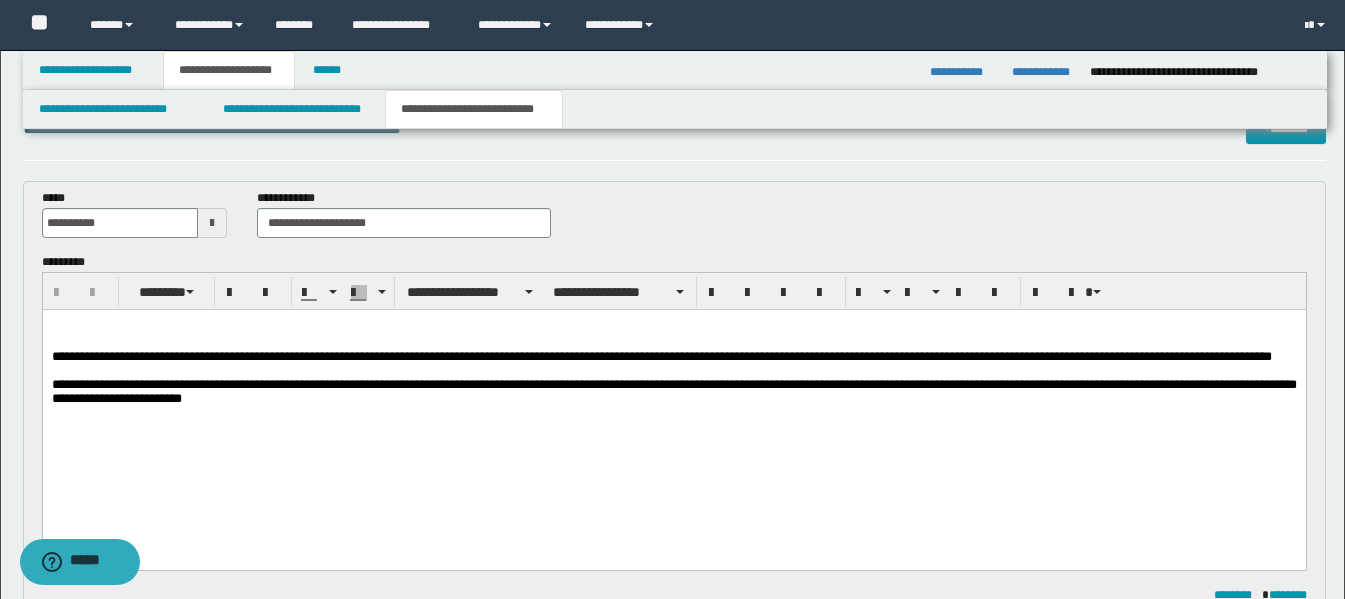 scroll, scrollTop: 0, scrollLeft: 0, axis: both 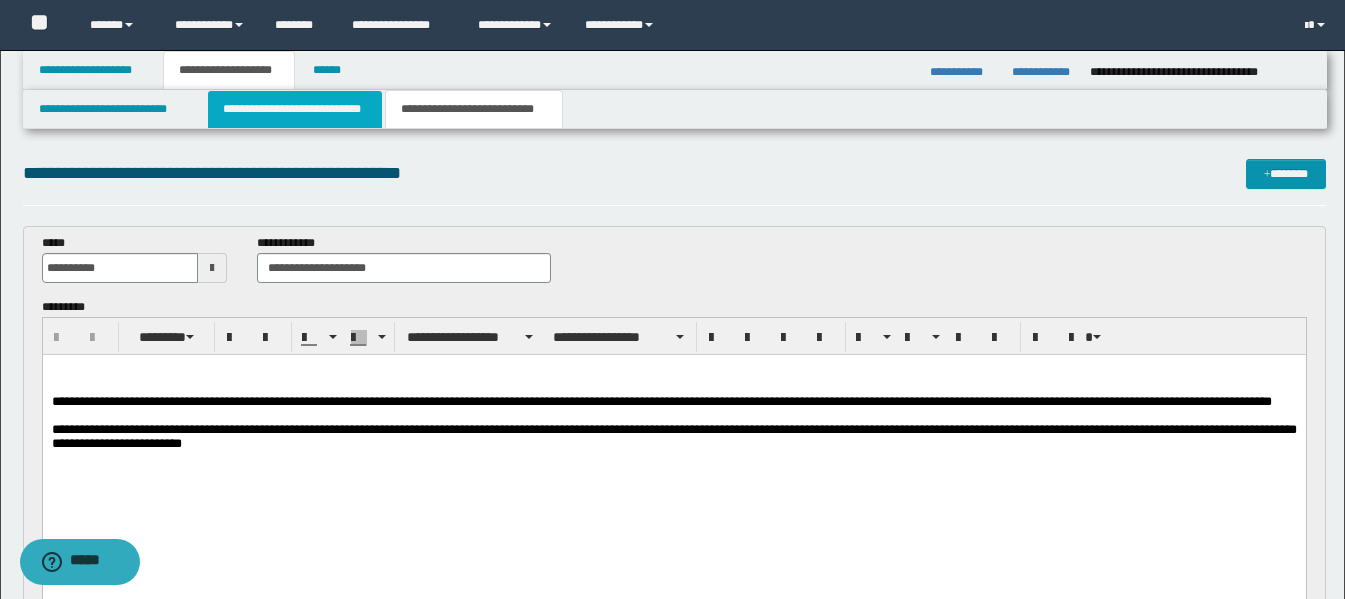 click on "**********" at bounding box center (295, 109) 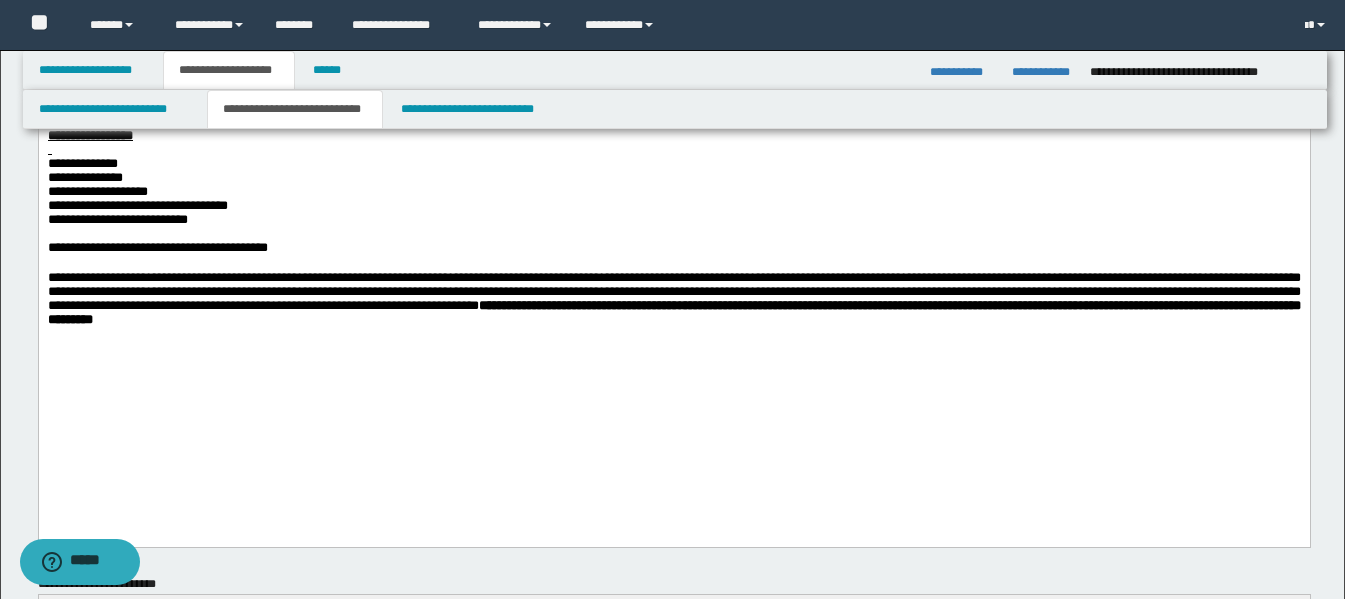 scroll, scrollTop: 300, scrollLeft: 0, axis: vertical 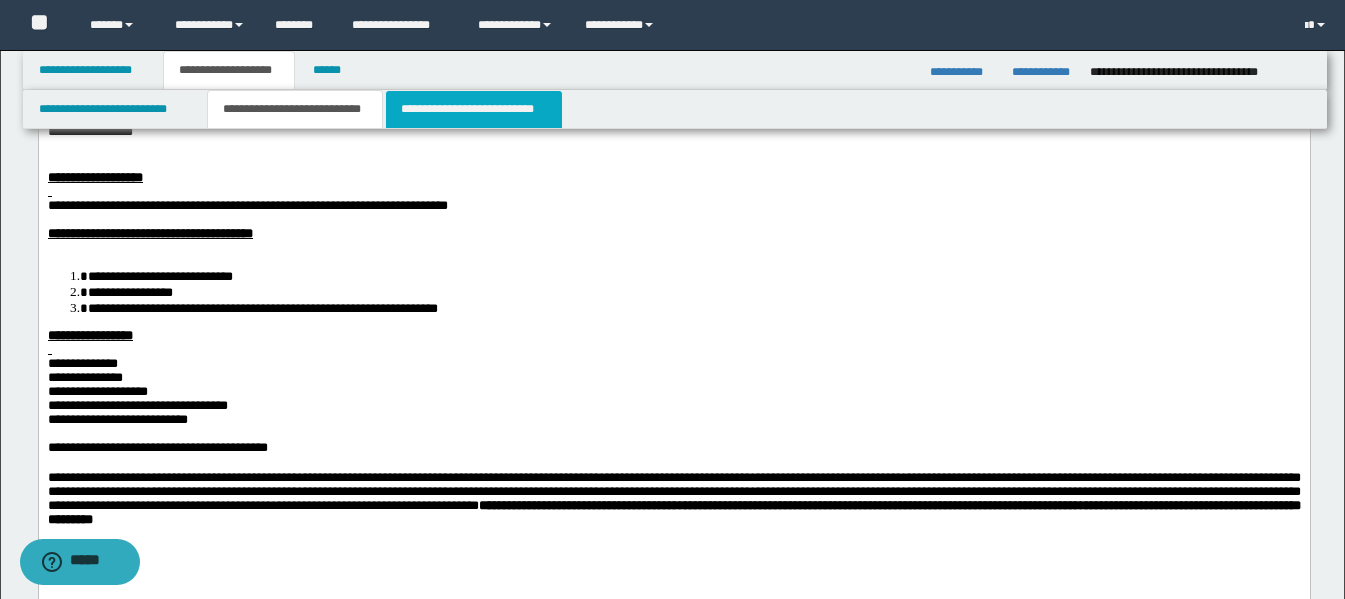 click on "**********" at bounding box center [474, 109] 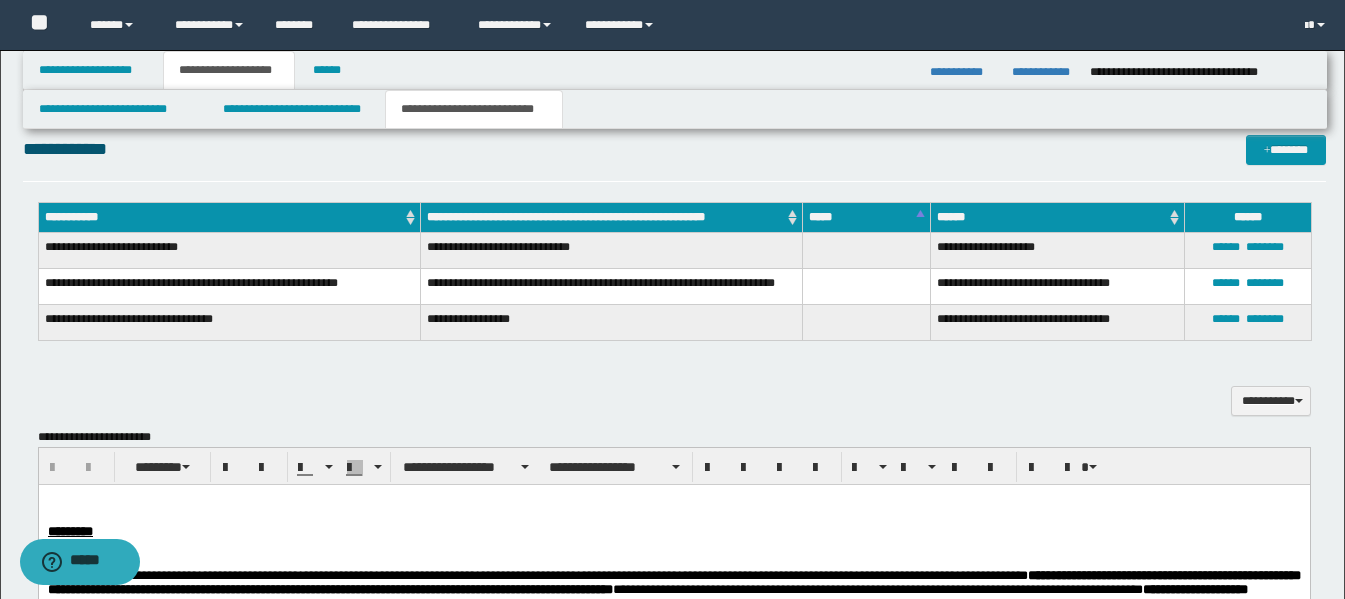 scroll, scrollTop: 1100, scrollLeft: 0, axis: vertical 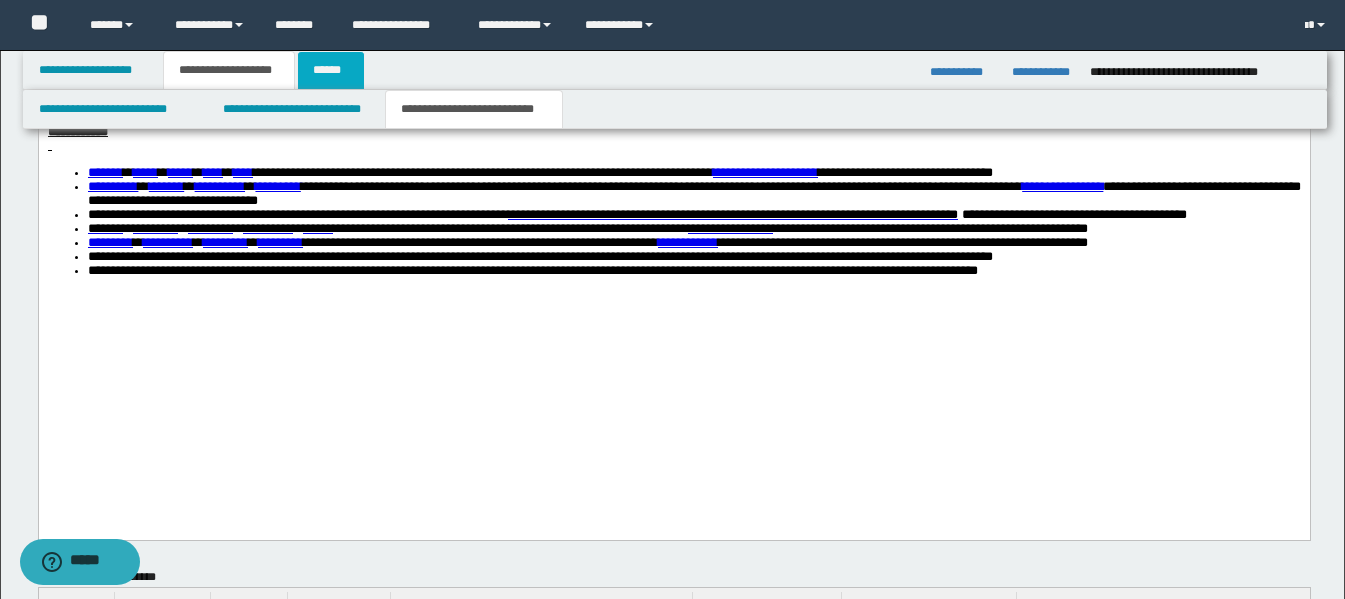 click on "******" at bounding box center (331, 70) 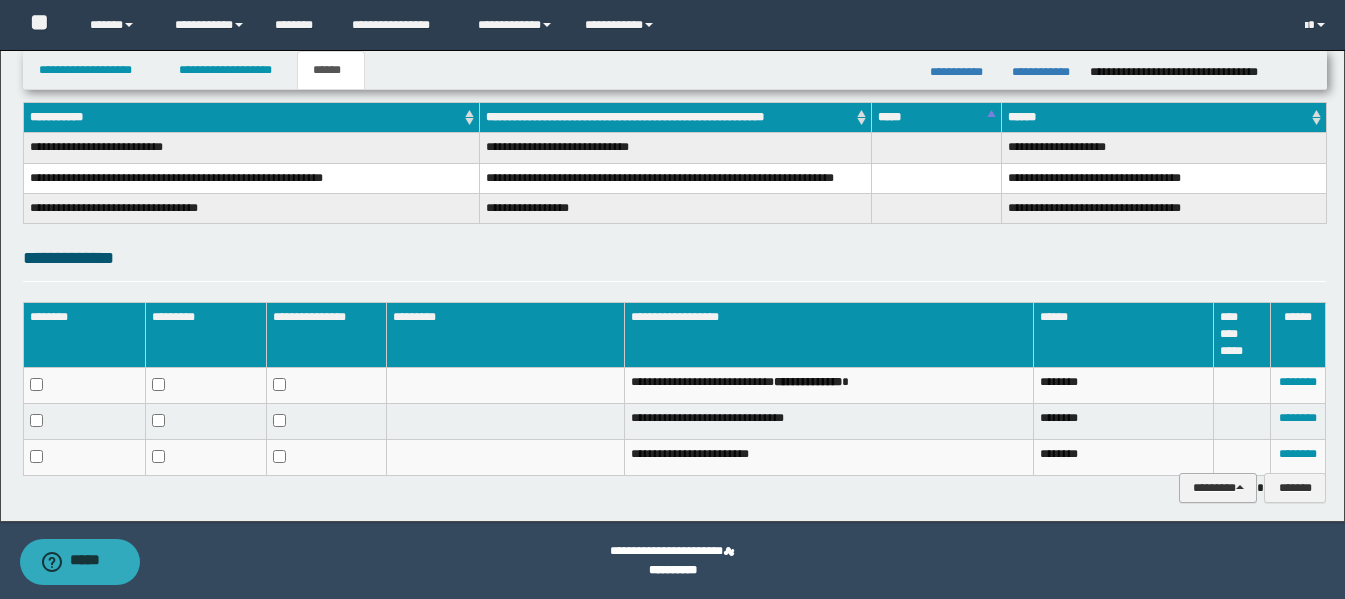 click on "********" at bounding box center [1218, 488] 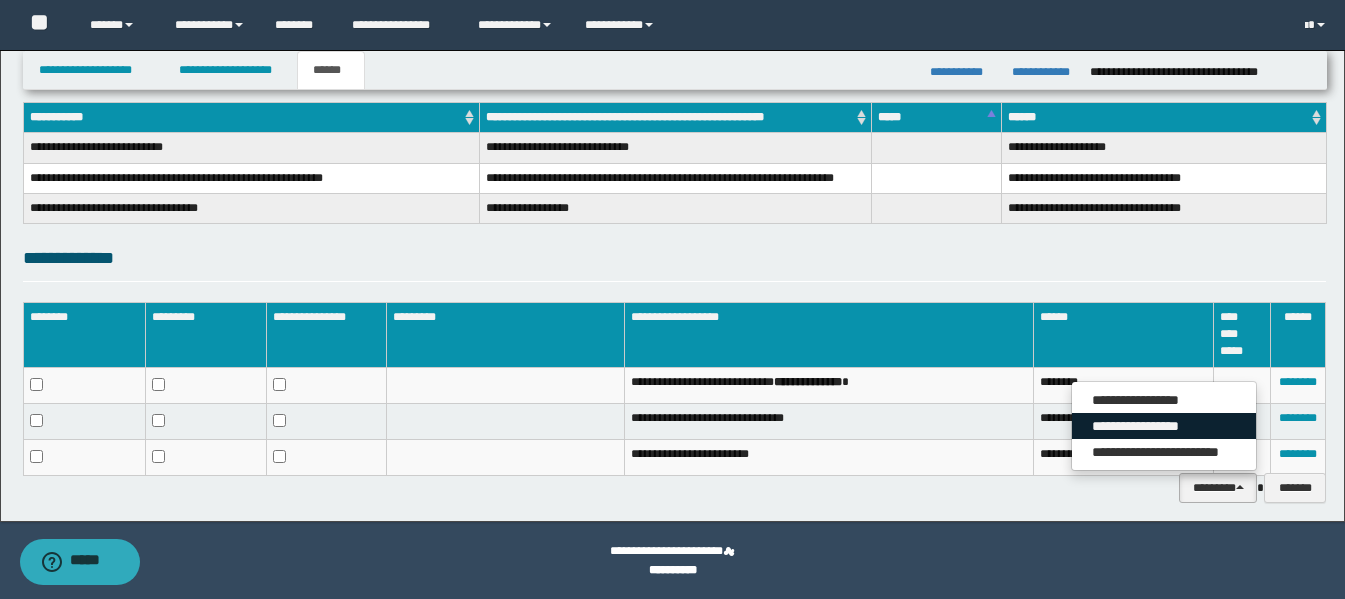 click on "**********" at bounding box center (1164, 426) 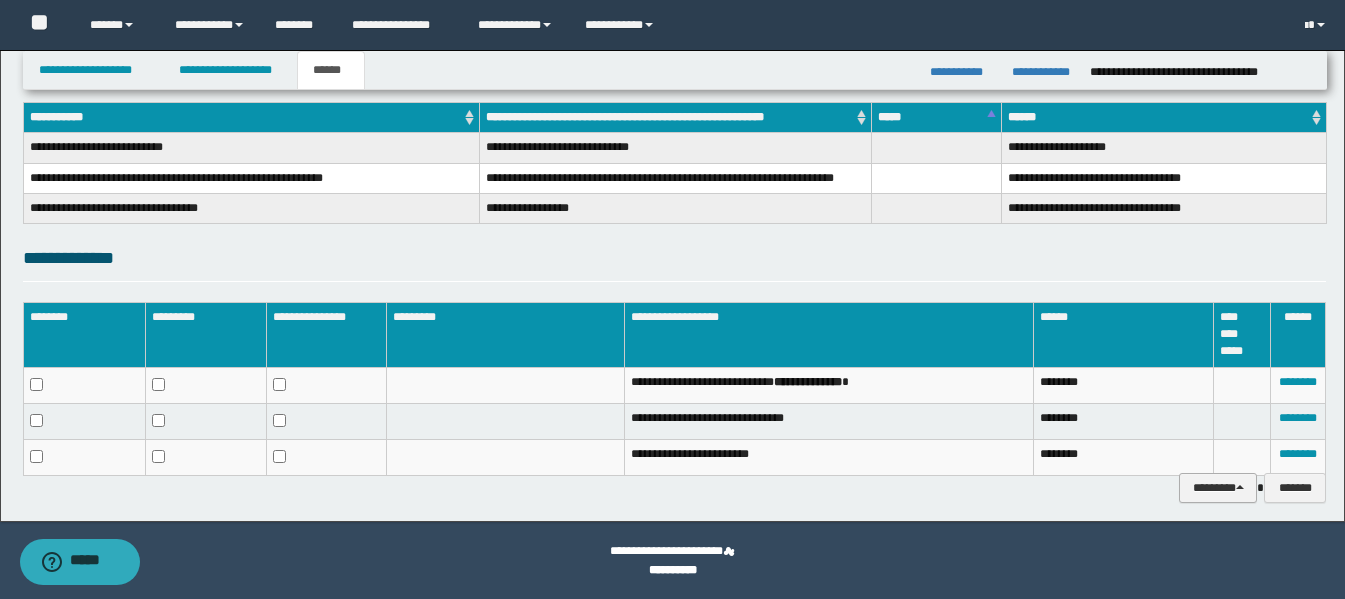 click on "********" at bounding box center [1218, 488] 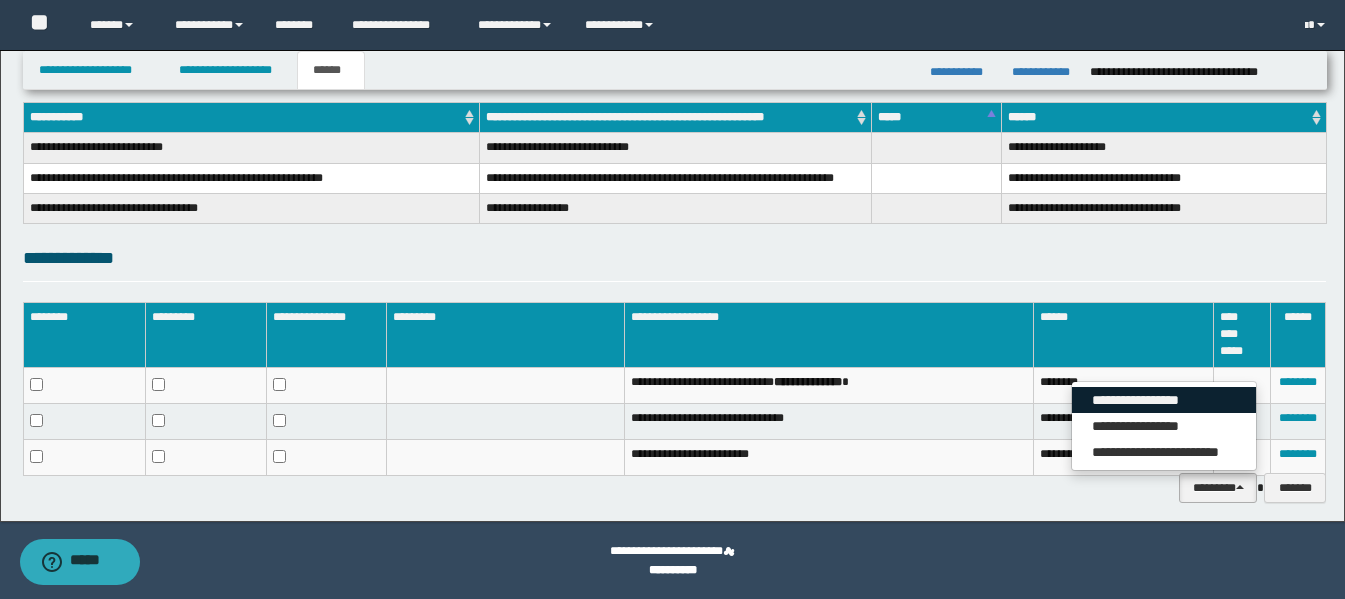 click on "**********" at bounding box center (1164, 400) 